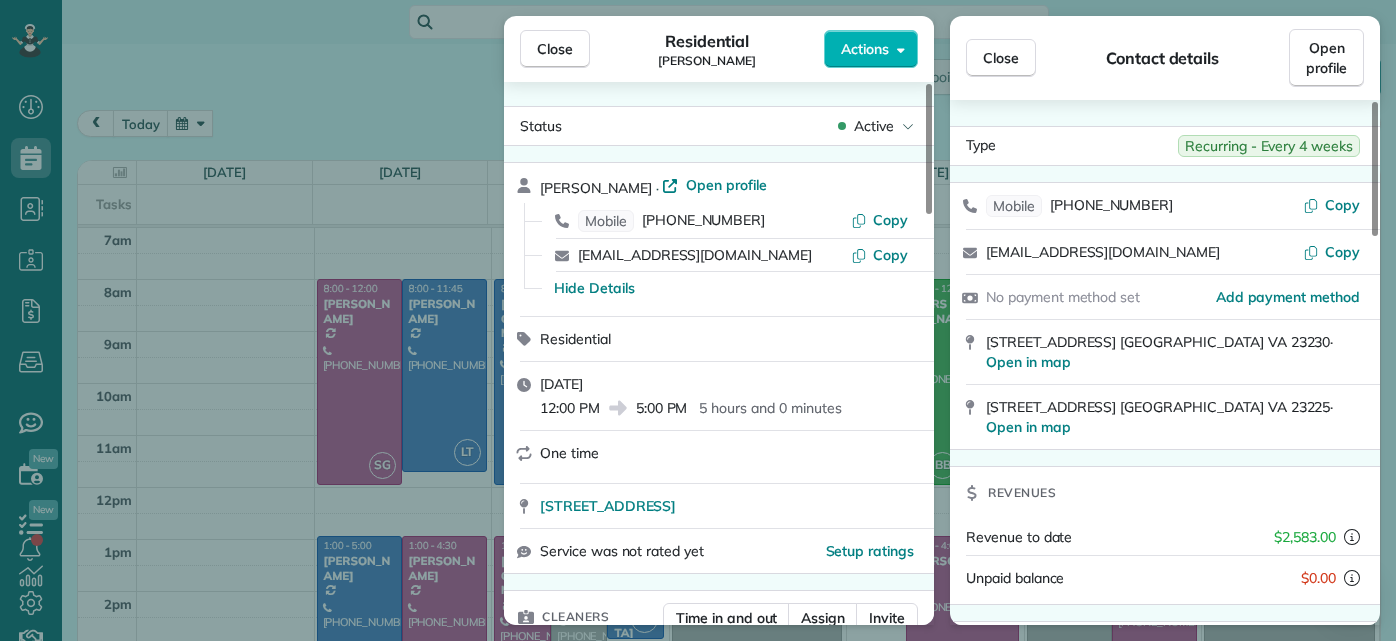 scroll, scrollTop: 0, scrollLeft: 0, axis: both 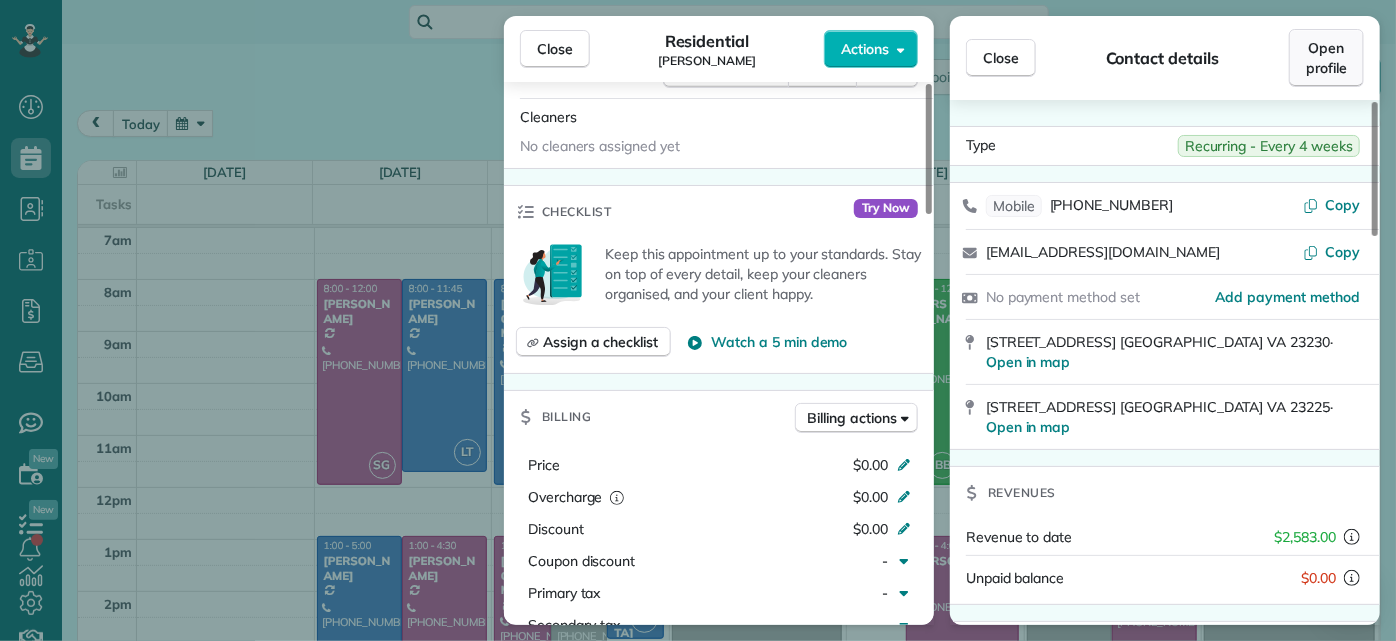 click on "Open profile" at bounding box center (1326, 58) 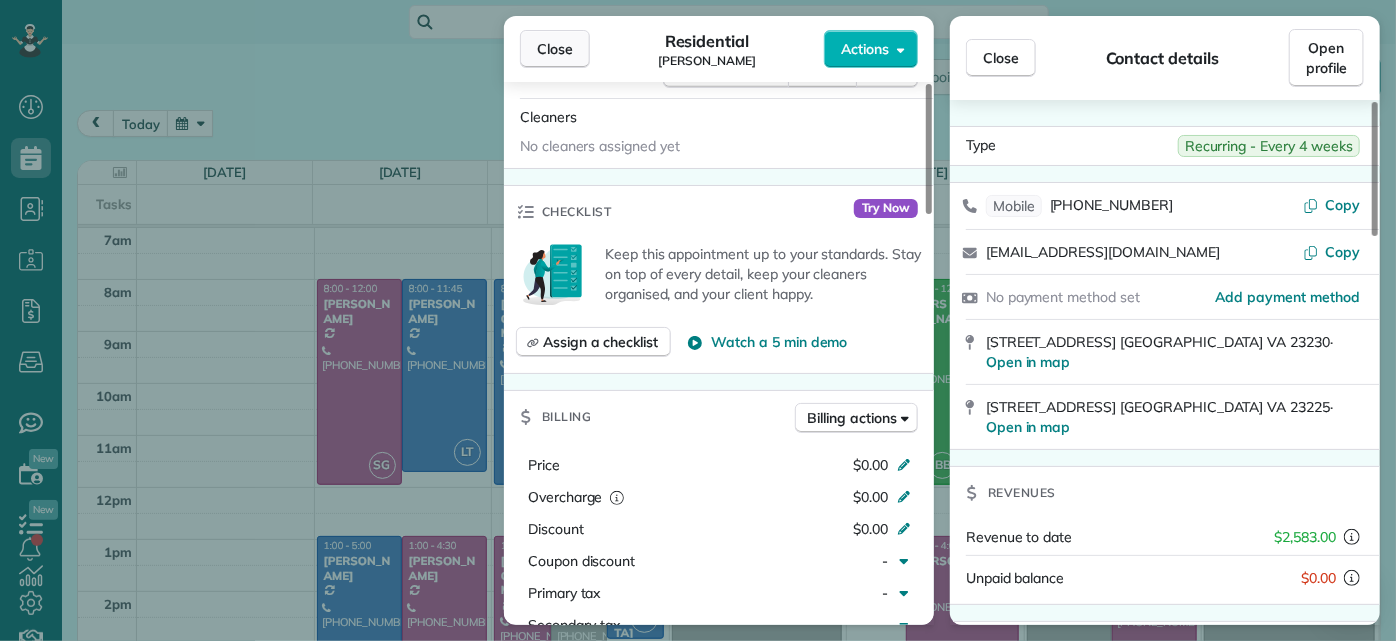 click on "Close" at bounding box center [555, 49] 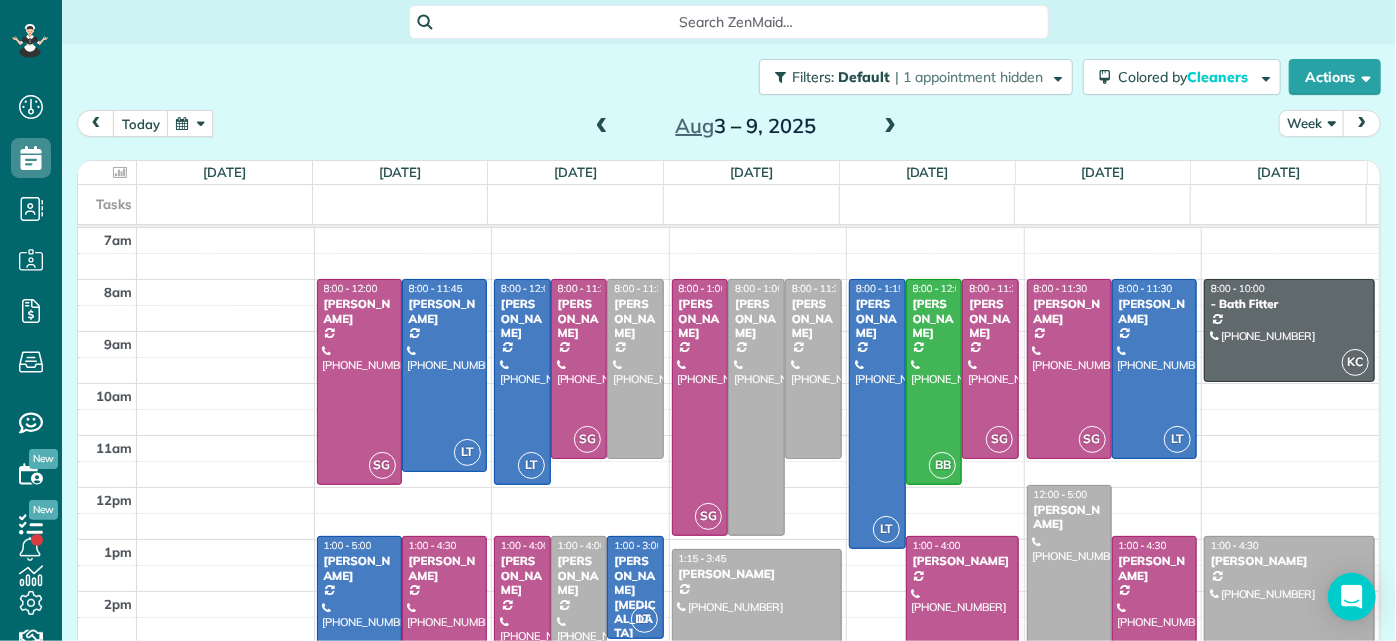 click on "[DATE] – [DATE]" at bounding box center (746, 126) 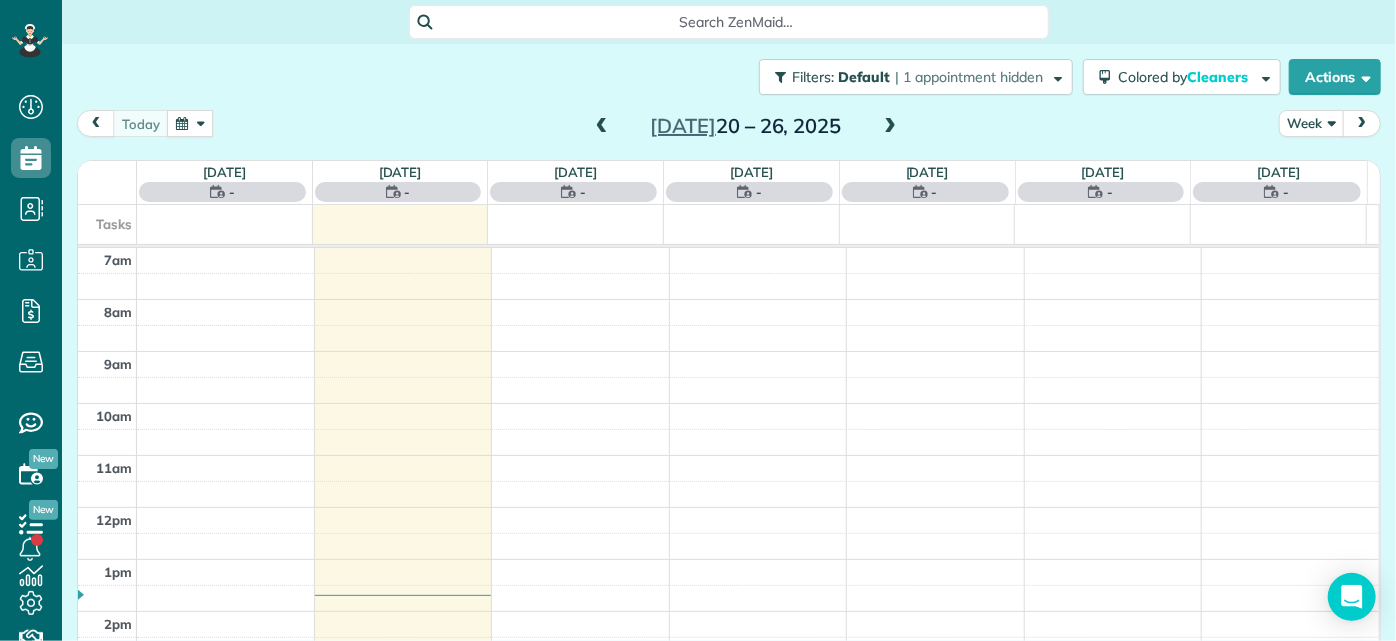 click at bounding box center (602, 127) 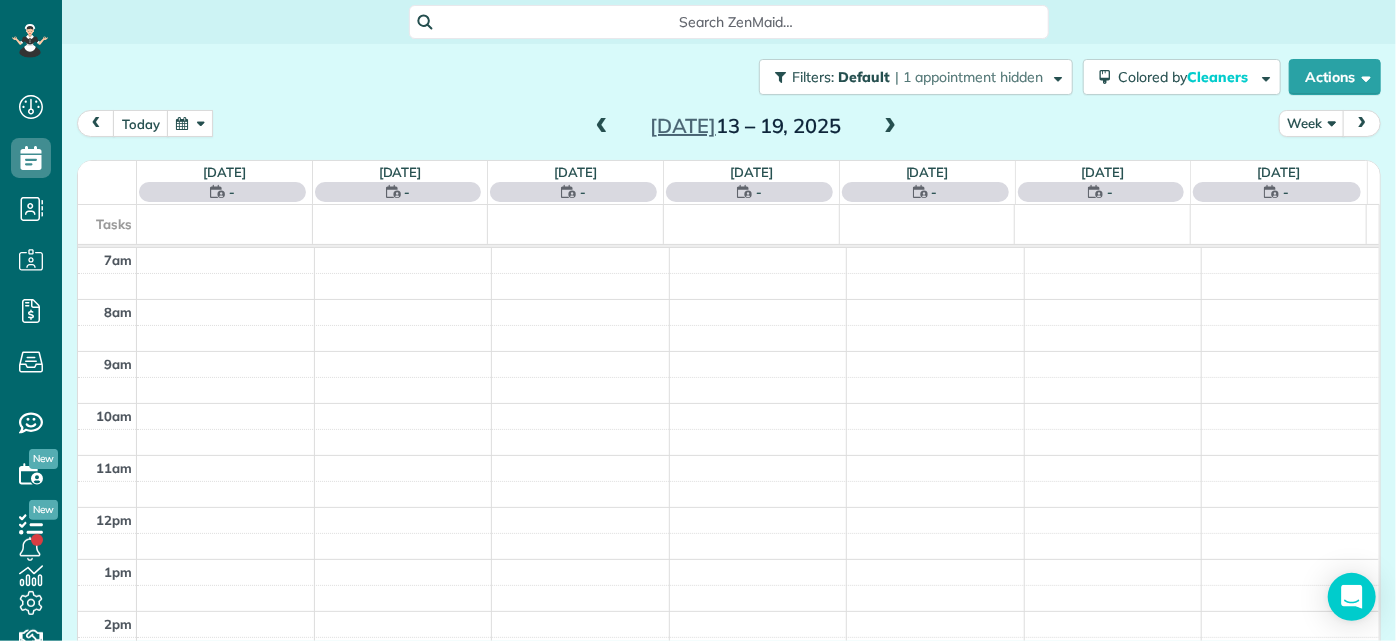 click at bounding box center (602, 127) 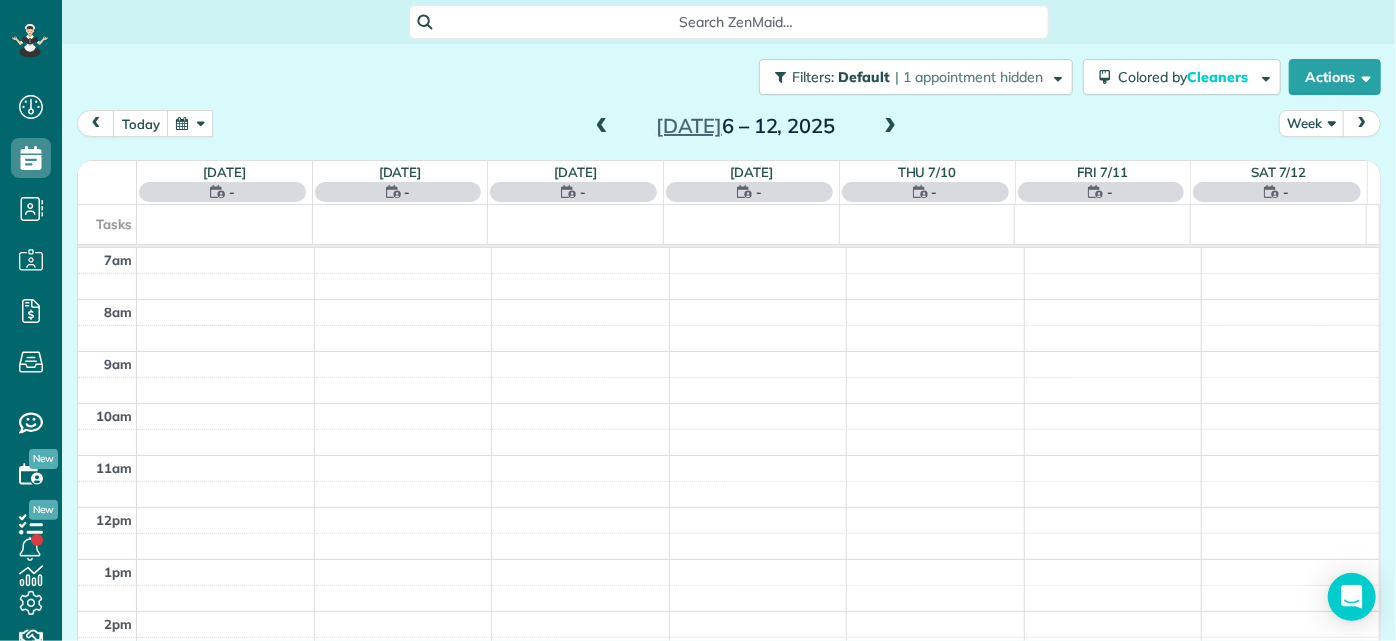click at bounding box center [602, 127] 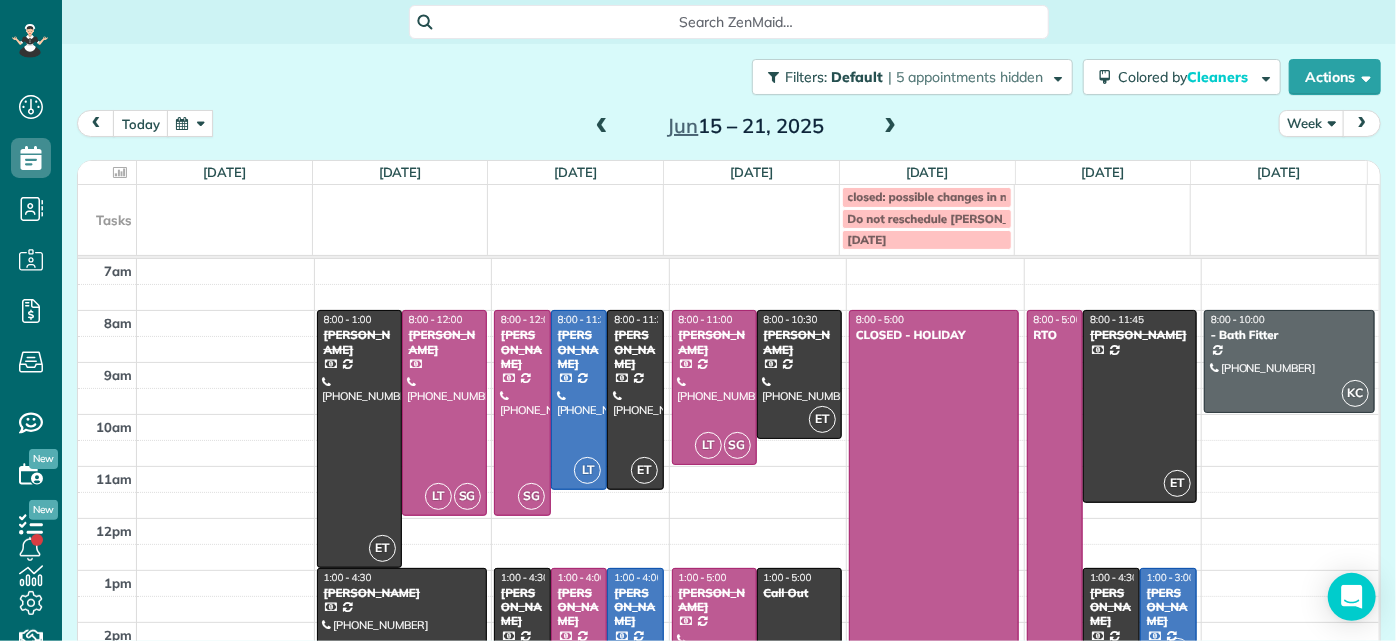 click at bounding box center [602, 127] 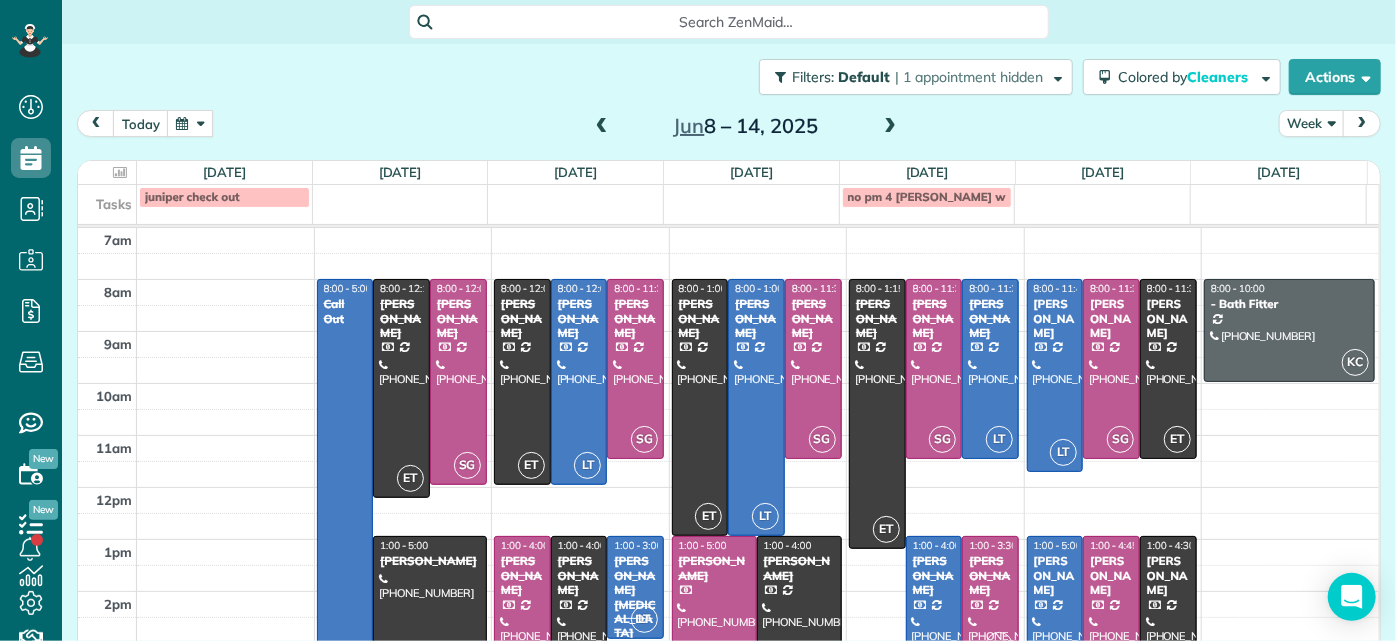 click at bounding box center (890, 127) 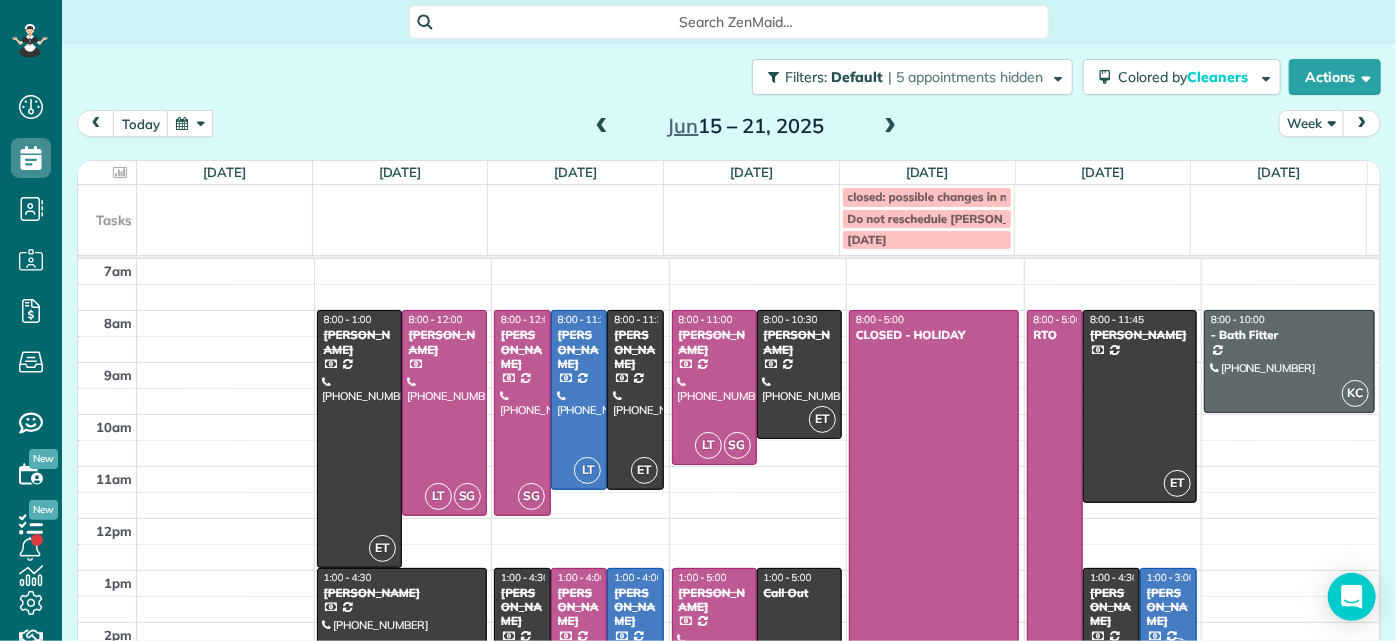 click at bounding box center [602, 127] 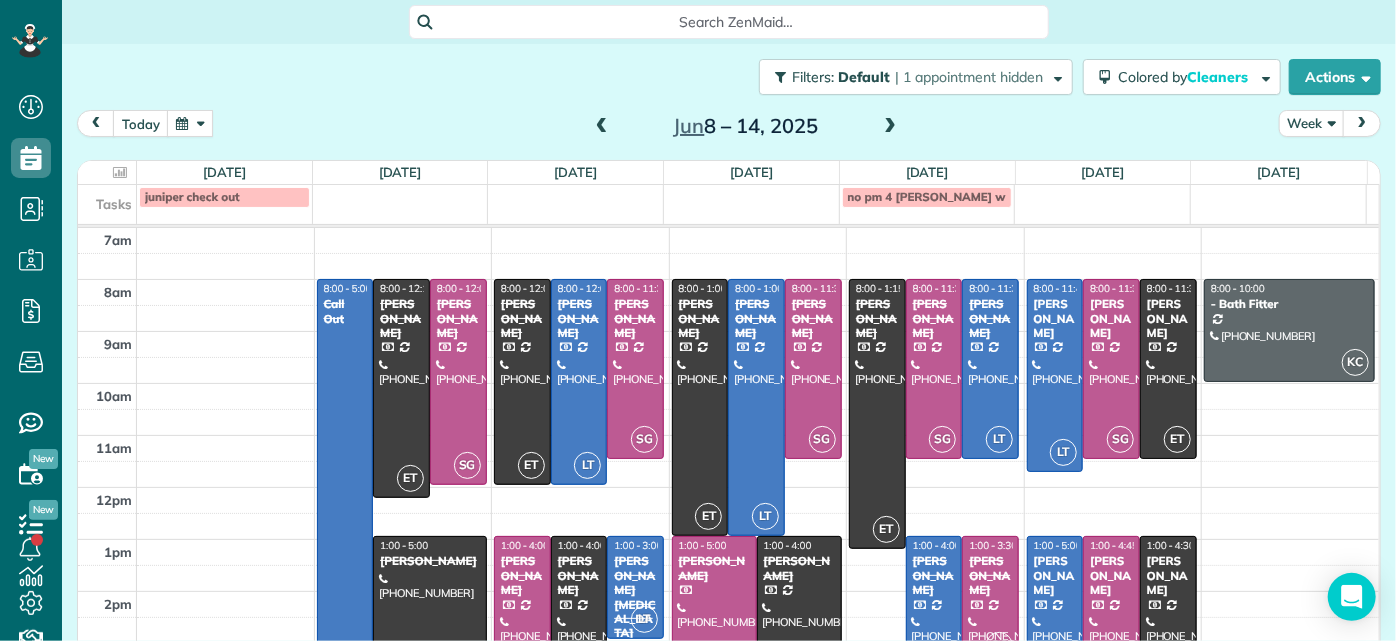 click at bounding box center [890, 127] 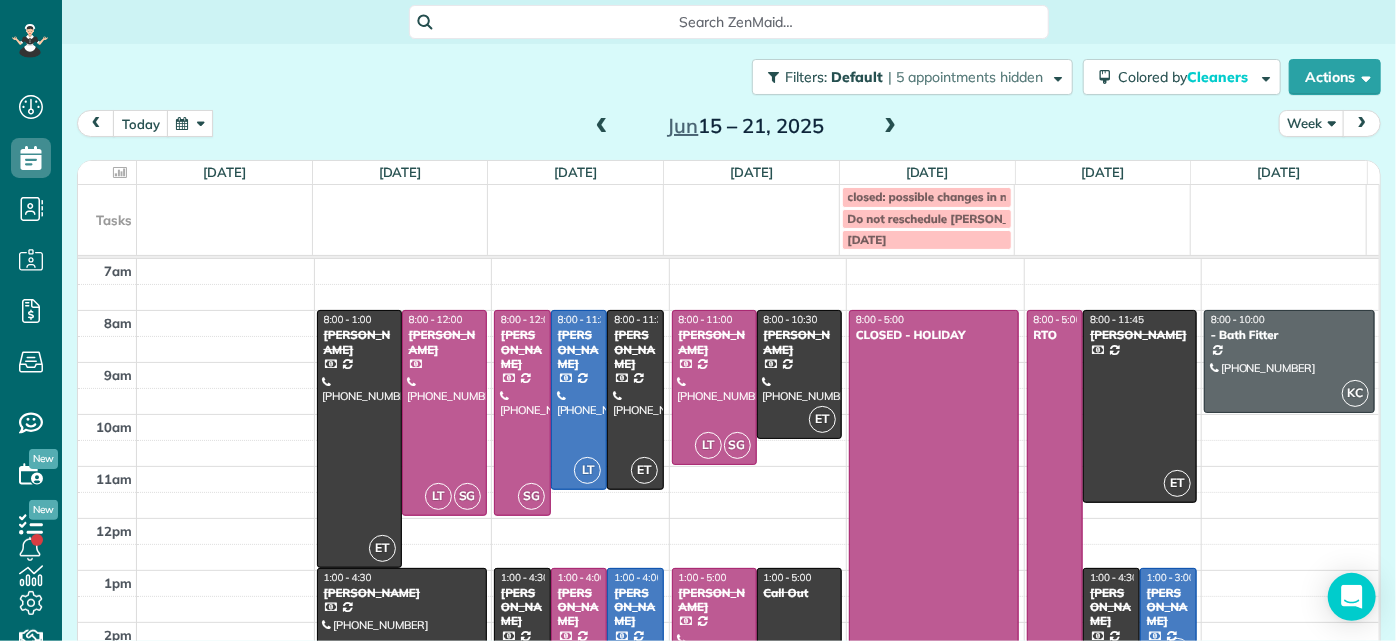 click on "Search ZenMaid…" at bounding box center (736, 22) 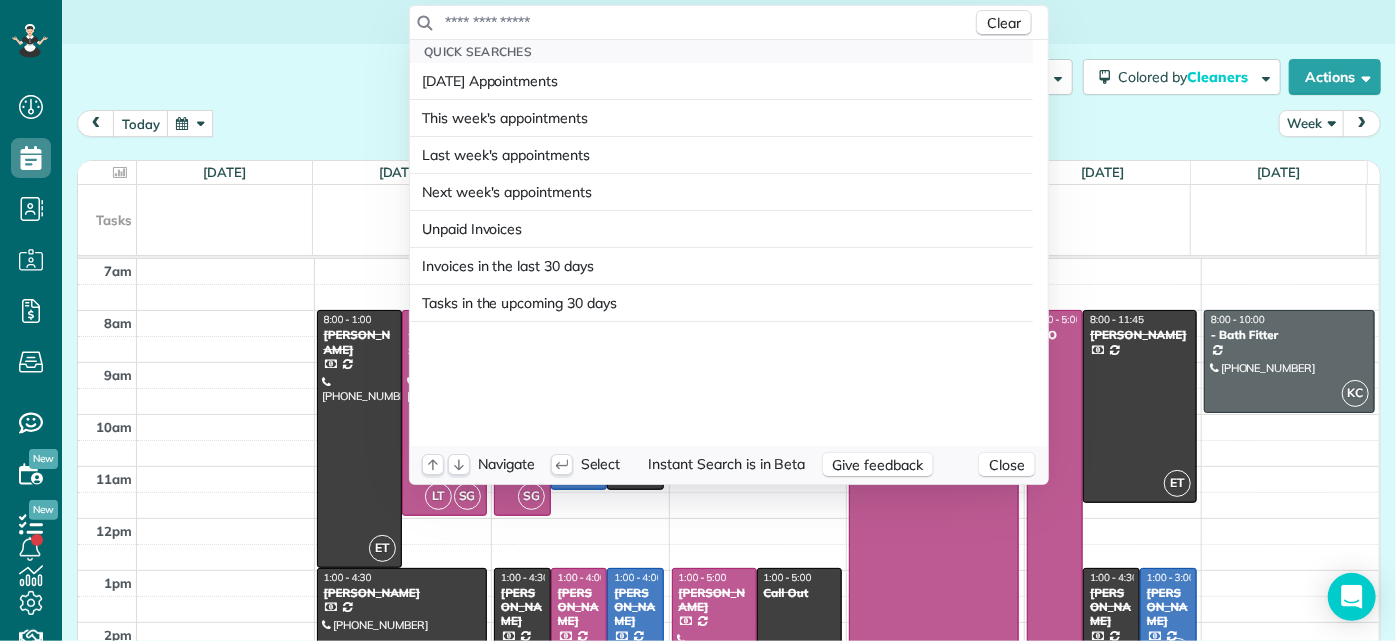 click at bounding box center (708, 22) 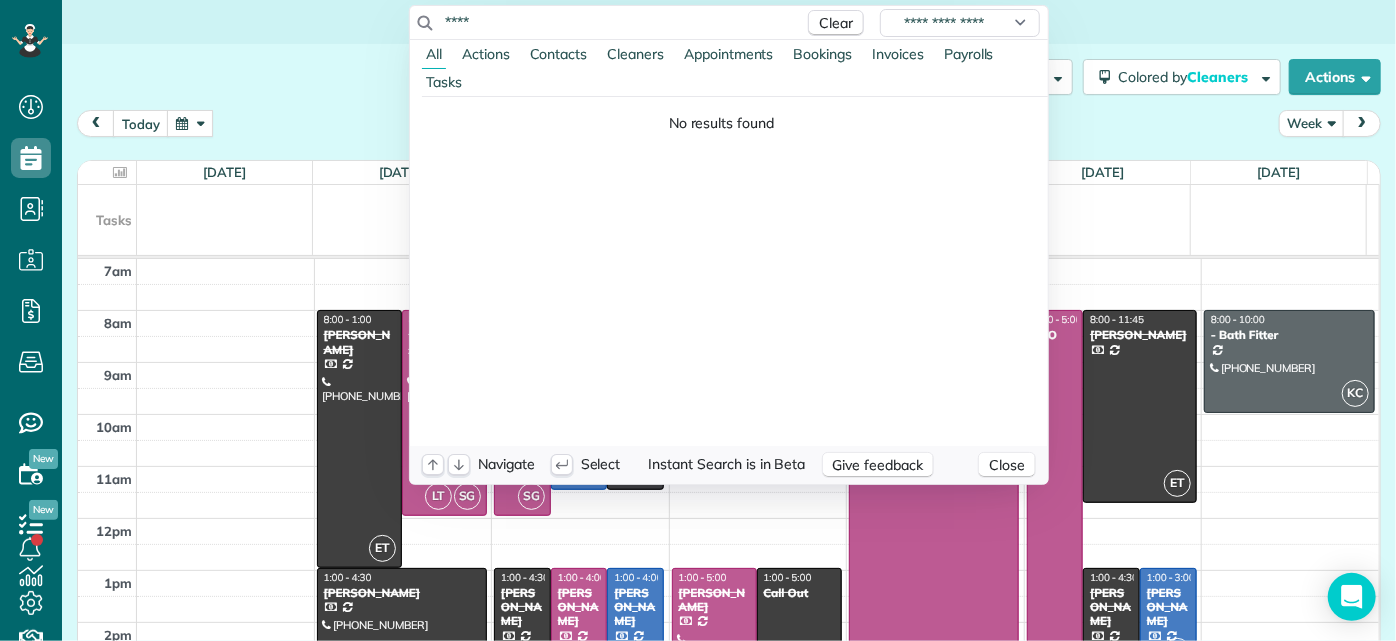 type on "****" 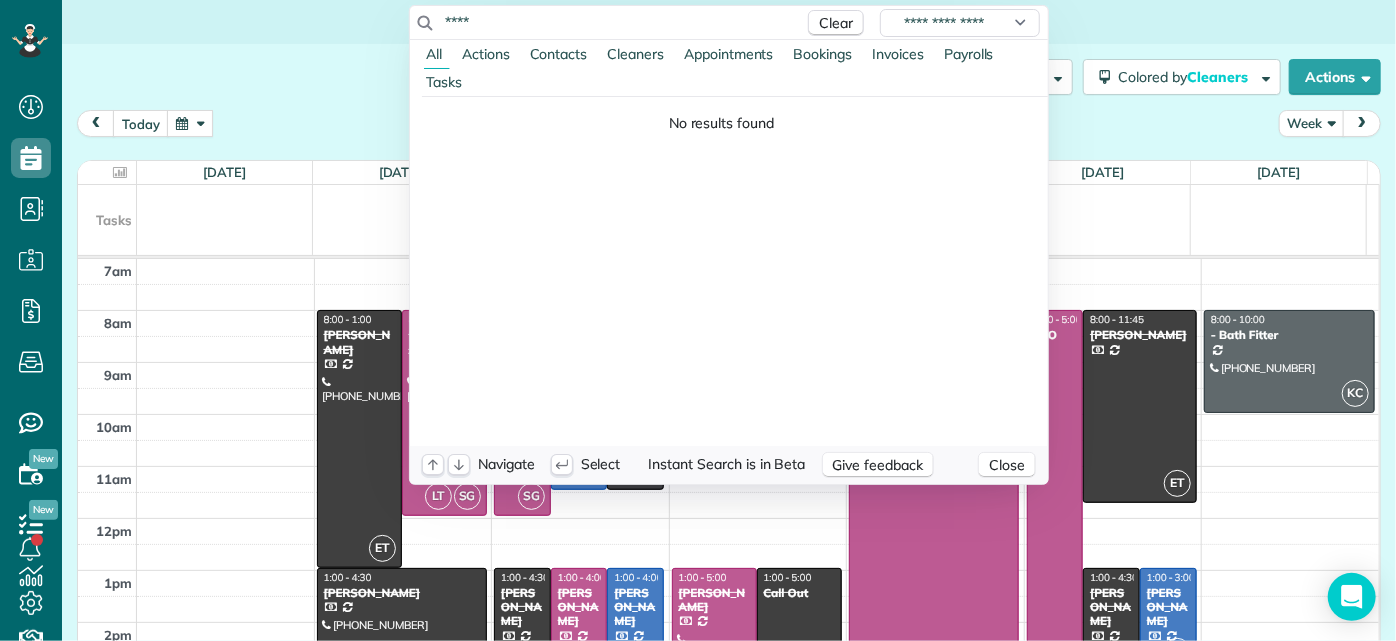 click on "Invoices" at bounding box center [898, 54] 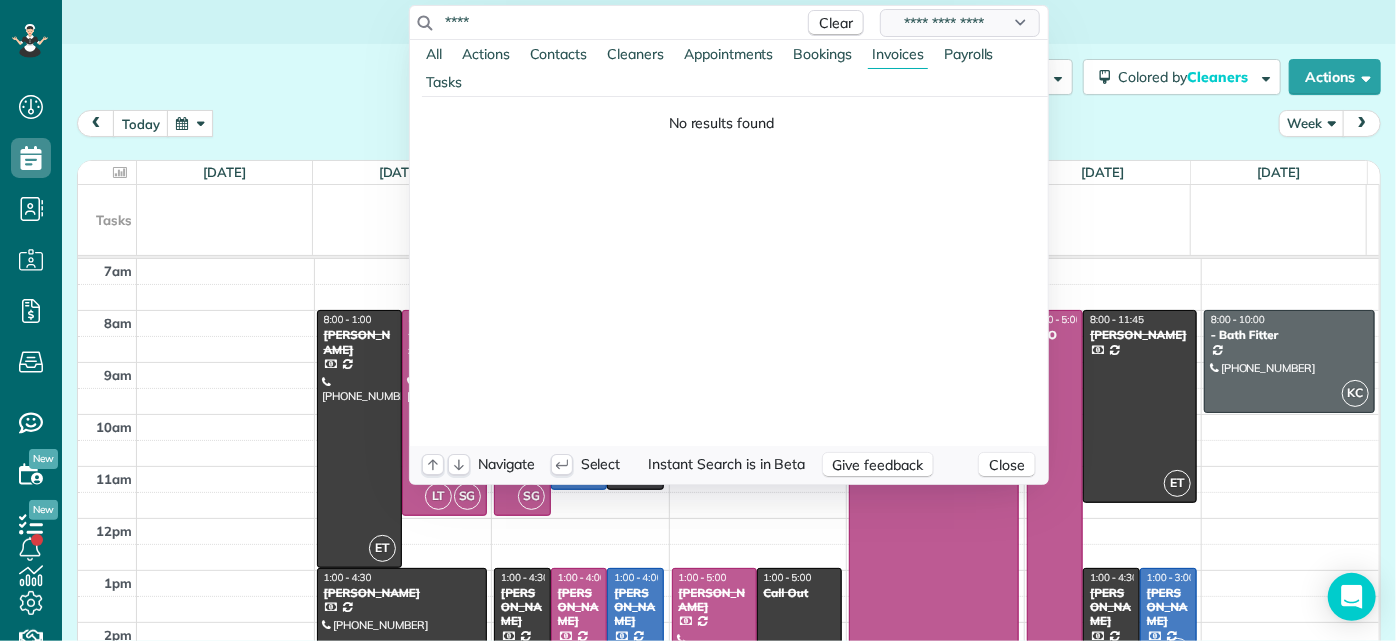 click on "**********" at bounding box center (960, 23) 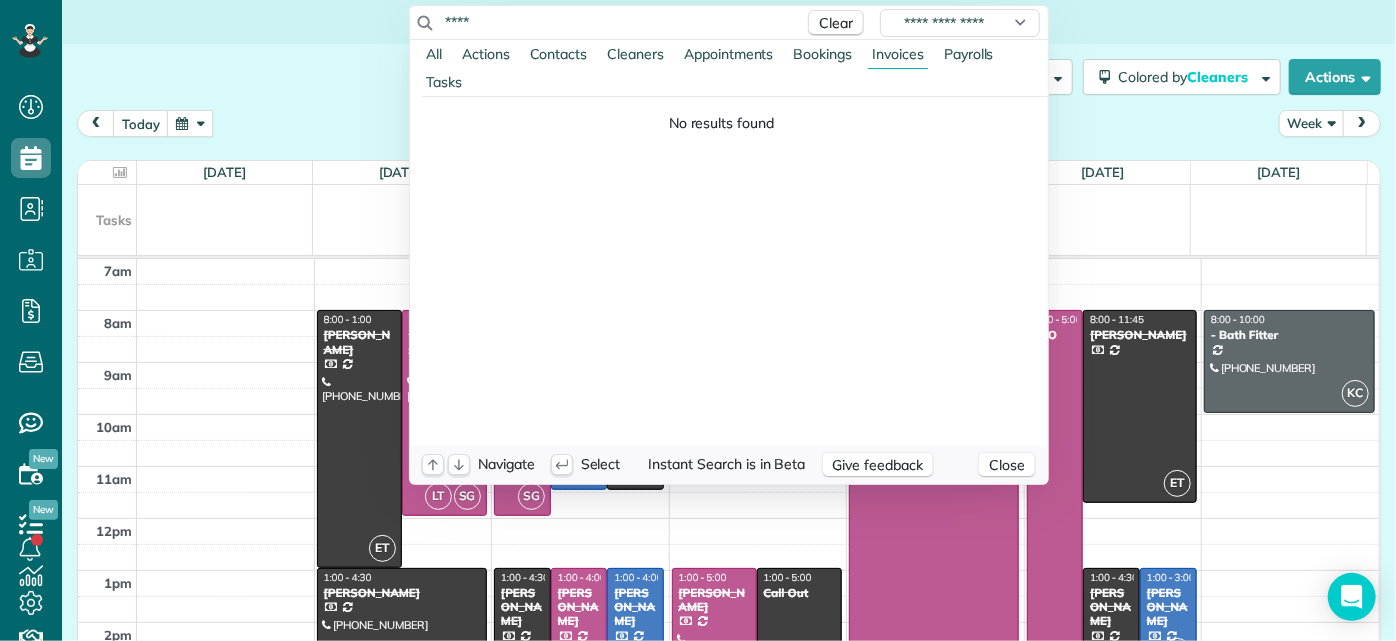 click on "Clear" at bounding box center (836, 23) 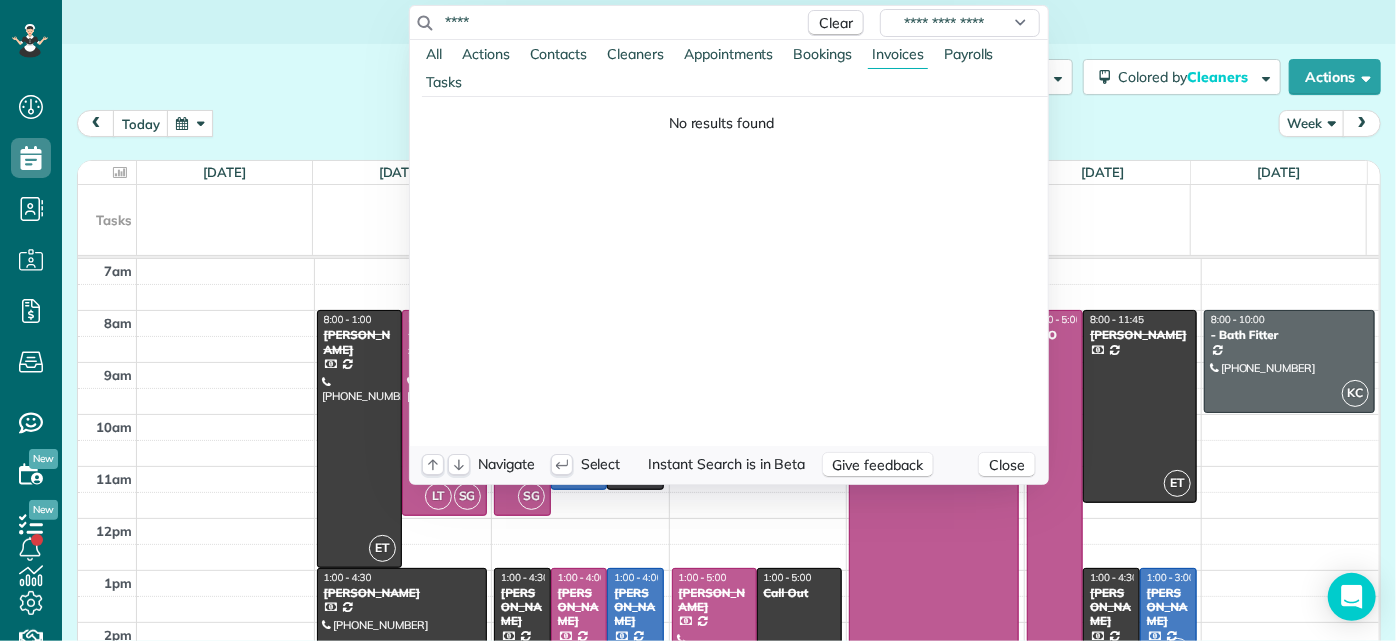 type 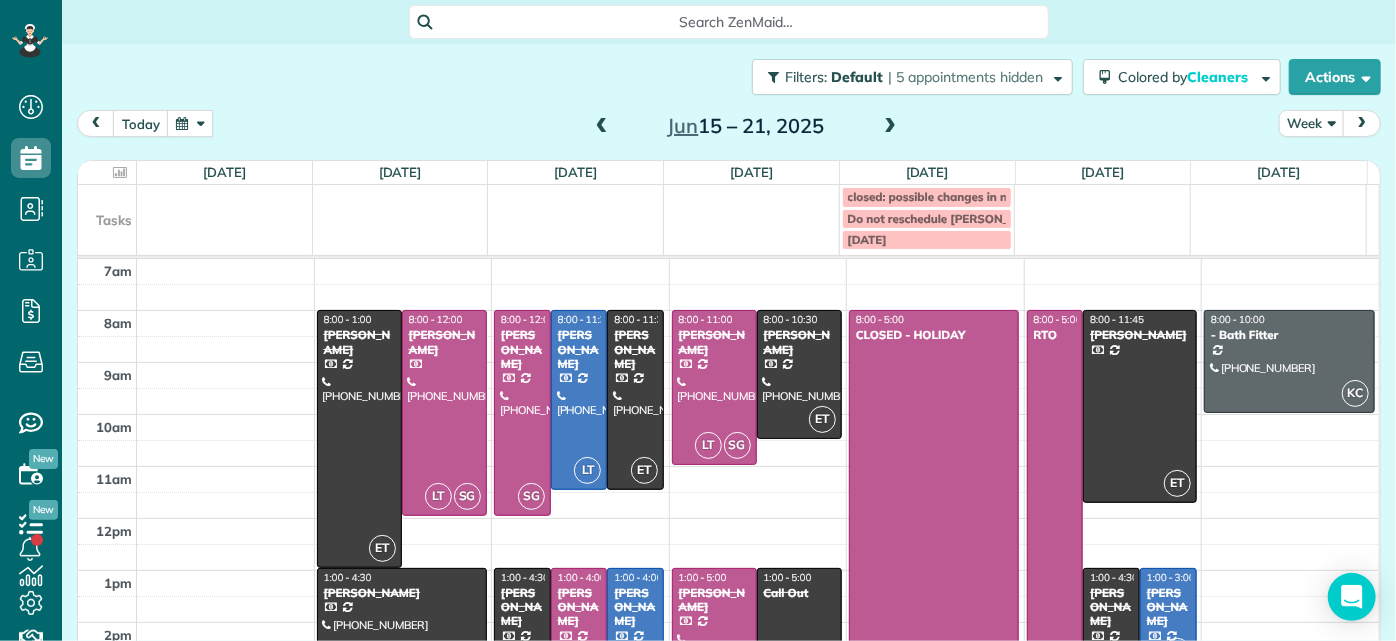 click on "Dashboard
Scheduling
Calendar View
List View
Dispatch View - Weekly scheduling (Beta)" at bounding box center (698, 320) 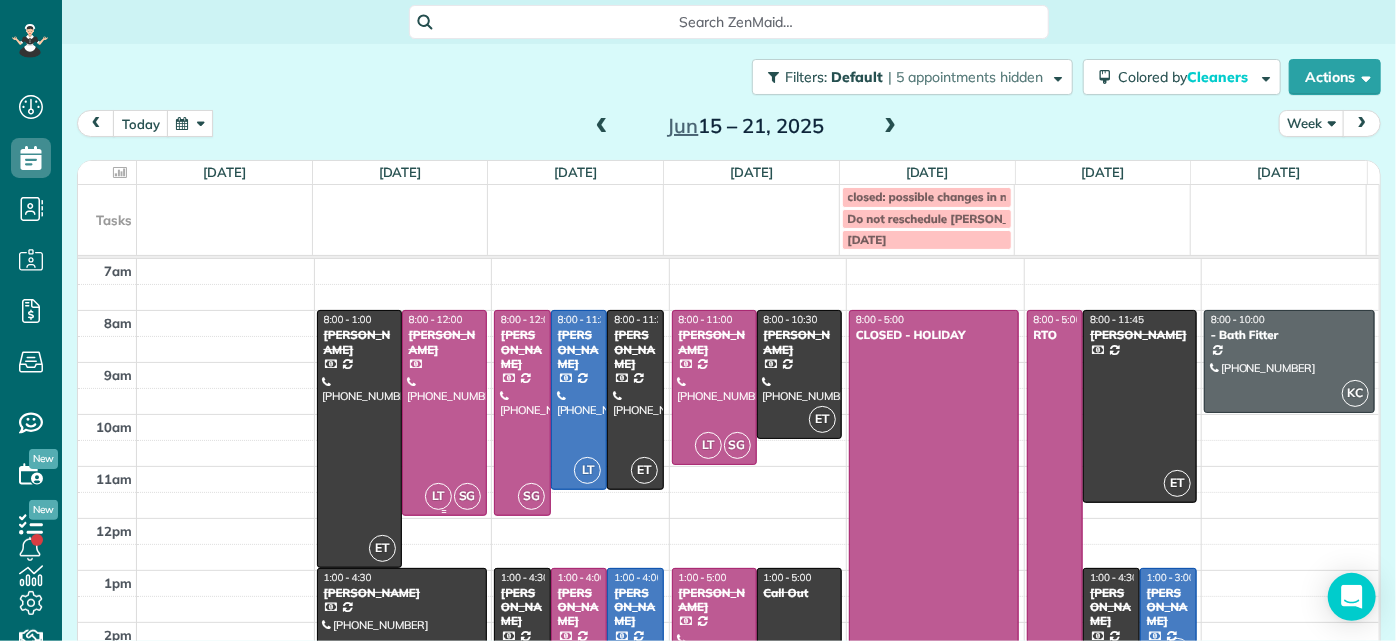 click at bounding box center [444, 413] 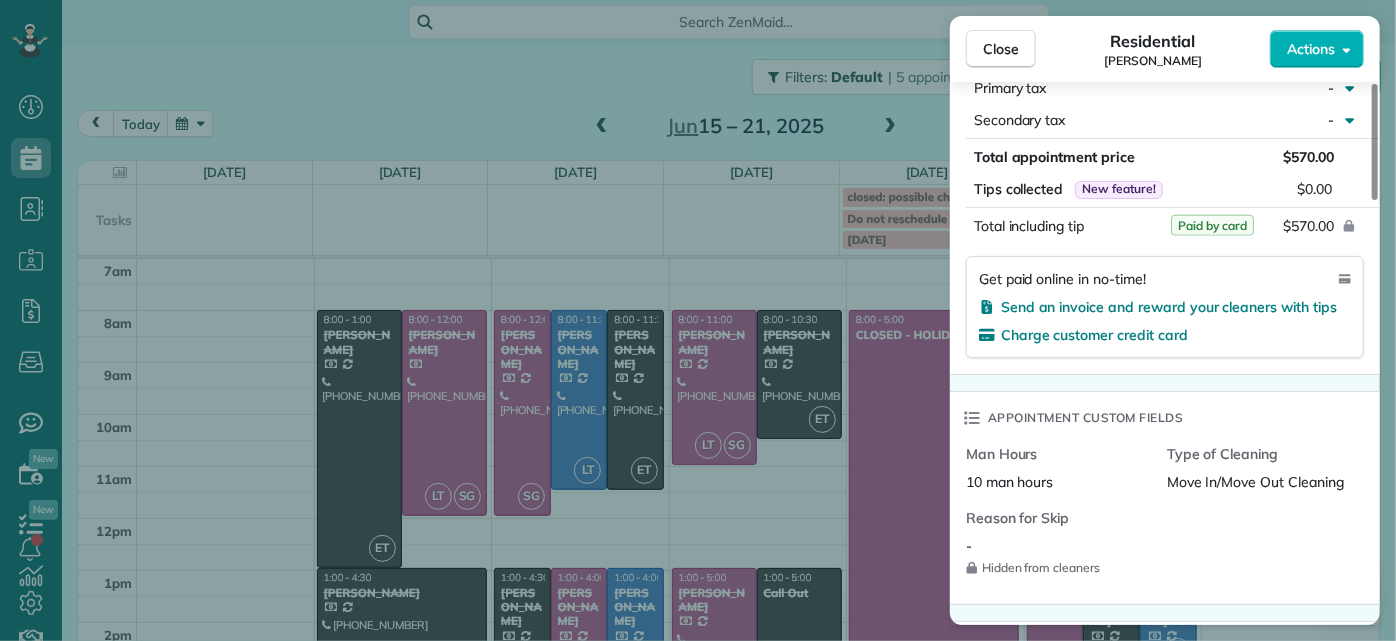 scroll, scrollTop: 1545, scrollLeft: 0, axis: vertical 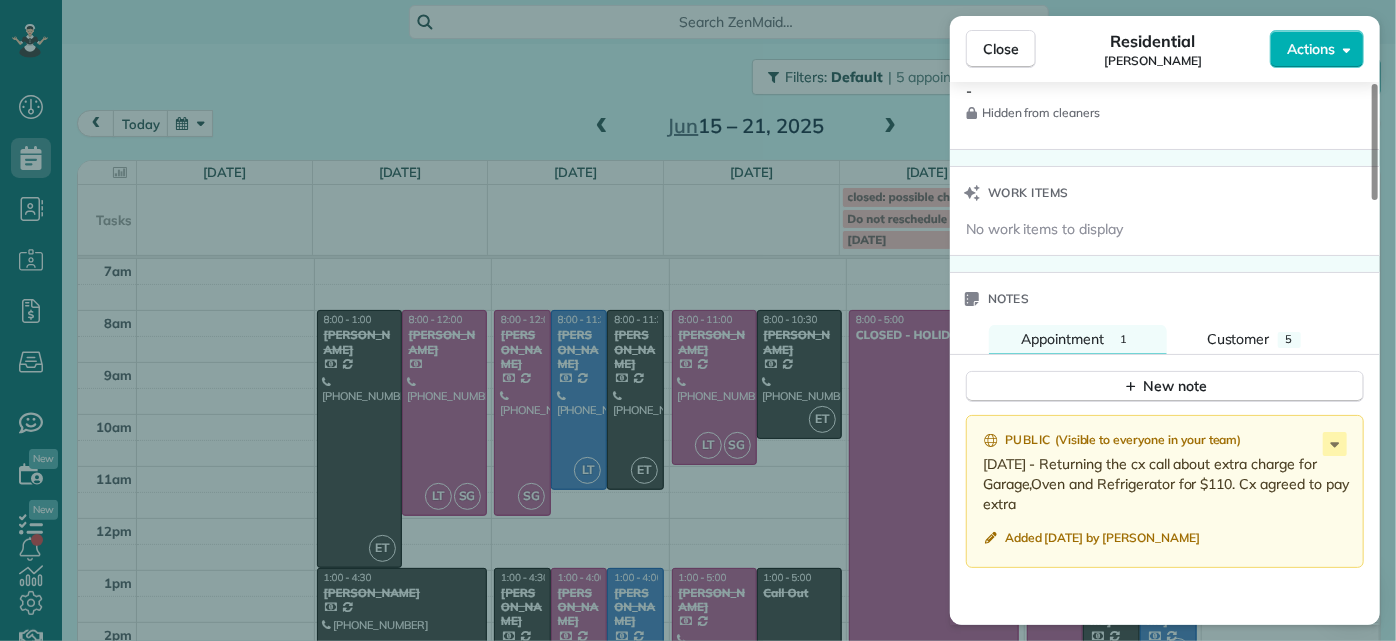 click on "Close Residential [PERSON_NAME] Actions Status Completed [PERSON_NAME] · Open profile Mobile [PHONE_NUMBER] Copy [EMAIL_ADDRESS][DOMAIN_NAME] Copy View Details Residential [DATE] 8:00 AM 12:00 PM 4 hours and 0 minutes One time [STREET_ADDRESS] Service was not rated yet Setup ratings Cleaners Time in and out Assign Invite Cleaners [PERSON_NAME] 8:00 AM 12:00 PM [PERSON_NAME] 8:00 AM 12:00 PM Checklist Try Now Keep this appointment up to your standards. Stay on top of every detail, keep your cleaners organised, and your client happy. Assign a checklist Watch a 5 min demo Billing Billing actions Price $570.00 Overcharge $0.00 Discount $0.00 Coupon discount - Primary tax - Secondary tax - Total appointment price $570.00 Tips collected New feature! $0.00 Paid by card Total including tip $570.00 Get paid online in no-time! Send an invoice and reward your cleaners with tips Charge customer credit card Appointment custom fields Man Hours 10 man hours - Notes" at bounding box center (698, 320) 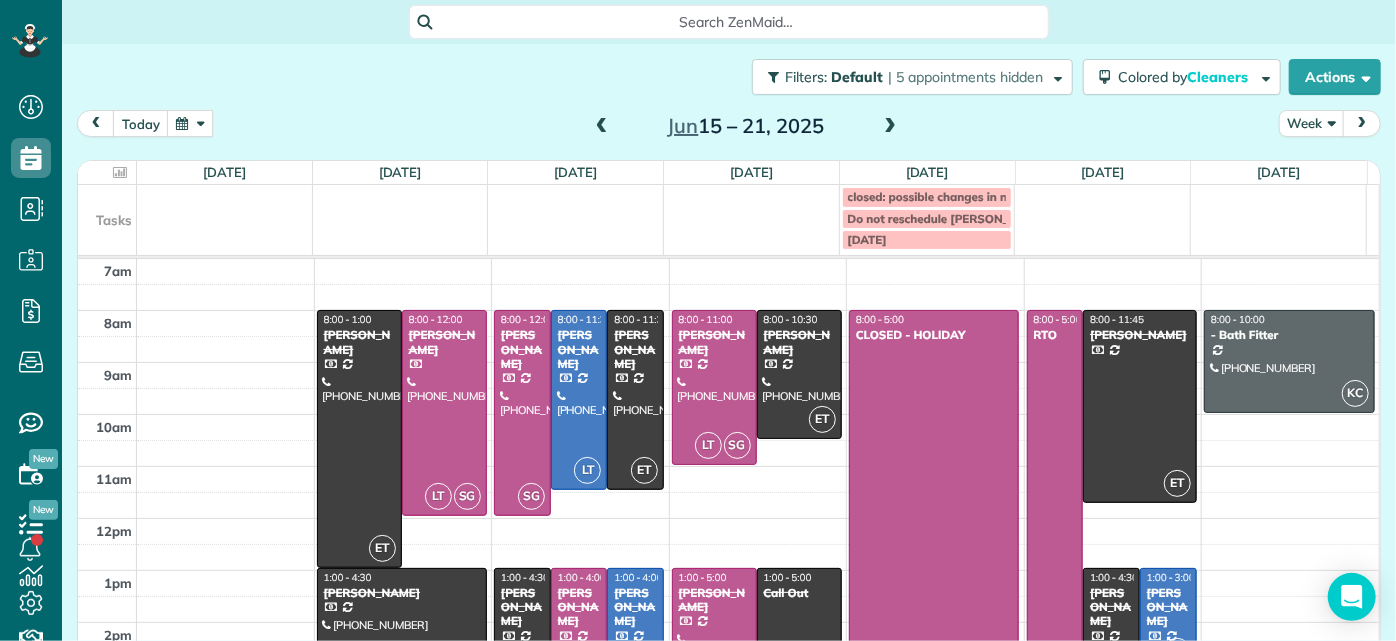 click at bounding box center (602, 127) 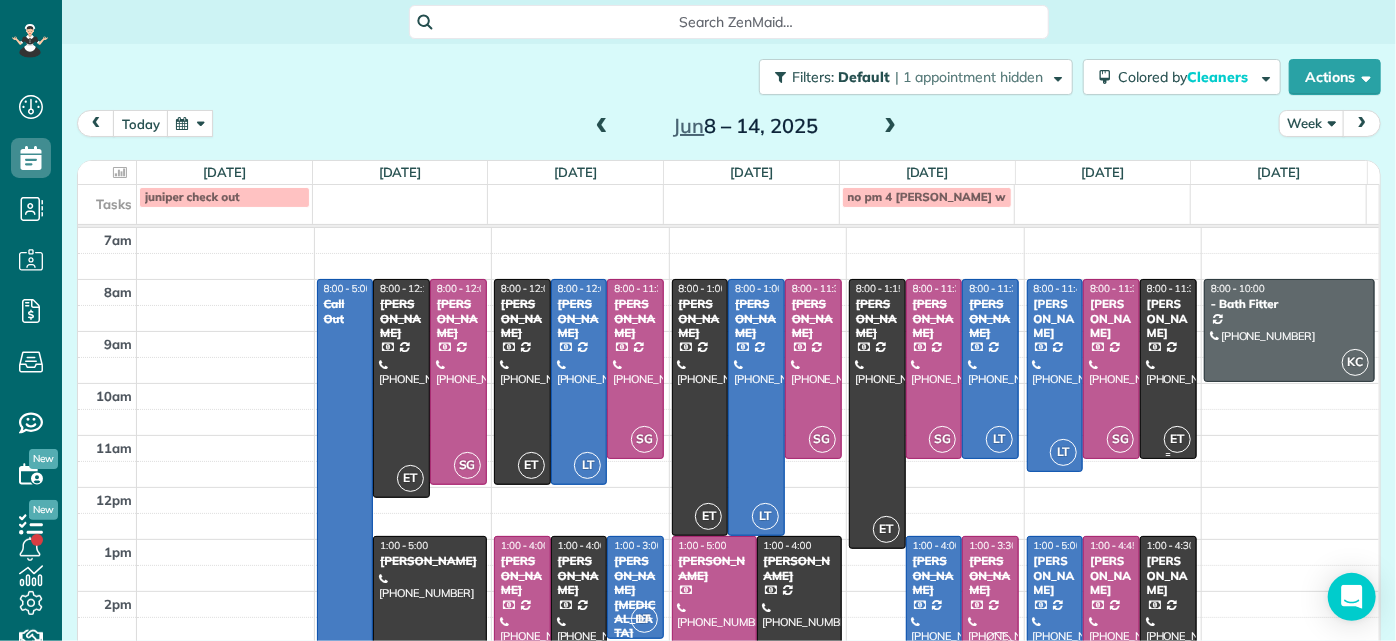 click at bounding box center [1168, 369] 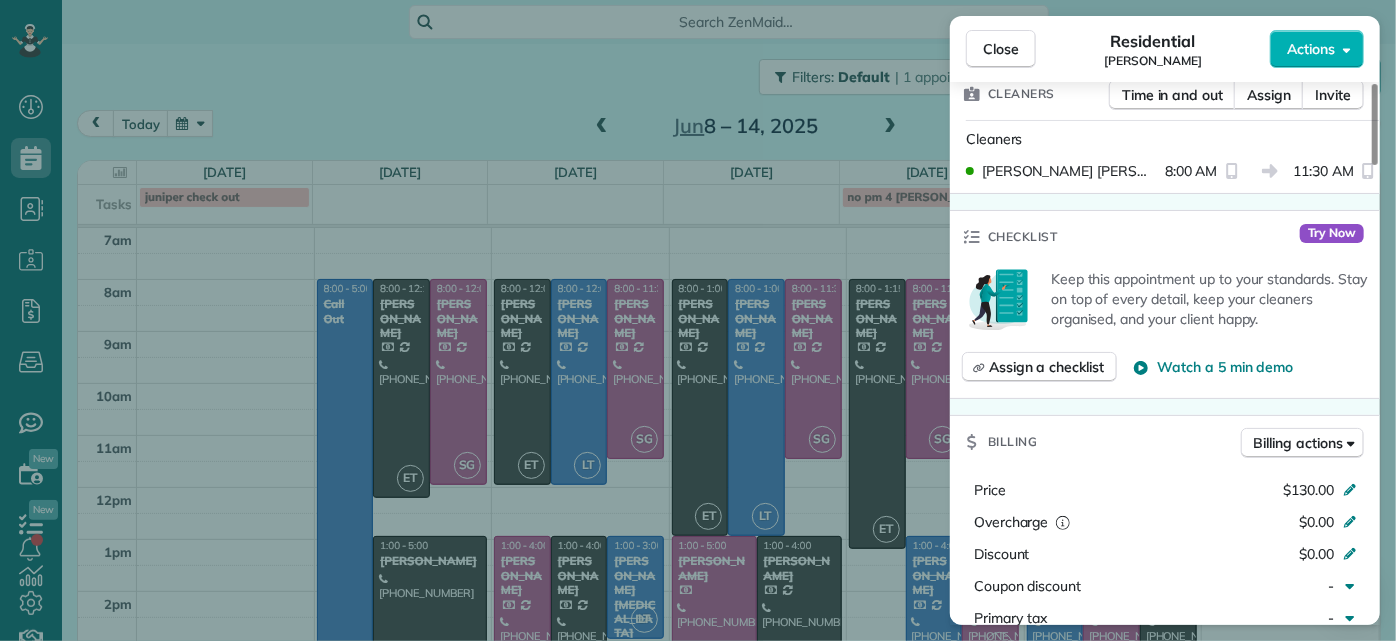 scroll, scrollTop: 727, scrollLeft: 0, axis: vertical 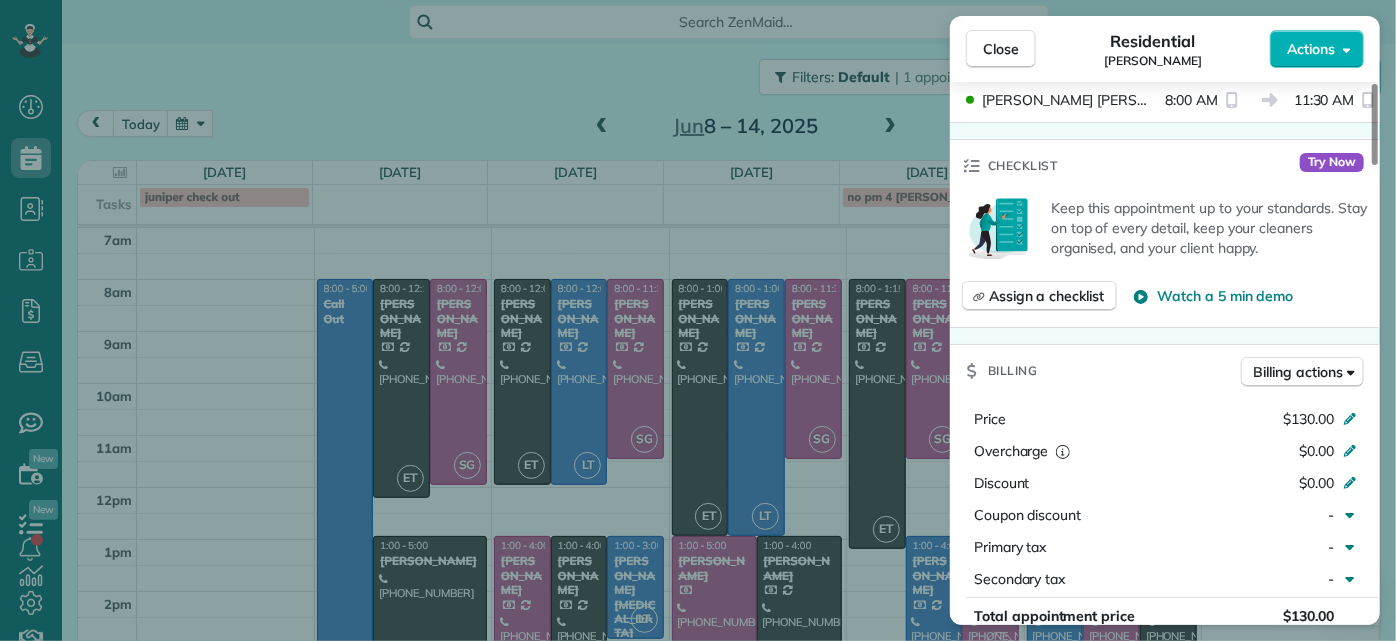 click on "Close Residential [PERSON_NAME] Actions Status Active [PERSON_NAME] · Open profile Home [PHONE_NUMBER] Copy Mobile [PHONE_NUMBER] Copy [EMAIL_ADDRESS][DOMAIN_NAME] Copy [EMAIL_ADDRESS][DOMAIN_NAME] Copy [EMAIL_ADDRESS][DOMAIN_NAME] Copy View Details Residential [DATE] 8:00 AM 11:30 AM 3 hours and 30 minutes Repeats every 2 weeks Edit recurring service Previous ([DATE]) Next ([DATE]) [STREET_ADDRESS] Service was not rated yet Setup ratings Cleaners Time in and out Assign Invite Cleaners [PERSON_NAME] 8:00 AM 11:30 AM Checklist Try Now Keep this appointment up to your standards. Stay on top of every detail, keep your cleaners organised, and your client happy. Assign a checklist Watch a 5 min demo Billing Billing actions Price $130.00 Overcharge $0.00 Discount $0.00 Coupon discount - Primary tax - Secondary tax - Total appointment price $130.00 Tips collected New feature! $0.00 Paid by card Total including tip $130.00 Get paid online in no-time! Send an invoice and reward your cleaners with tips -" at bounding box center (698, 320) 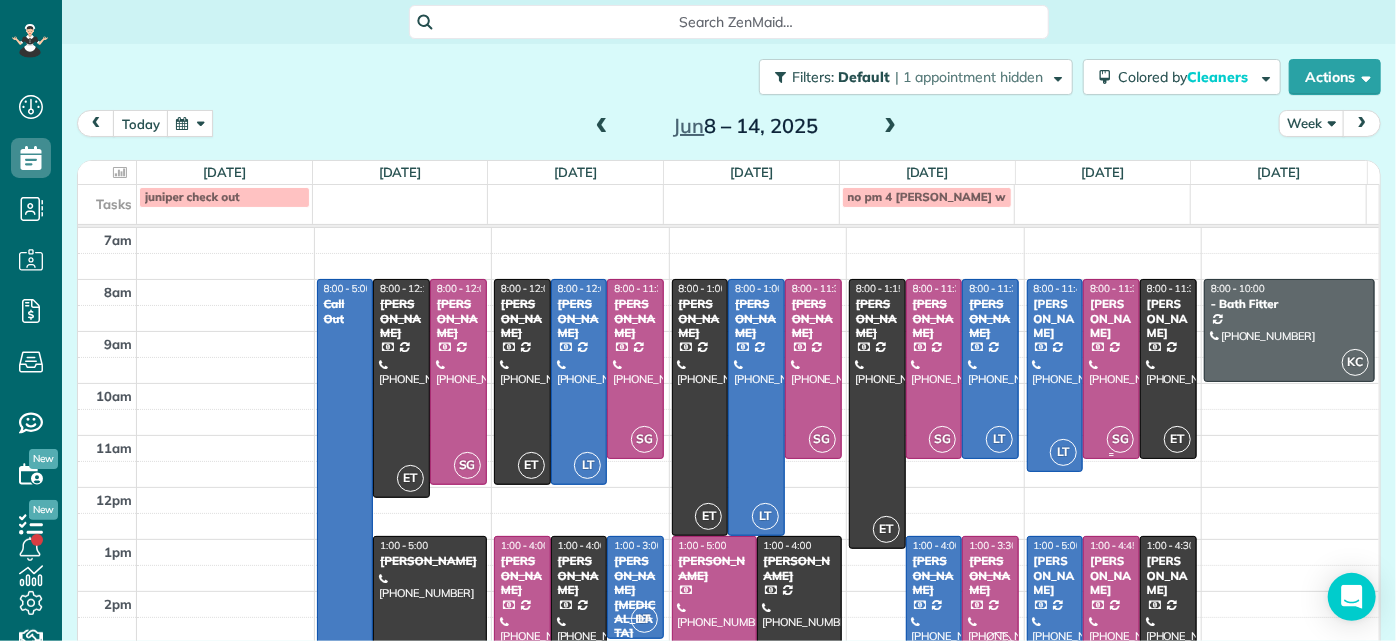 click at bounding box center [1111, 369] 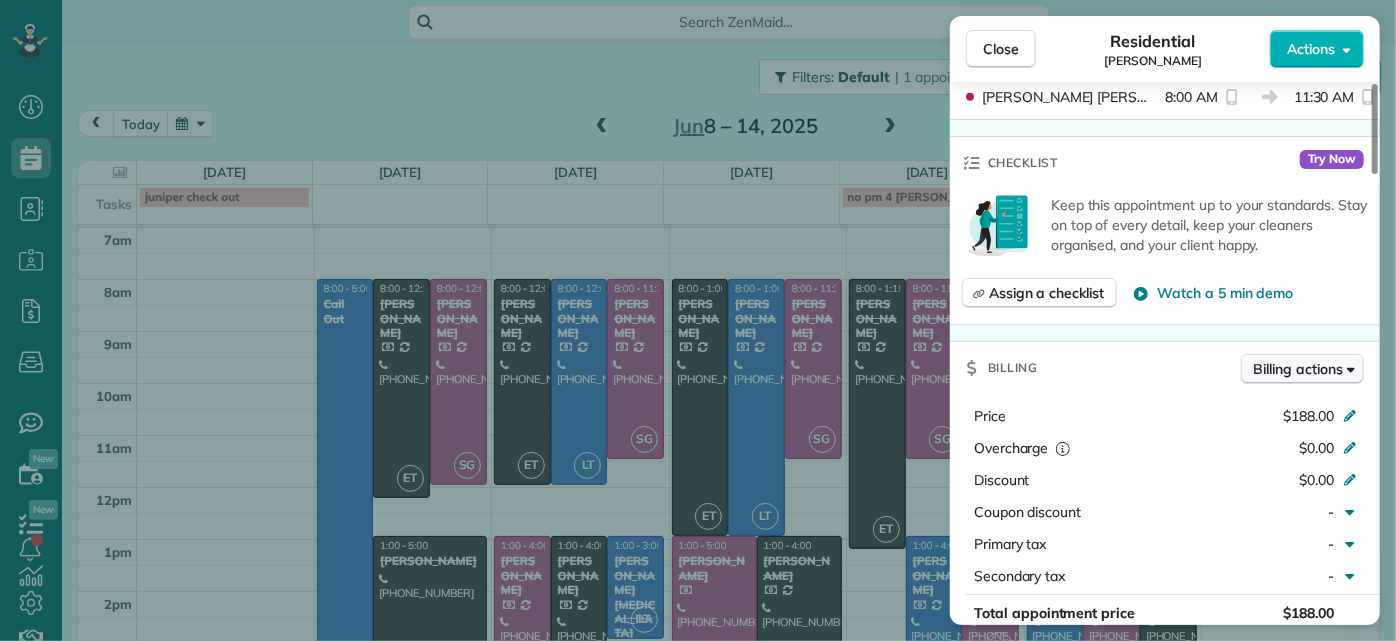 scroll, scrollTop: 818, scrollLeft: 0, axis: vertical 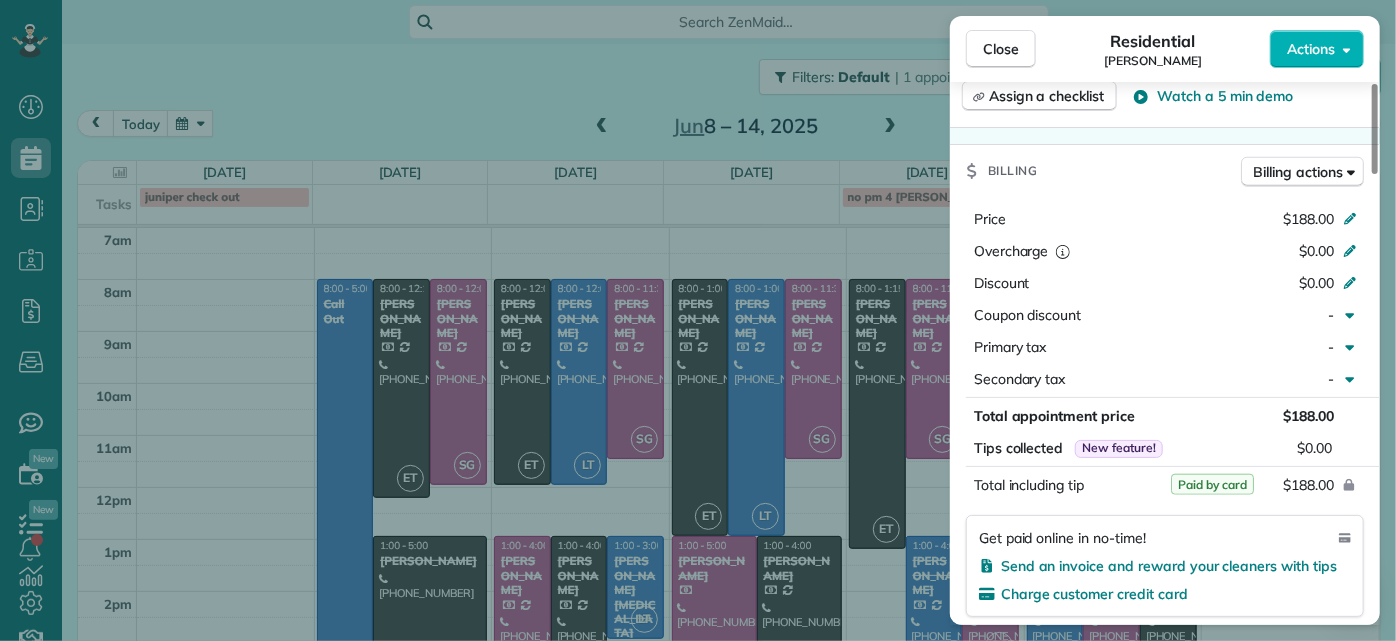 click on "Close Residential [PERSON_NAME] Actions Status Active [PERSON_NAME] · Open profile Mobile [PHONE_NUMBER] Copy [EMAIL_ADDRESS][DOMAIN_NAME] Copy View Details Residential [DATE] 8:00 AM 11:30 AM 3 hours and 30 minutes Repeats every 2 weeks Edit recurring service Previous ([DATE]) Next ([DATE]) [STREET_ADDRESS] Service was not rated yet Setup ratings Cleaners Time in and out Assign Invite Cleaners [PERSON_NAME] 8:00 AM 11:30 AM Checklist Try Now Keep this appointment up to your standards. Stay on top of every detail, keep your cleaners organised, and your client happy. Assign a checklist Watch a 5 min demo Billing Billing actions Price $188.00 Overcharge $0.00 Discount $0.00 Coupon discount - Primary tax - Secondary tax - Total appointment price $188.00 Tips collected New feature! $0.00 Paid by card Total including tip $188.00 Get paid online in no-time! Send an invoice and reward your cleaners with tips Charge customer credit card Appointment custom fields - 5 3" at bounding box center [698, 320] 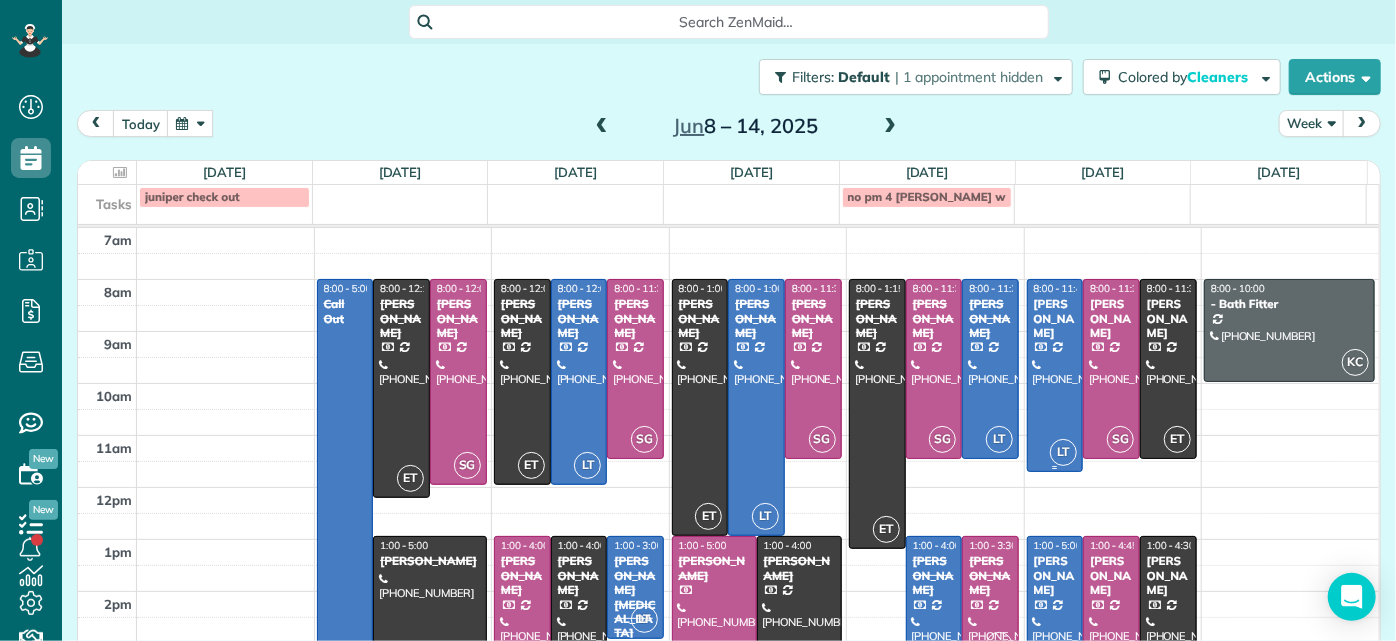 click at bounding box center [1055, 375] 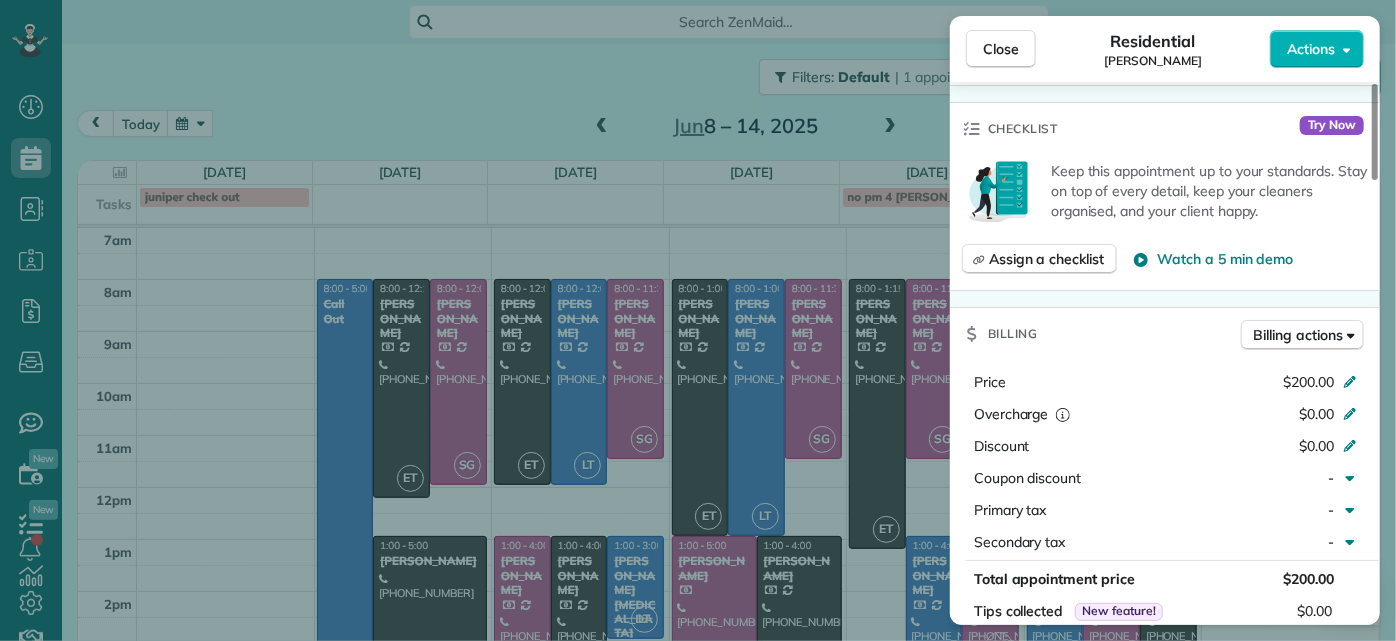 scroll, scrollTop: 727, scrollLeft: 0, axis: vertical 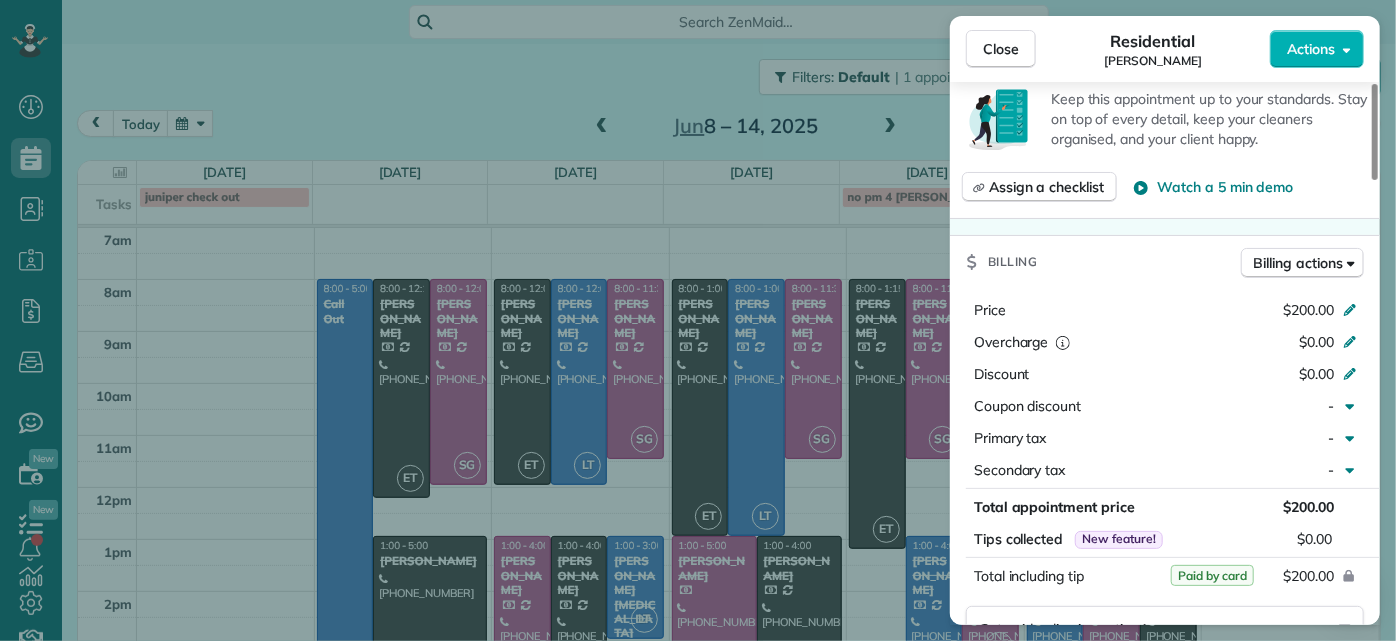 click on "Close Residential [PERSON_NAME] Actions Status Active [PERSON_NAME] · Open profile Mobile [PHONE_NUMBER] Copy [EMAIL_ADDRESS][DOMAIN_NAME] Copy View Details Residential [DATE] 8:00 AM 11:45 AM 3 hours and 45 minutes Repeats every 2 weeks until [DATE] Edit recurring service Previous ([DATE]) Next ([DATE]) [STREET_ADDRESS] Service was not rated yet Setup ratings Cleaners Time in and out Assign Invite Cleaners [PERSON_NAME] 8:00 AM 11:45 AM Checklist Try Now Keep this appointment up to your standards. Stay on top of every detail, keep your cleaners organised, and your client happy. Assign a checklist Watch a 5 min demo Billing Billing actions Price $200.00 Overcharge $0.00 Discount $0.00 Coupon discount - Primary tax - Secondary tax - Total appointment price $200.00 Tips collected New feature! $0.00 Paid by card Total including tip $200.00 Get paid online in no-time! Send an invoice and reward your cleaners with tips Charge customer credit card Appointment custom fields 3.75" at bounding box center [698, 320] 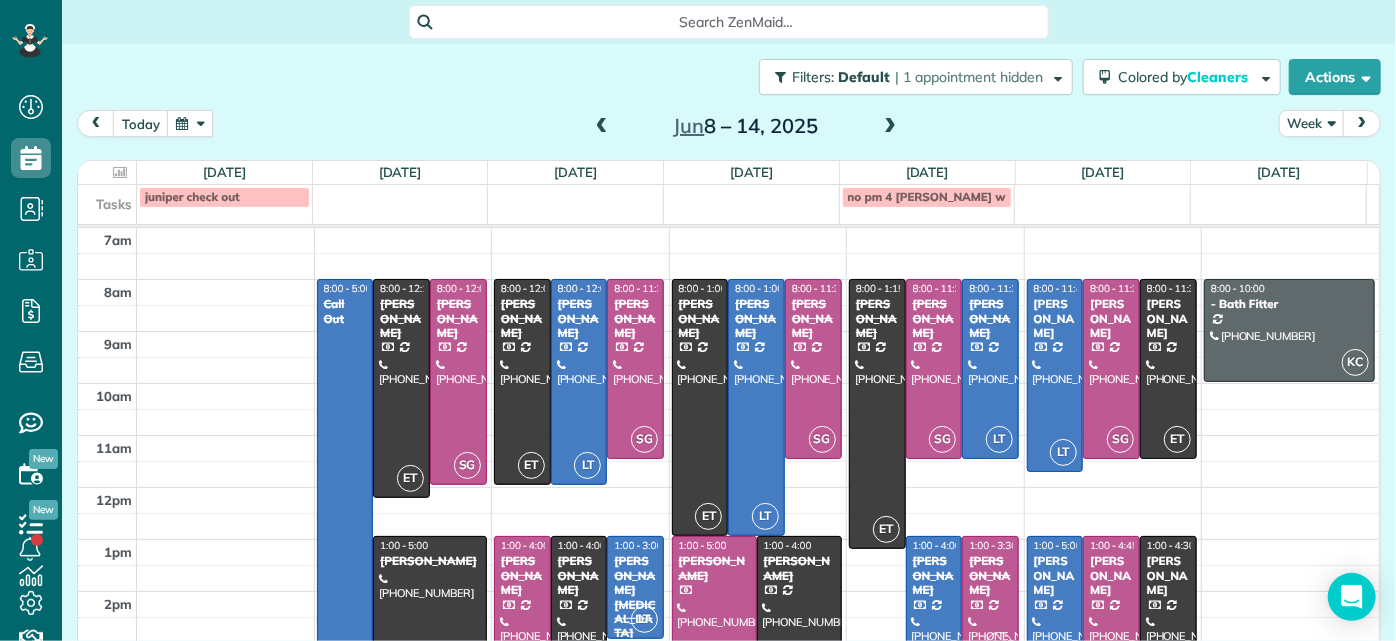 click on "[PERSON_NAME]" at bounding box center [1168, 575] 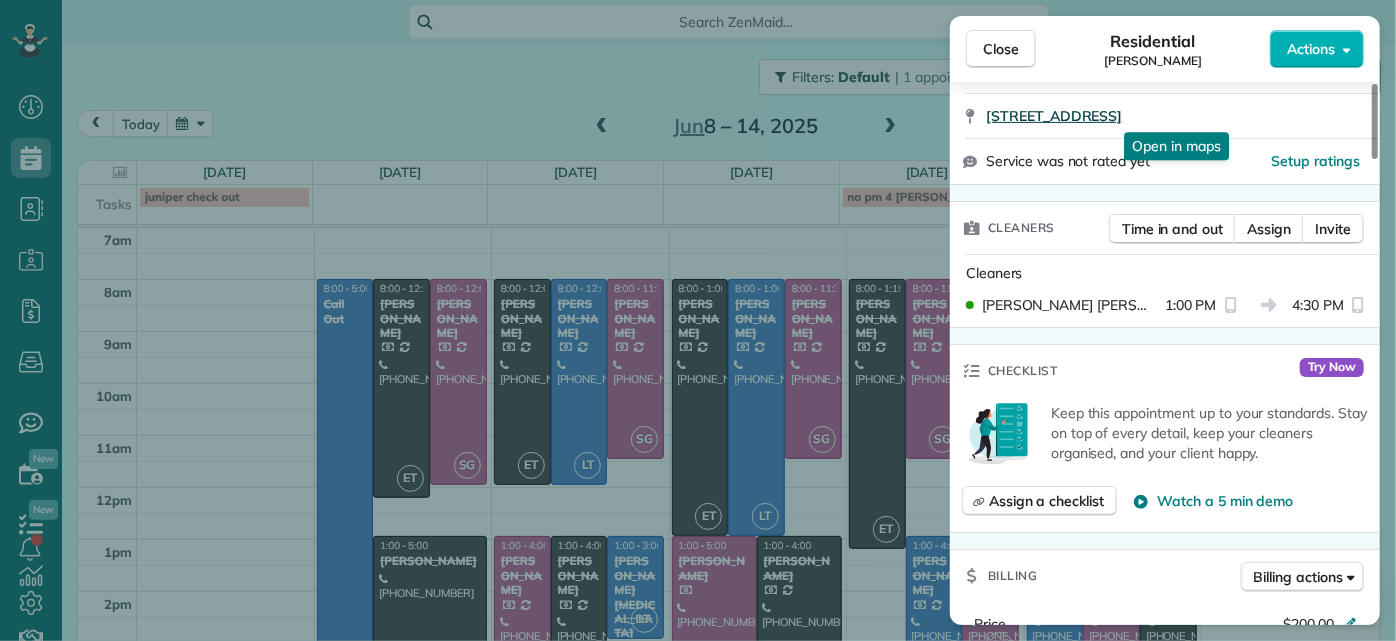 scroll, scrollTop: 636, scrollLeft: 0, axis: vertical 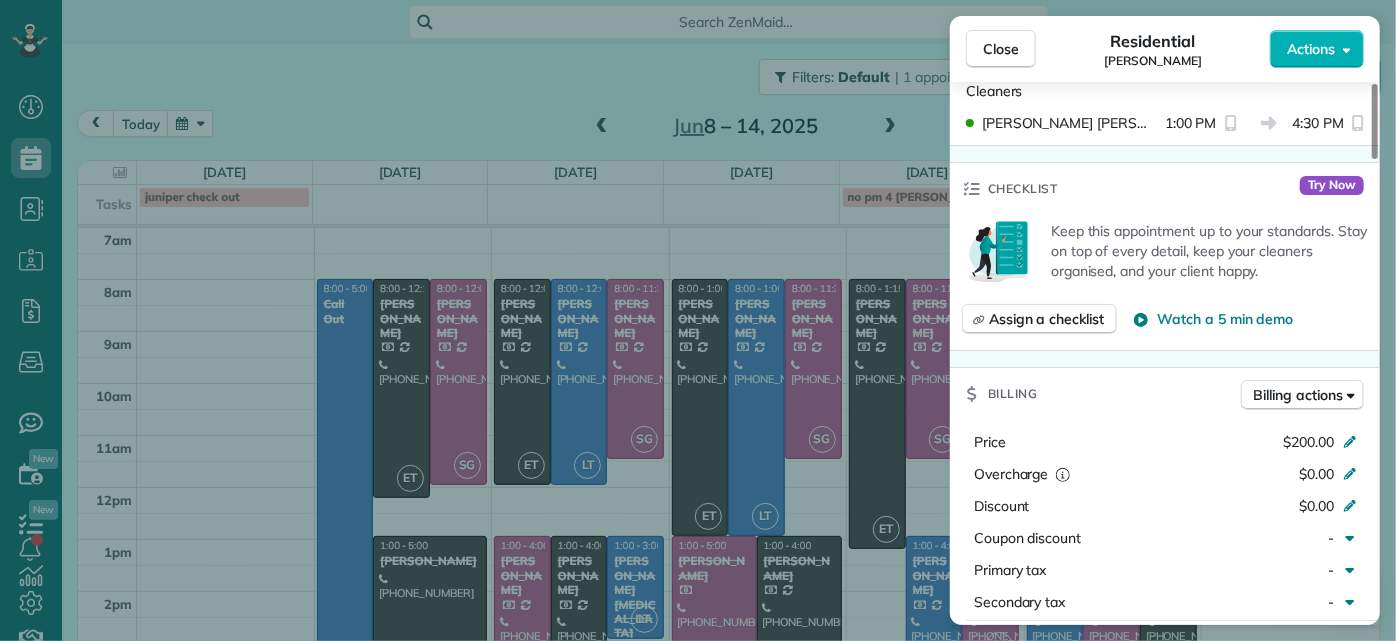click on "Close Residential [PERSON_NAME] Actions Status Active [PERSON_NAME] · Open profile Home [PHONE_NUMBER] Copy Mobile [PHONE_NUMBER] Copy [EMAIL_ADDRESS][DOMAIN_NAME] Copy View Details Residential [DATE] 1:00 PM 4:30 PM 3 hours and 30 minutes Repeats every 4 weeks Edit recurring service Previous ([DATE]) Next ([DATE]) [STREET_ADDRESS] Service was not rated yet Setup ratings Cleaners Time in and out Assign Invite Cleaners [PERSON_NAME] 1:00 PM 4:30 PM Checklist Try Now Keep this appointment up to your standards. Stay on top of every detail, keep your cleaners organised, and your client happy. Assign a checklist Watch a 5 min demo Billing Billing actions Price $200.00 Overcharge $0.00 Discount $0.00 Coupon discount - Primary tax - Secondary tax - Total appointment price $200.00 Tips collected New feature! $0.00 Paid by card Total including tip $200.00 Get paid online in no-time! Send an invoice and reward your cleaners with tips Charge customer credit card Appointment custom fields - Notes" at bounding box center (698, 320) 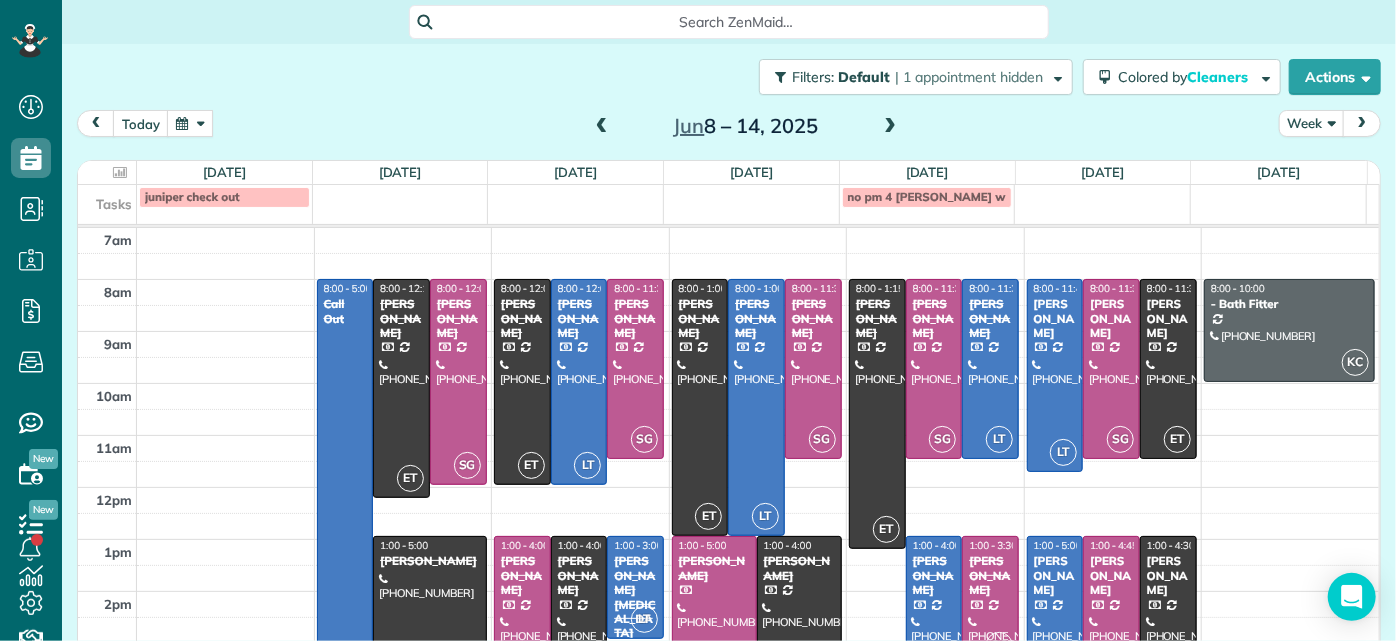 click on "[PERSON_NAME]" at bounding box center (1111, 575) 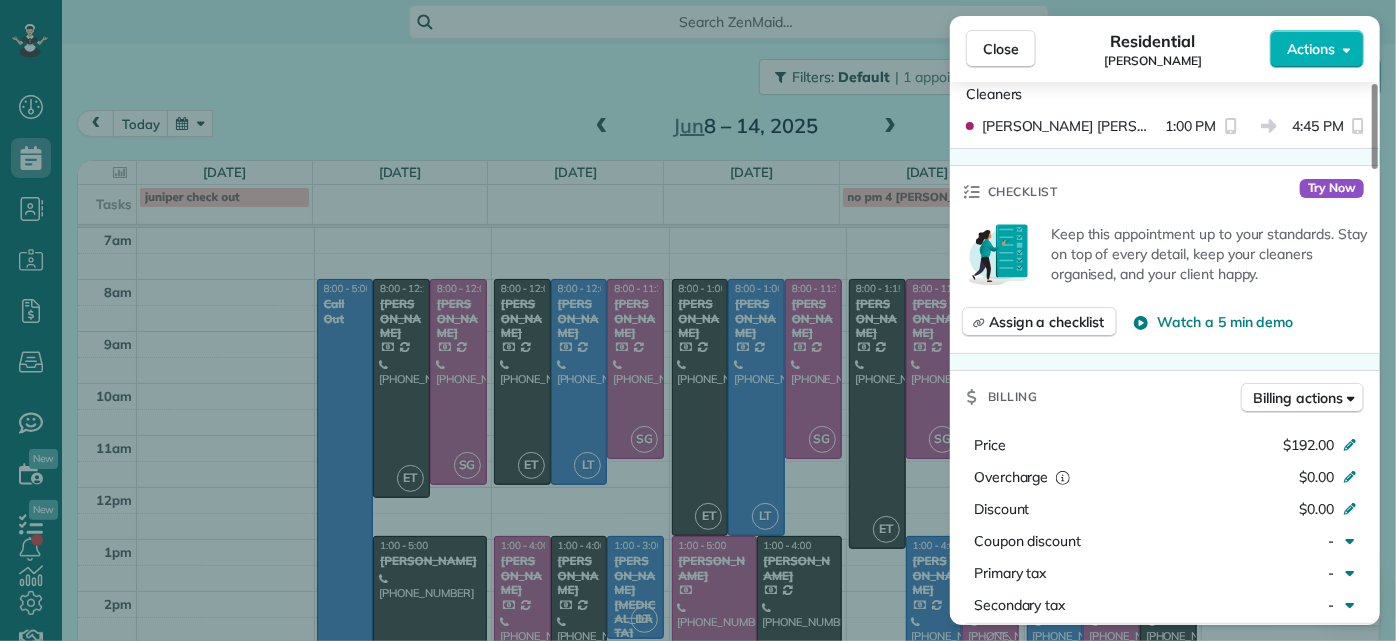 scroll, scrollTop: 818, scrollLeft: 0, axis: vertical 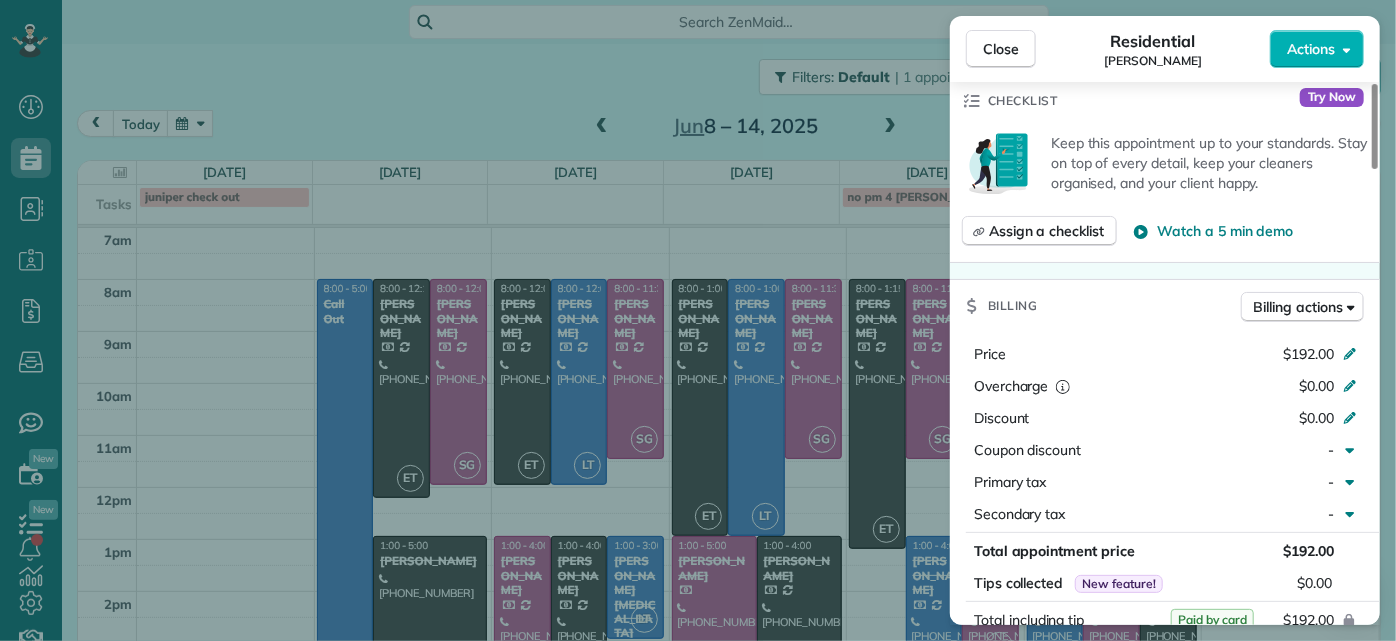 click on "Close Residential [PERSON_NAME] Actions Status Active [PERSON_NAME] · Open profile Mobile [PHONE_NUMBER] [PERSON_NAME] Copy Mobile [PHONE_NUMBER] [PERSON_NAME] [PERSON_NAME][EMAIL_ADDRESS][PERSON_NAME][DOMAIN_NAME] Copy [EMAIL_ADDRESS][DOMAIN_NAME] Copy View Details Residential [DATE] 1:00 PM 4:45 PM 3 hours and 45 minutes Repeats every 2 weeks Edit recurring service Previous ([DATE]) Next ([DATE]) [STREET_ADDRESS][PERSON_NAME] Service was not rated yet Setup ratings Cleaners Time in and out Assign Invite Cleaners [PERSON_NAME] 1:00 PM 4:45 PM Checklist Try Now Keep this appointment up to your standards. Stay on top of every detail, keep your cleaners organised, and your client happy. Assign a checklist Watch a 5 min demo Billing Billing actions Price $192.00 Overcharge $0.00 Discount $0.00 Coupon discount - Primary tax - Secondary tax - Total appointment price $192.00 Tips collected New feature! $0.00 Paid by card Total including tip $192.00 Get paid online in no-time! Send an invoice and reward your cleaners with tips" at bounding box center [698, 320] 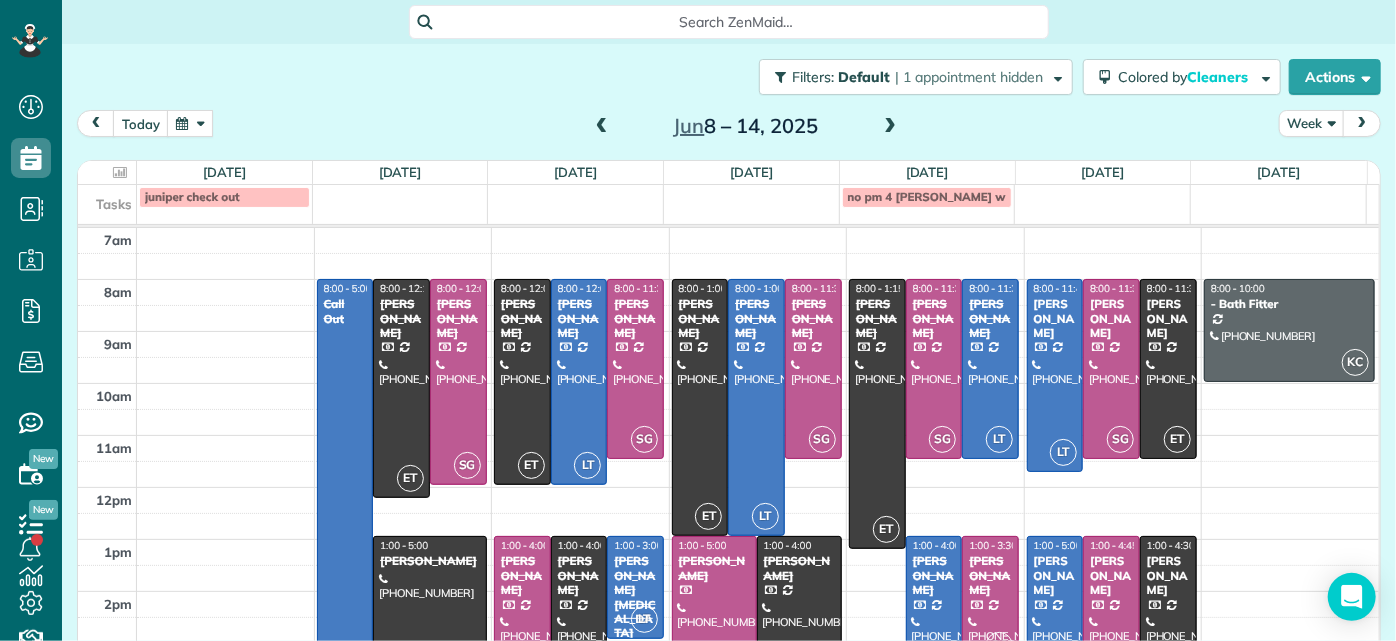 click at bounding box center [1055, 639] 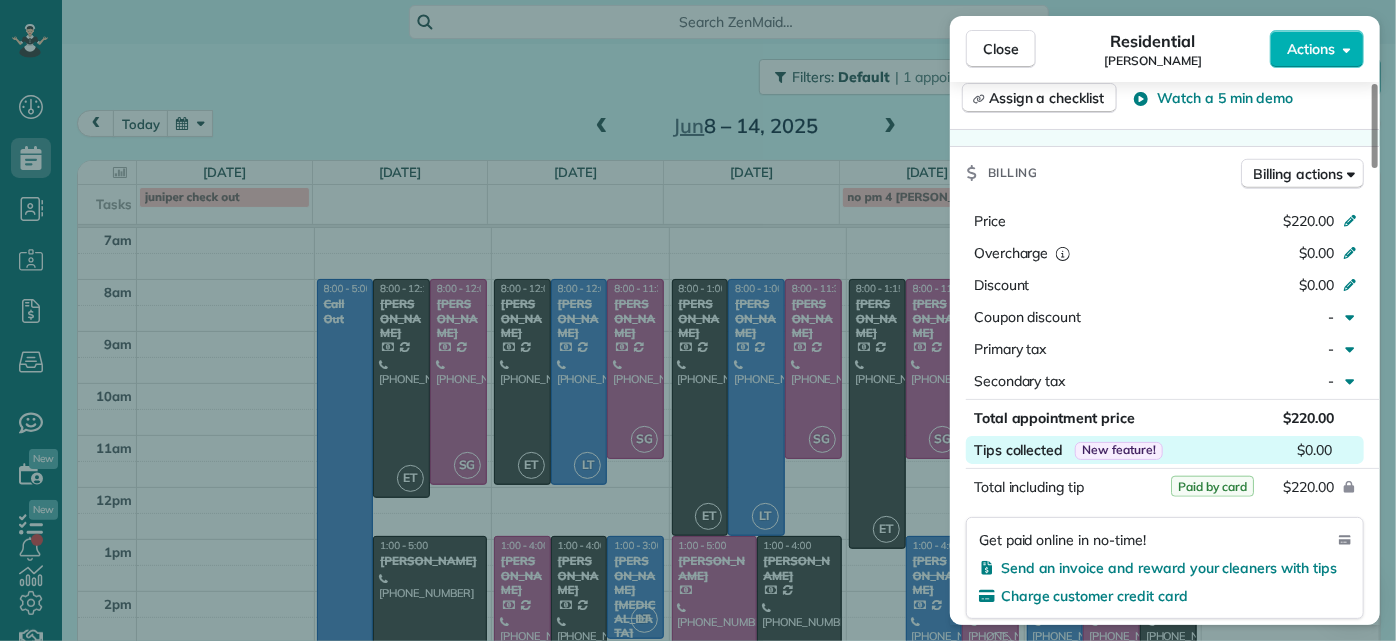 scroll, scrollTop: 818, scrollLeft: 0, axis: vertical 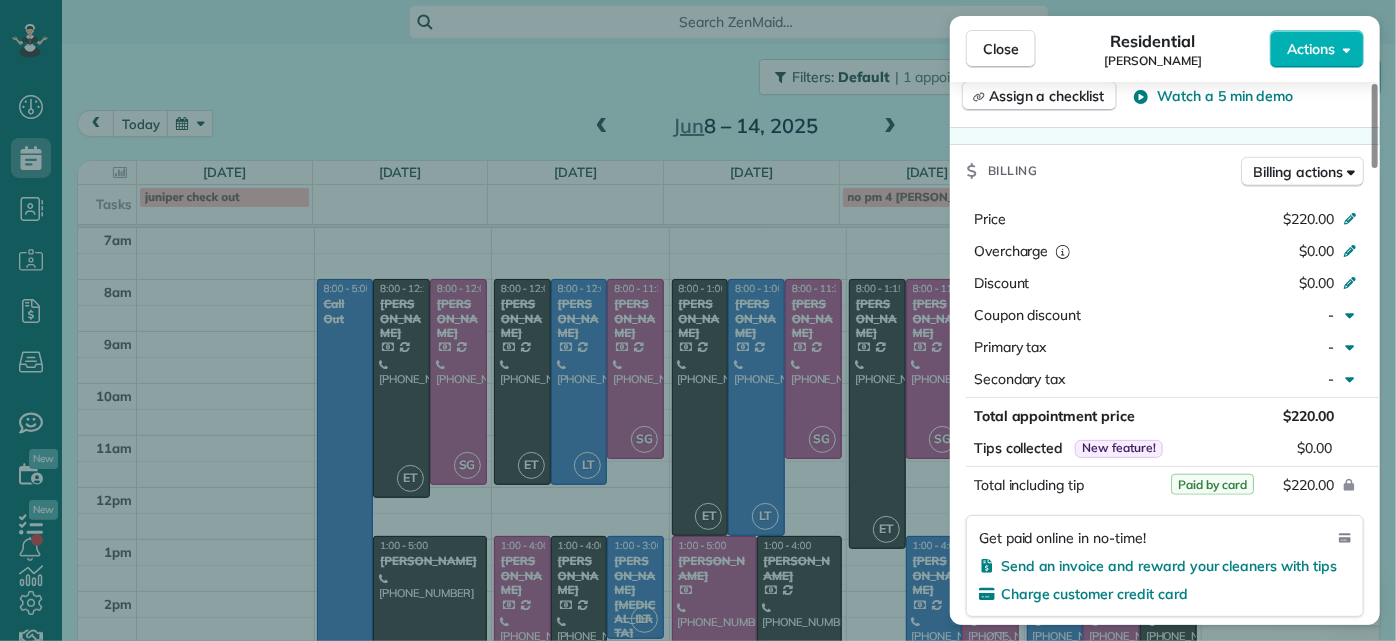 click on "Close Residential [PERSON_NAME] Actions Status Active [PERSON_NAME] · Open profile Mobile [PHONE_NUMBER] Copy [EMAIL_ADDRESS][DOMAIN_NAME] Copy View Details Residential [DATE] 1:00 PM 5:00 PM 4 hours and 0 minutes Repeats every 4 weeks Edit recurring service Previous ([DATE]) Next ([DATE]) [STREET_ADDRESS] Service was not rated yet Setup ratings Cleaners Time in and out Assign Invite Cleaners [PERSON_NAME] 1:00 PM 5:00 PM Checklist Try Now Keep this appointment up to your standards. Stay on top of every detail, keep your cleaners organised, and your client happy. Assign a checklist Watch a 5 min demo Billing Billing actions Price $220.00 Overcharge $0.00 Discount $0.00 Coupon discount - Primary tax - Secondary tax - Total appointment price $220.00 Tips collected New feature! $0.00 Paid by card Total including tip $220.00 Get paid online in no-time! Send an invoice and reward your cleaners with tips Charge customer credit card Appointment custom fields Man Hours 4.0 Man Hours" at bounding box center (698, 320) 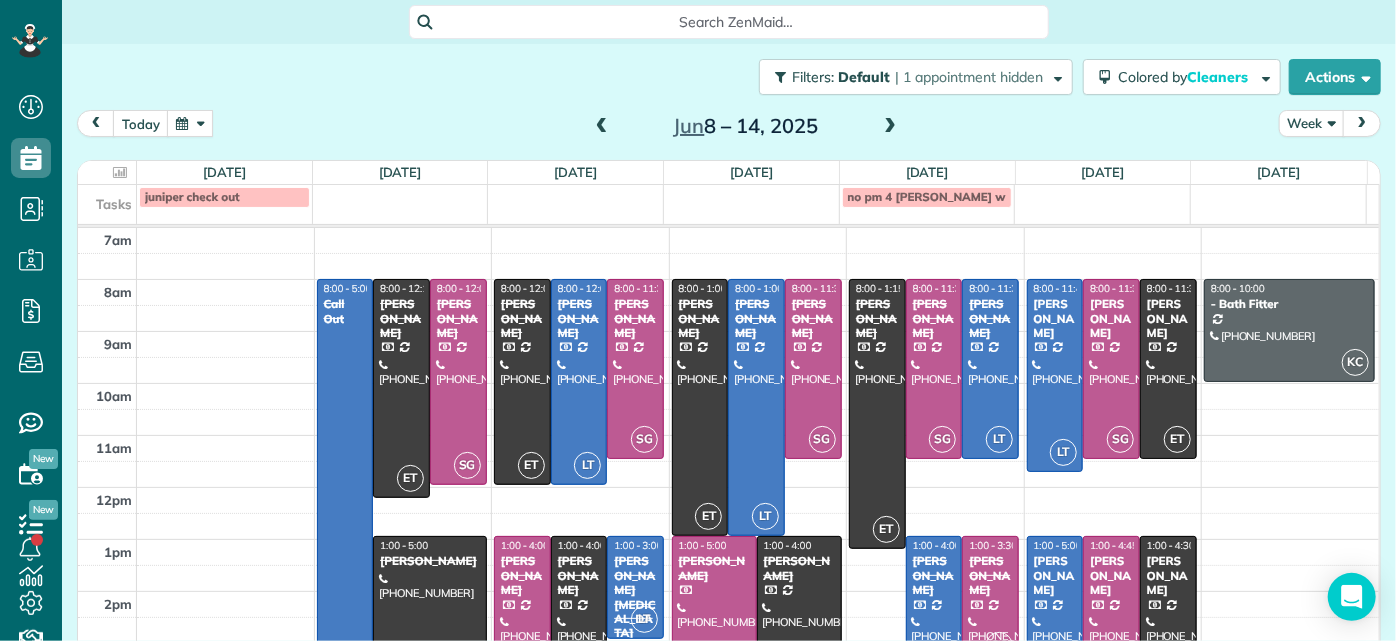 click on "[PERSON_NAME]" at bounding box center (1055, 575) 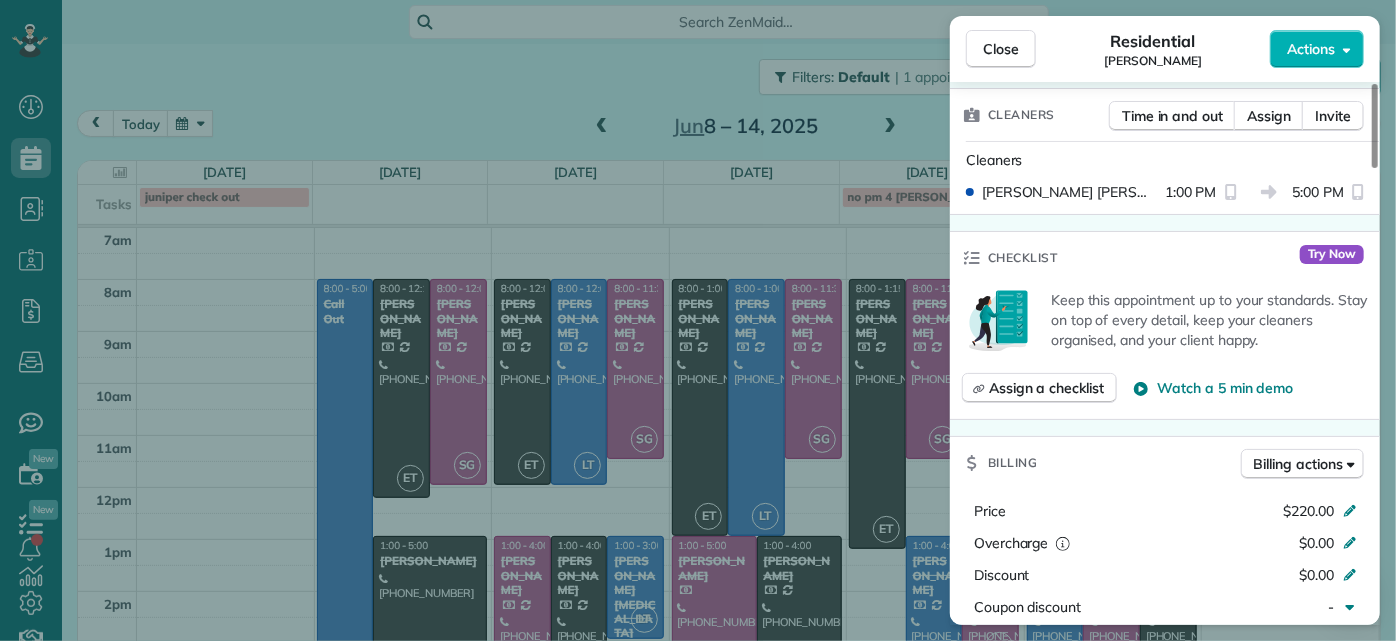scroll, scrollTop: 636, scrollLeft: 0, axis: vertical 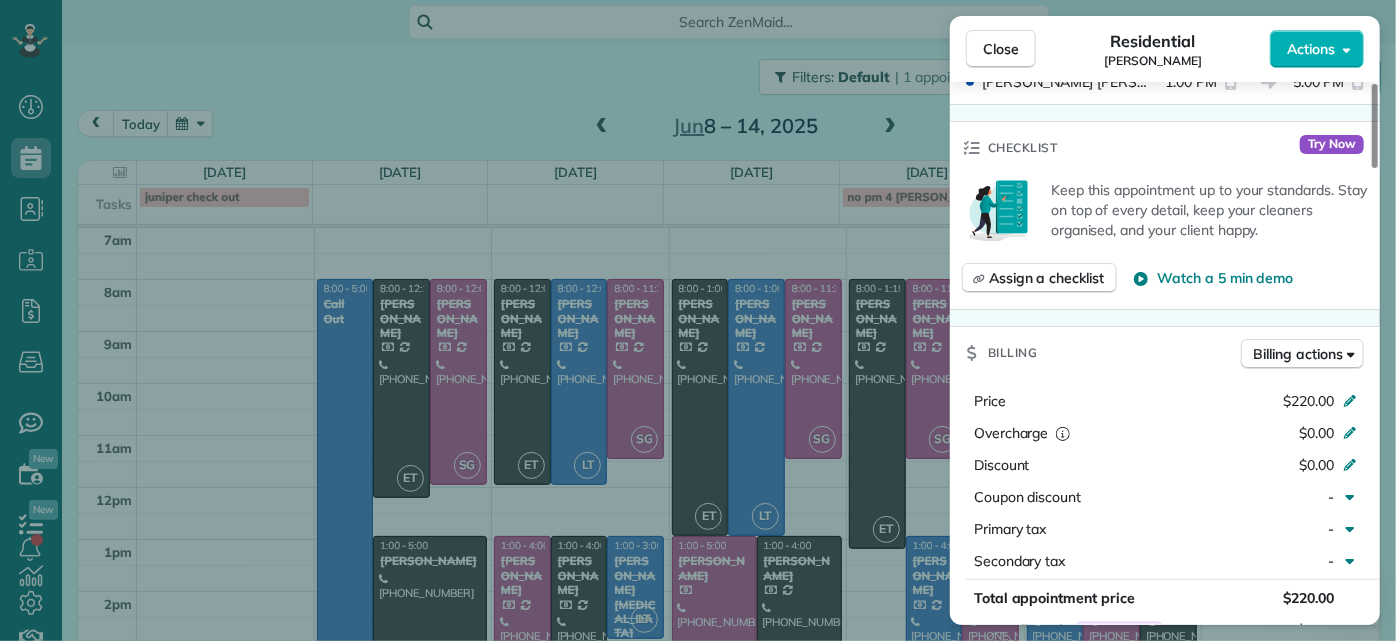 click on "Close Residential [PERSON_NAME] Actions Status Active [PERSON_NAME] · Open profile Mobile [PHONE_NUMBER] Copy [EMAIL_ADDRESS][DOMAIN_NAME] Copy View Details Residential [DATE] 1:00 PM 5:00 PM 4 hours and 0 minutes Repeats every 4 weeks Edit recurring service Previous ([DATE]) Next ([DATE]) [STREET_ADDRESS] Service was not rated yet Setup ratings Cleaners Time in and out Assign Invite Cleaners [PERSON_NAME] 1:00 PM 5:00 PM Checklist Try Now Keep this appointment up to your standards. Stay on top of every detail, keep your cleaners organised, and your client happy. Assign a checklist Watch a 5 min demo Billing Billing actions Price $220.00 Overcharge $0.00 Discount $0.00 Coupon discount - Primary tax - Secondary tax - Total appointment price $220.00 Tips collected New feature! $0.00 Paid by card Total including tip $220.00 Get paid online in no-time! Send an invoice and reward your cleaners with tips Charge customer credit card Appointment custom fields Man Hours 4.0 Man Hours" at bounding box center [698, 320] 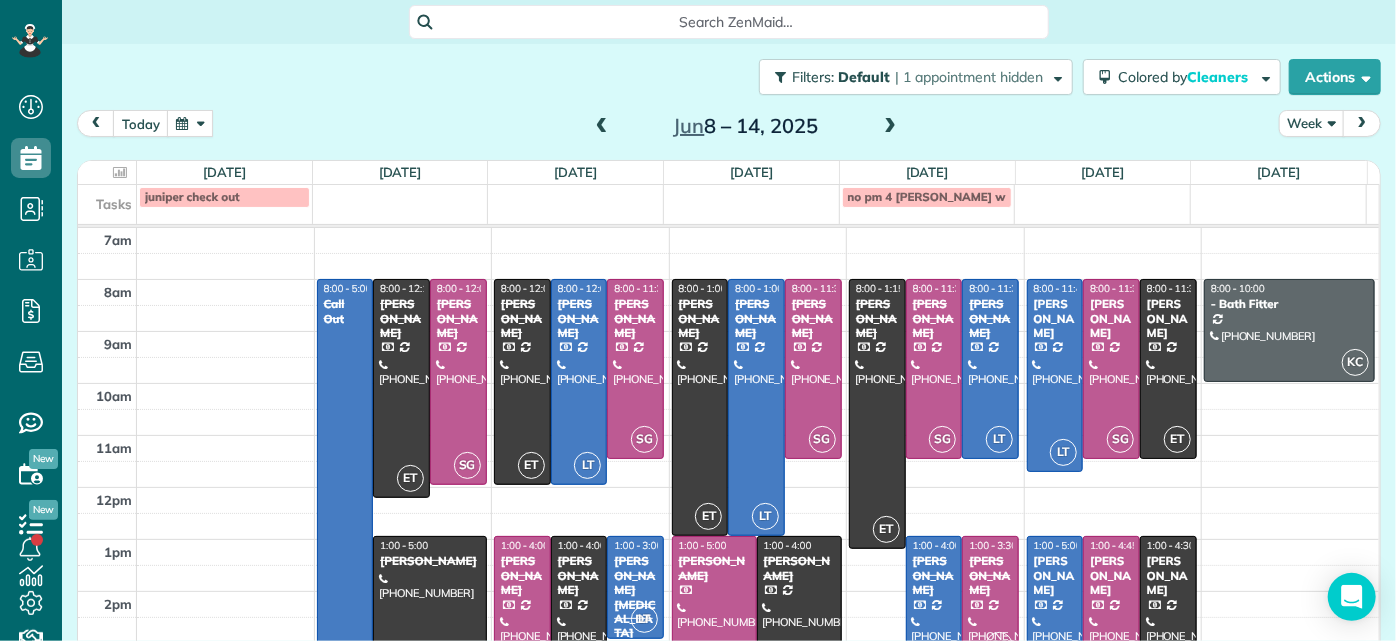click at bounding box center (877, 414) 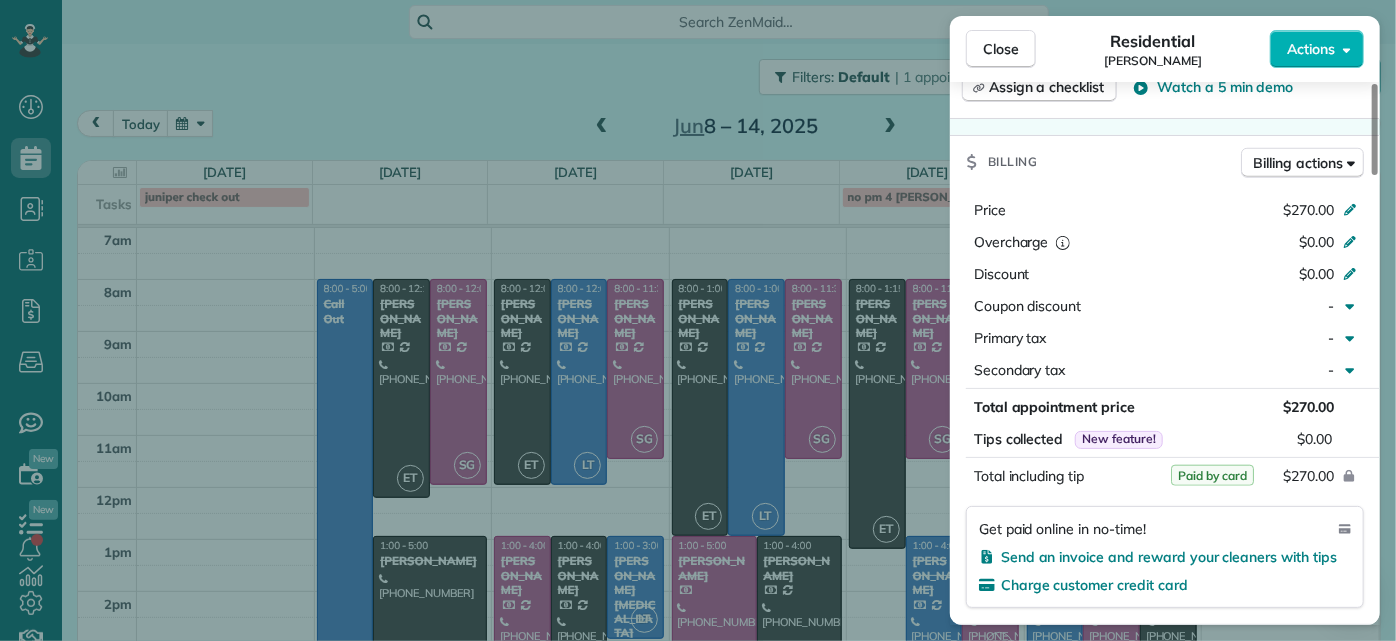 scroll, scrollTop: 818, scrollLeft: 0, axis: vertical 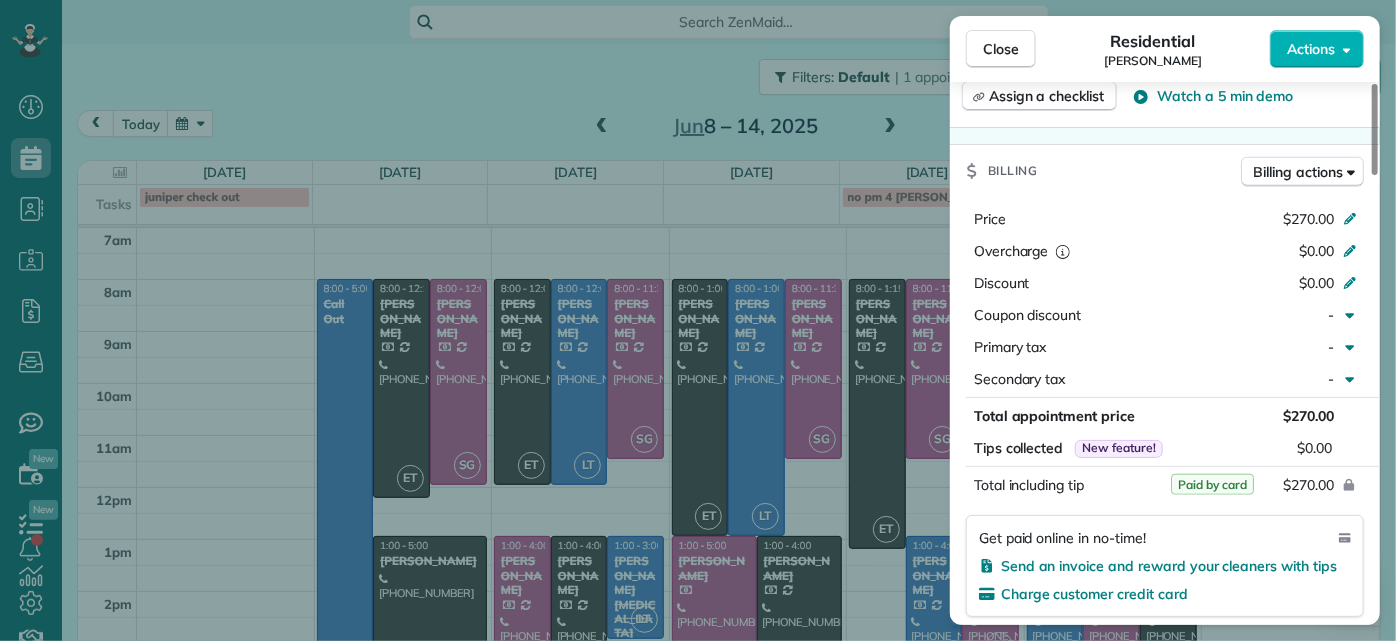 click on "Close Residential [PERSON_NAME] Actions Status Completed [PERSON_NAME] · Open profile Mobile [PHONE_NUMBER] Copy [EMAIL_ADDRESS][DOMAIN_NAME] Copy View Details Residential [DATE] 8:00 AM 1:15 PM 5 hours and 15 minutes Repeats every 2 weeks Edit recurring service Previous ([DATE]) Next ([DATE]) [STREET_ADDRESS][PERSON_NAME] Service was not rated yet Setup ratings Cleaners Time in and out Assign Invite Cleaners [PERSON_NAME] 8:00 AM 1:15 PM Checklist Try Now Keep this appointment up to your standards. Stay on top of every detail, keep your cleaners organised, and your client happy. Assign a checklist Watch a 5 min demo Billing Billing actions Price $270.00 Overcharge $0.00 Discount $0.00 Coupon discount - Primary tax - Secondary tax - Total appointment price $270.00 Tips collected New feature! $0.00 Paid by card Total including tip $270.00 Get paid online in no-time! Send an invoice and reward your cleaners with tips Charge customer credit card Appointment custom fields Man Hours -" at bounding box center [698, 320] 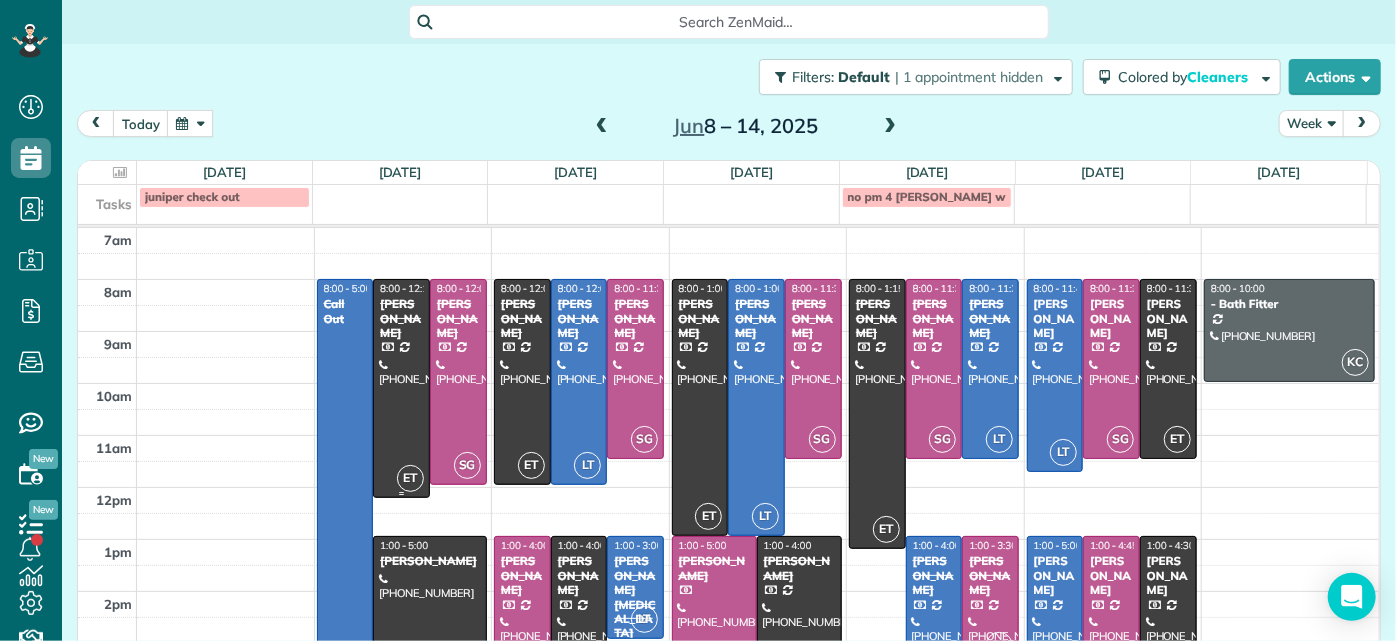 click at bounding box center [401, 388] 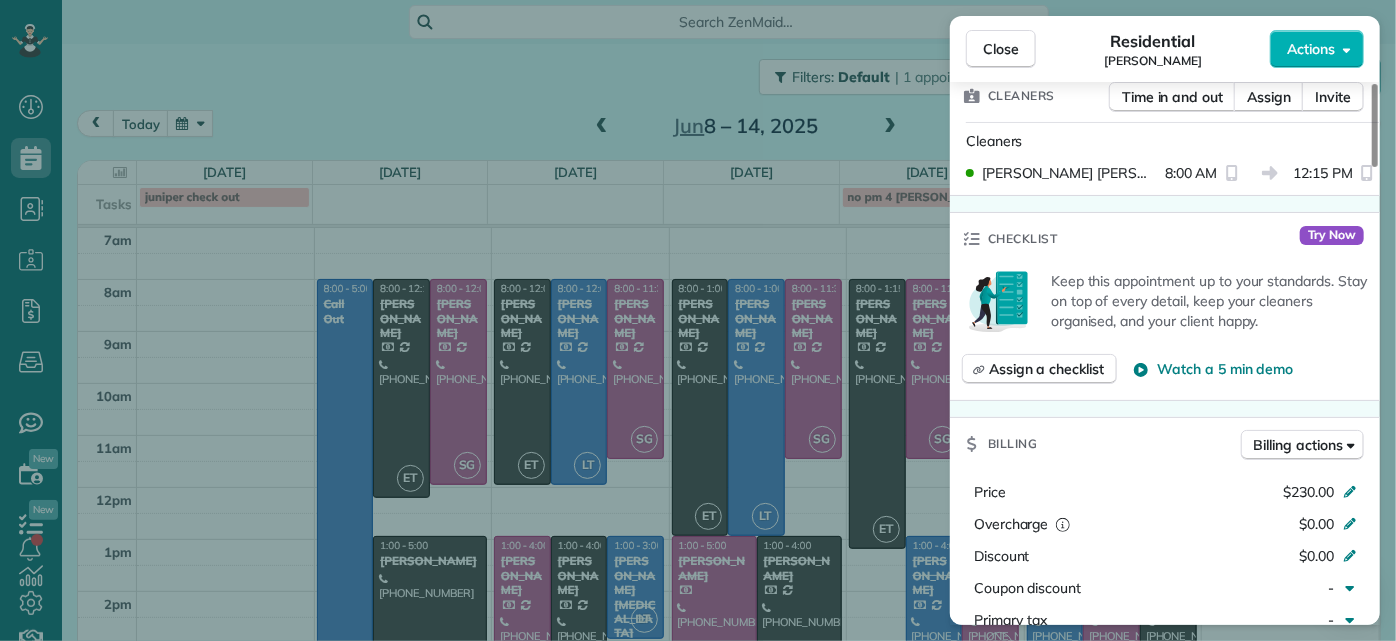 scroll, scrollTop: 818, scrollLeft: 0, axis: vertical 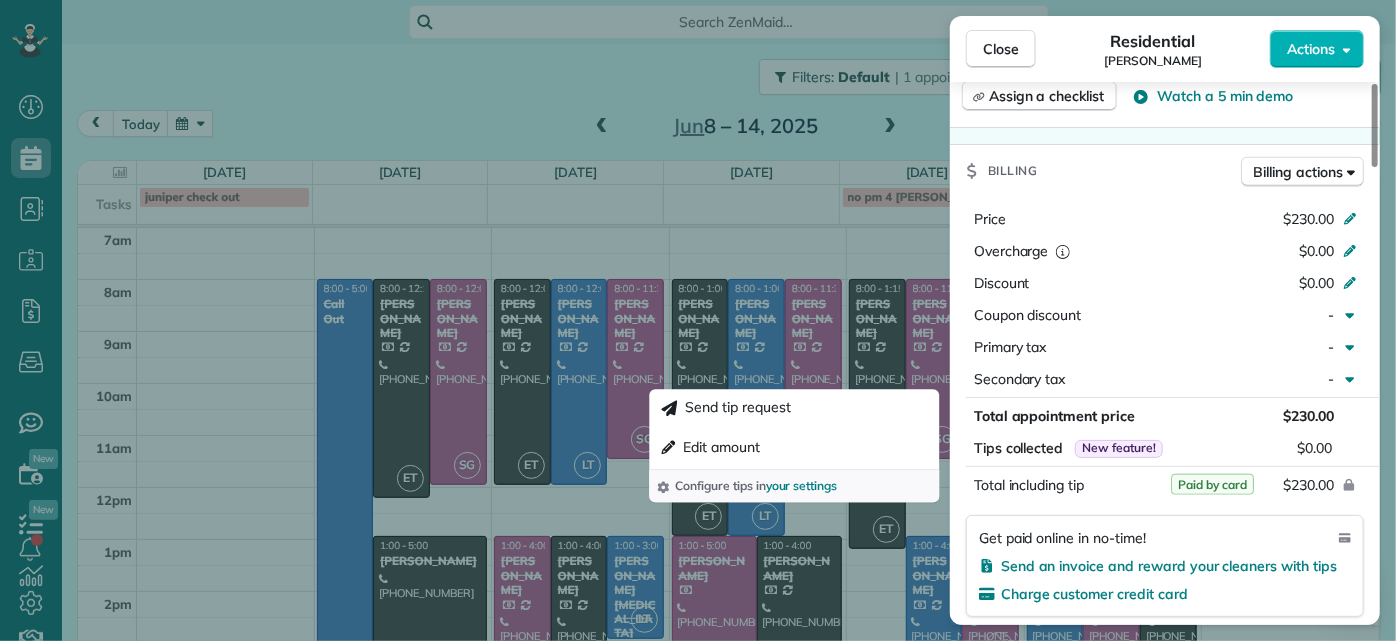 click on "Close Residential [PERSON_NAME] Actions Status Completed [PERSON_NAME] · Open profile Mobile [PHONE_NUMBER] Copy [EMAIL_ADDRESS][DOMAIN_NAME] Copy View Details Residential [DATE] 8:00 AM 12:15 PM 4 hours and 15 minutes Repeats every 2 weeks Edit recurring service Previous ([DATE]) Next ([DATE]) [STREET_ADDRESS] Service was not rated yet Setup ratings Cleaners Time in and out Assign Invite Cleaners [PERSON_NAME] 8:00 AM 12:15 PM Checklist Try Now Keep this appointment up to your standards. Stay on top of every detail, keep your cleaners organised, and your client happy. Assign a checklist Watch a 5 min demo Billing Billing actions Price $230.00 Overcharge $0.00 Discount $0.00 Coupon discount - Primary tax - Secondary tax - Total appointment price $230.00 Tips collected New feature! $0.00 Paid by card Total including tip $230.00 Get paid online in no-time! Send an invoice and reward your cleaners with tips Charge customer credit card Appointment custom fields Man Hours 4.25 - 6" at bounding box center (698, 320) 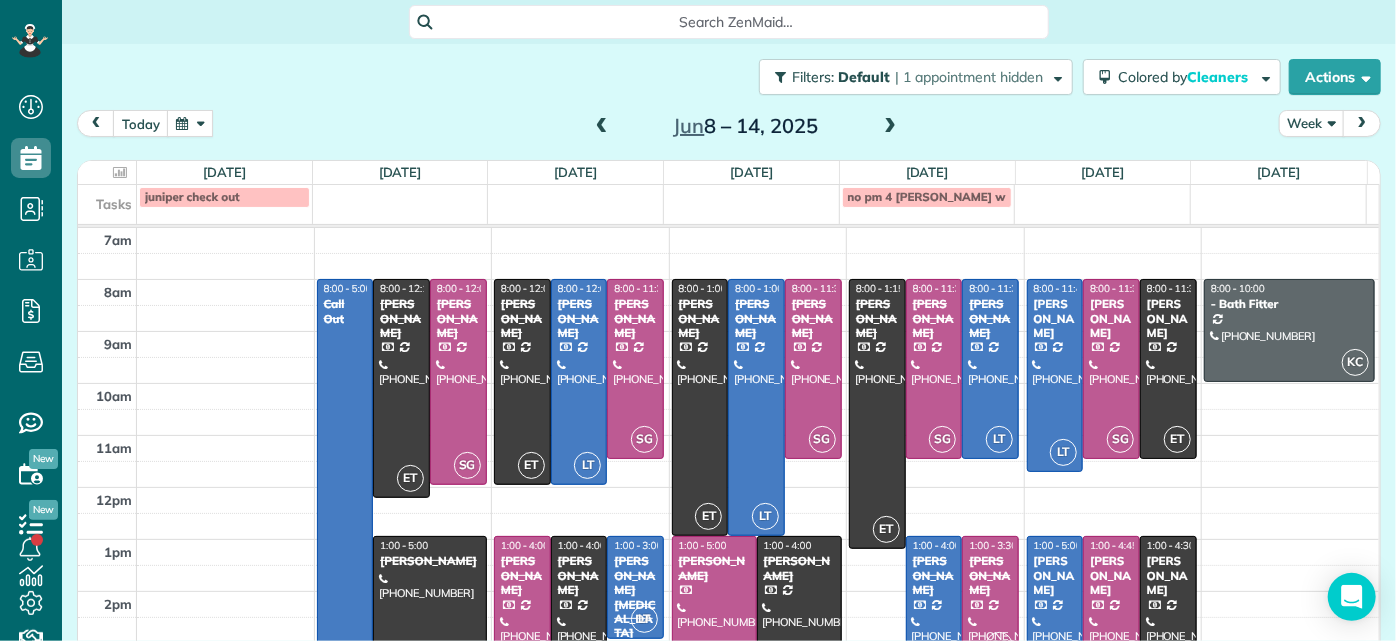 click at bounding box center (429, 639) 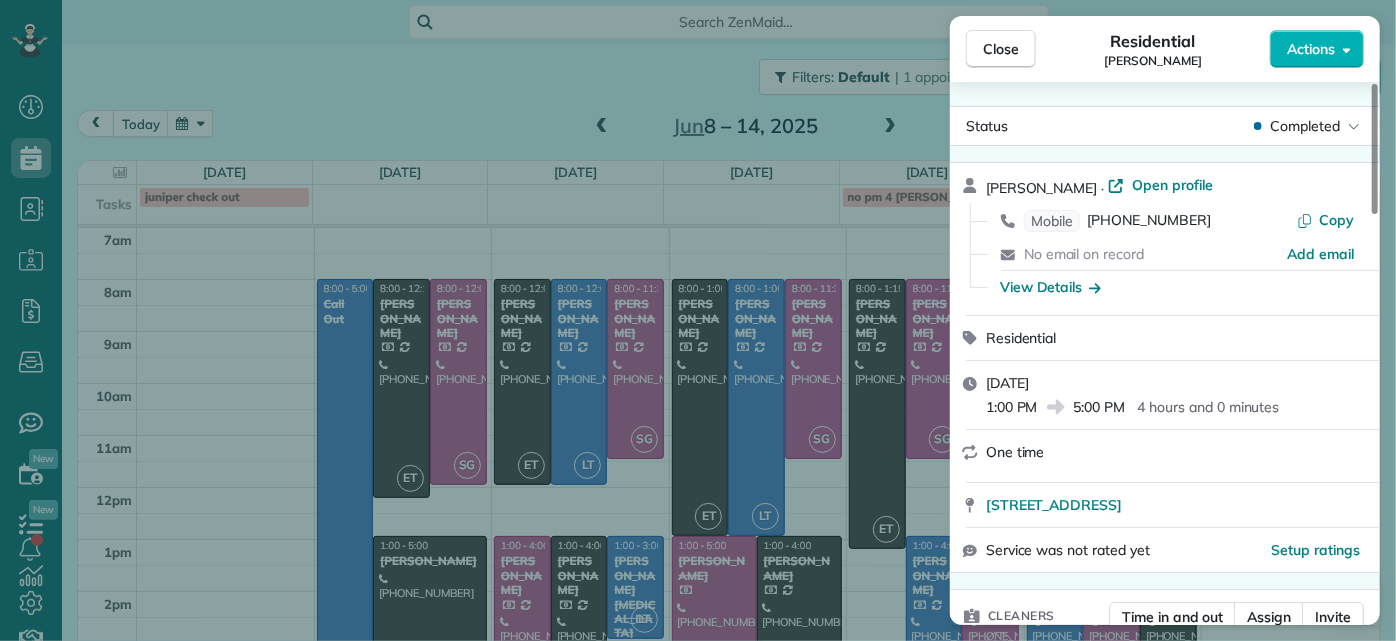 click on "Close Residential [PERSON_NAME] Actions Status Completed [PERSON_NAME] · Open profile Mobile [PHONE_NUMBER] Copy No email on record Add email View Details Residential [DATE] 1:00 PM 5:00 PM 4 hours and 0 minutes One time [STREET_ADDRESS] Service was not rated yet Setup ratings Cleaners Time in and out Assign Invite Cleaners [PERSON_NAME] 1:00 PM 5:00 PM Checklist Try Now Keep this appointment up to your standards. Stay on top of every detail, keep your cleaners organised, and your client happy. Assign a checklist Watch a 5 min demo Billing Billing actions Price $0.00 Overcharge $0.00 Discount $0.00 Coupon discount - Primary tax - Secondary tax - Total appointment price $0.00 Tips collected New feature! $0.00 [PERSON_NAME] as paid Total including tip $0.00 Get paid online in no-time! Send an invoice and reward your cleaners with tips Charge customer credit card Appointment custom fields Man Hours time worked Type of Cleaning  AirBnb/Hotel Cleaning  Reason for Skip - 0" at bounding box center [698, 320] 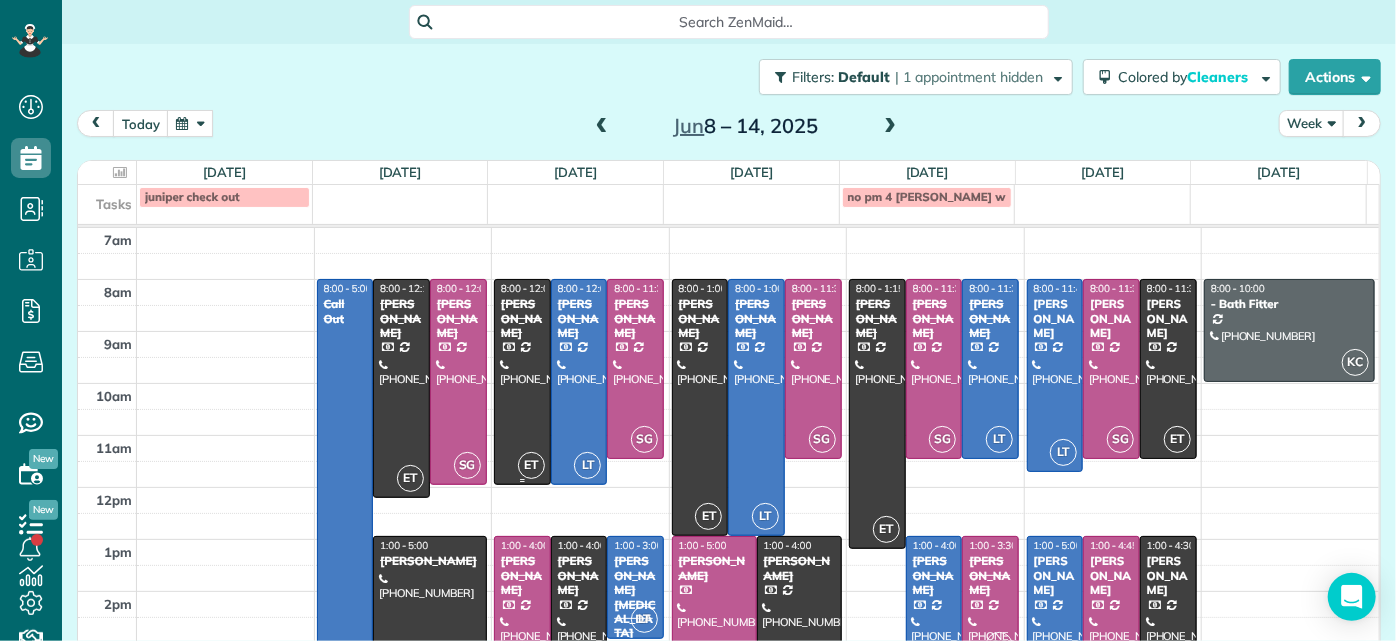 click at bounding box center [522, 382] 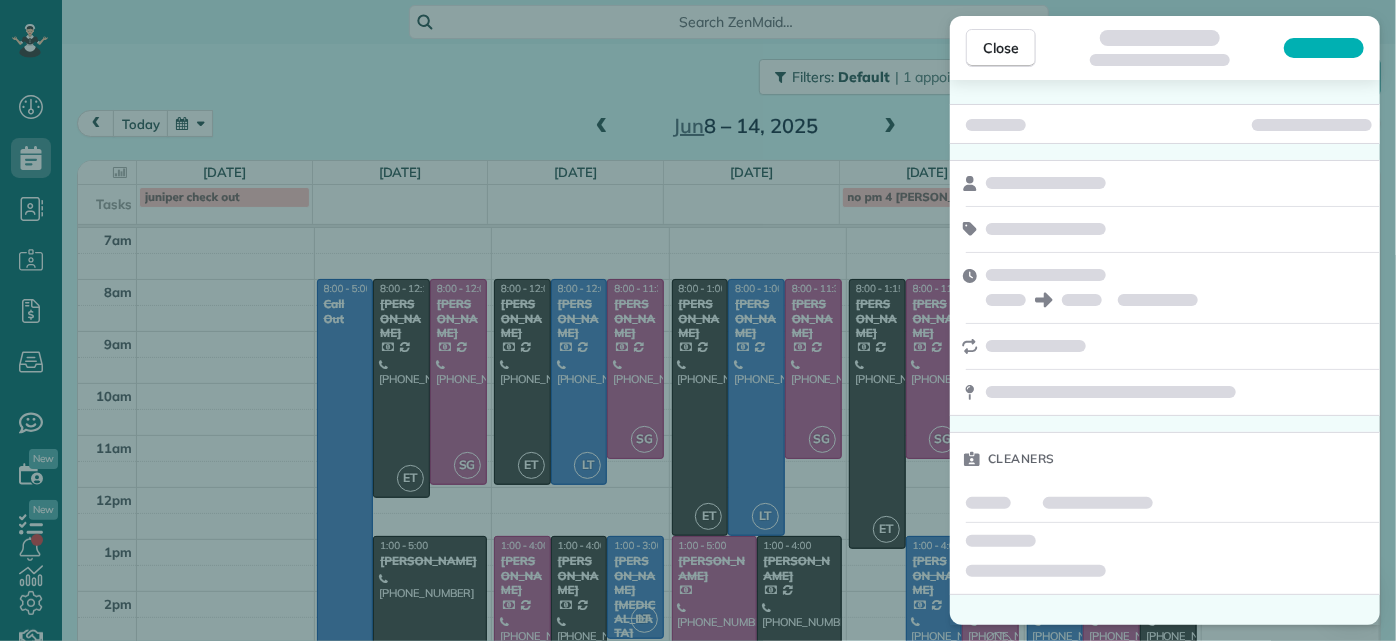 click on "Close   Cleaners" at bounding box center [698, 320] 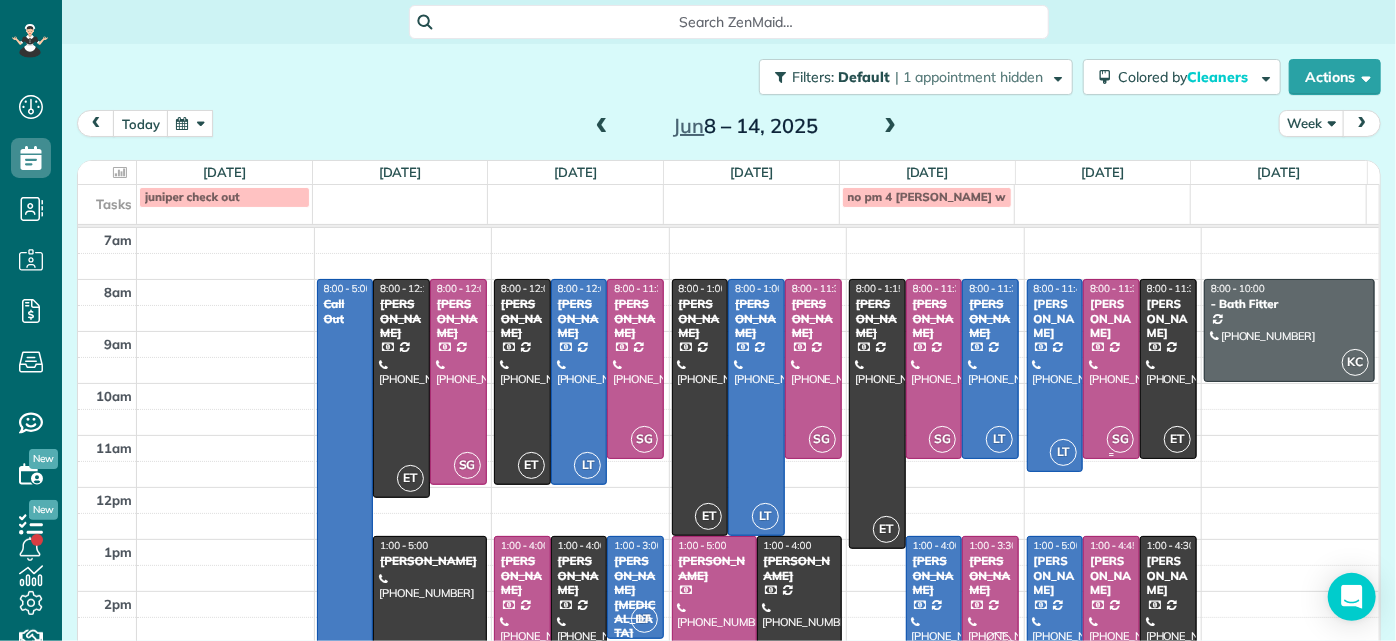 click at bounding box center [1111, 369] 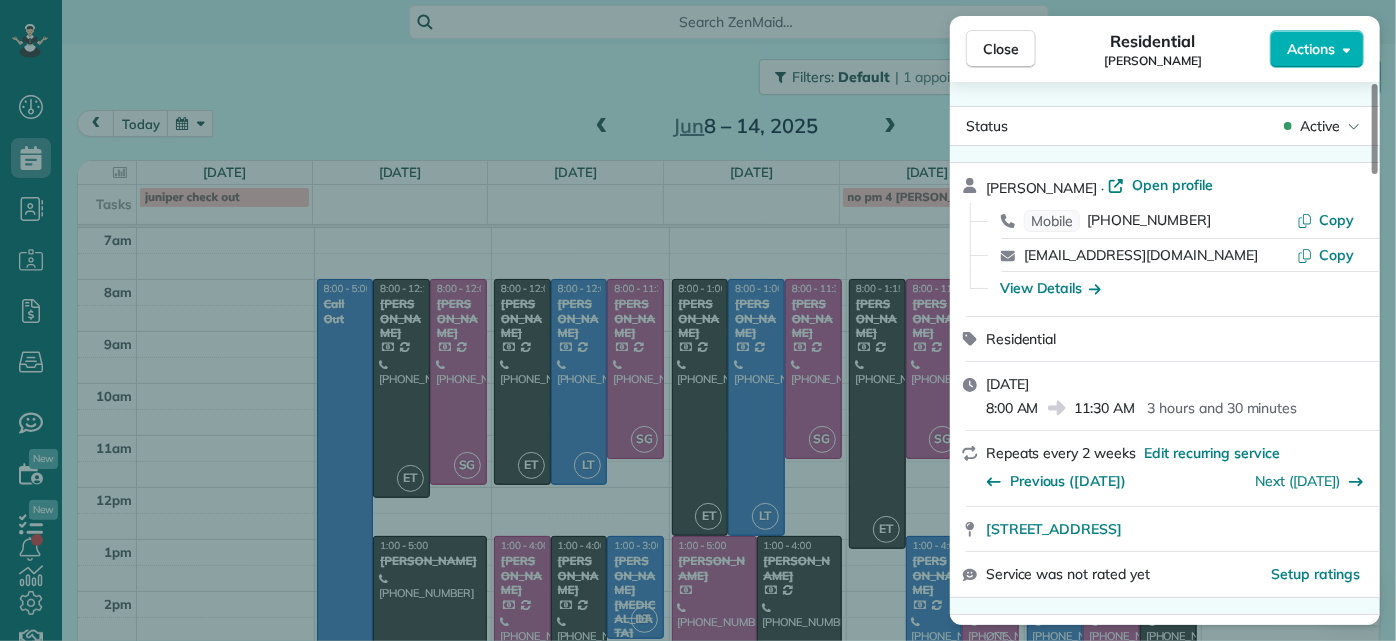 click on "Residential" at bounding box center (1165, 339) 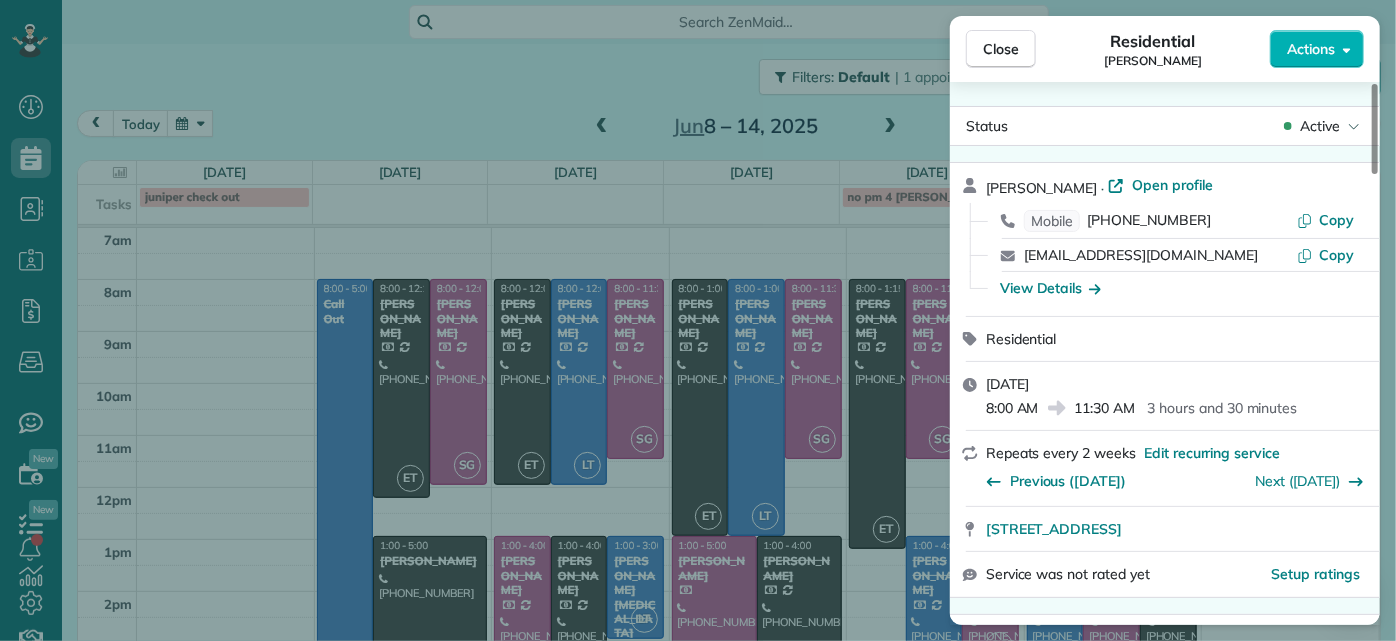 click on "Close Residential [PERSON_NAME] Actions Status Active [PERSON_NAME] · Open profile Mobile [PHONE_NUMBER] Copy [EMAIL_ADDRESS][DOMAIN_NAME] Copy View Details Residential [DATE] 8:00 AM 11:30 AM 3 hours and 30 minutes Repeats every 2 weeks Edit recurring service Previous ([DATE]) Next ([DATE]) [STREET_ADDRESS] Service was not rated yet Setup ratings Cleaners Time in and out Assign Invite Cleaners [PERSON_NAME] 8:00 AM 11:30 AM Checklist Try Now Keep this appointment up to your standards. Stay on top of every detail, keep your cleaners organised, and your client happy. Assign a checklist Watch a 5 min demo Billing Billing actions Price $188.00 Overcharge $0.00 Discount $0.00 Coupon discount - Primary tax - Secondary tax - Total appointment price $188.00 Tips collected New feature! $0.00 Paid by card Total including tip $188.00 Get paid online in no-time! Send an invoice and reward your cleaners with tips Charge customer credit card Appointment custom fields - 5 3" at bounding box center (698, 320) 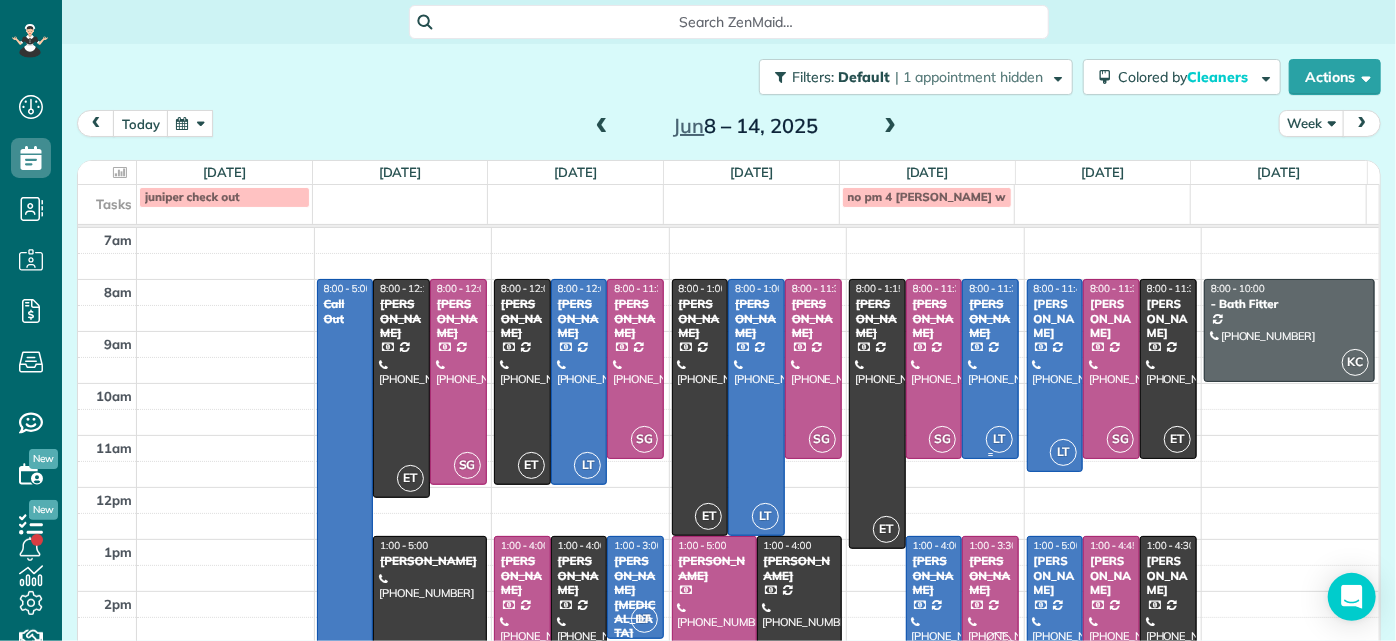click on "[PERSON_NAME]" at bounding box center (990, 318) 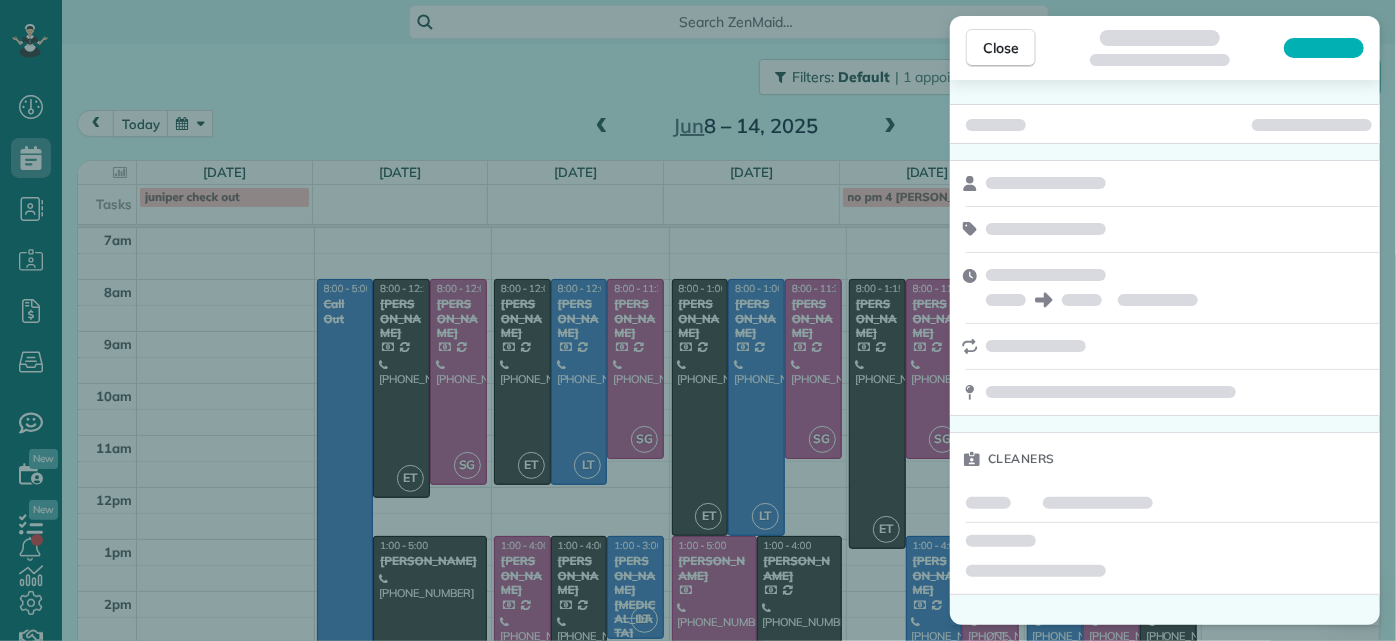 click on "Close   Cleaners" at bounding box center (698, 320) 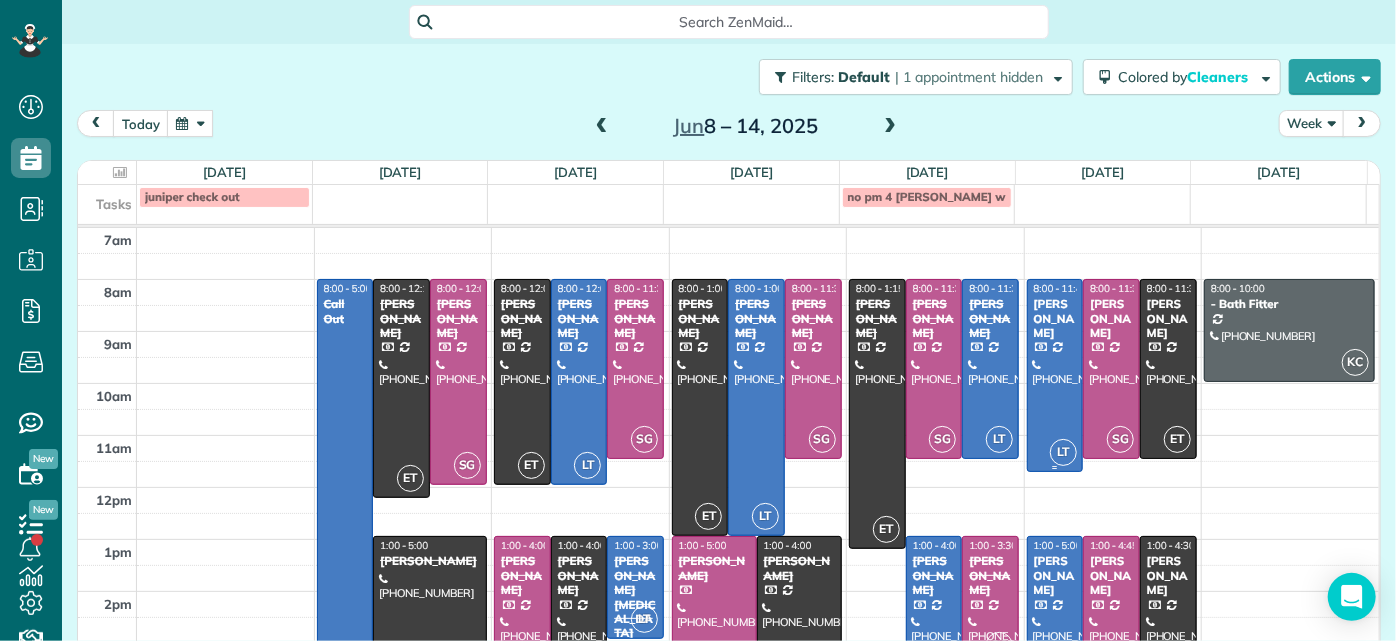 click on "[PERSON_NAME]" at bounding box center [1055, 318] 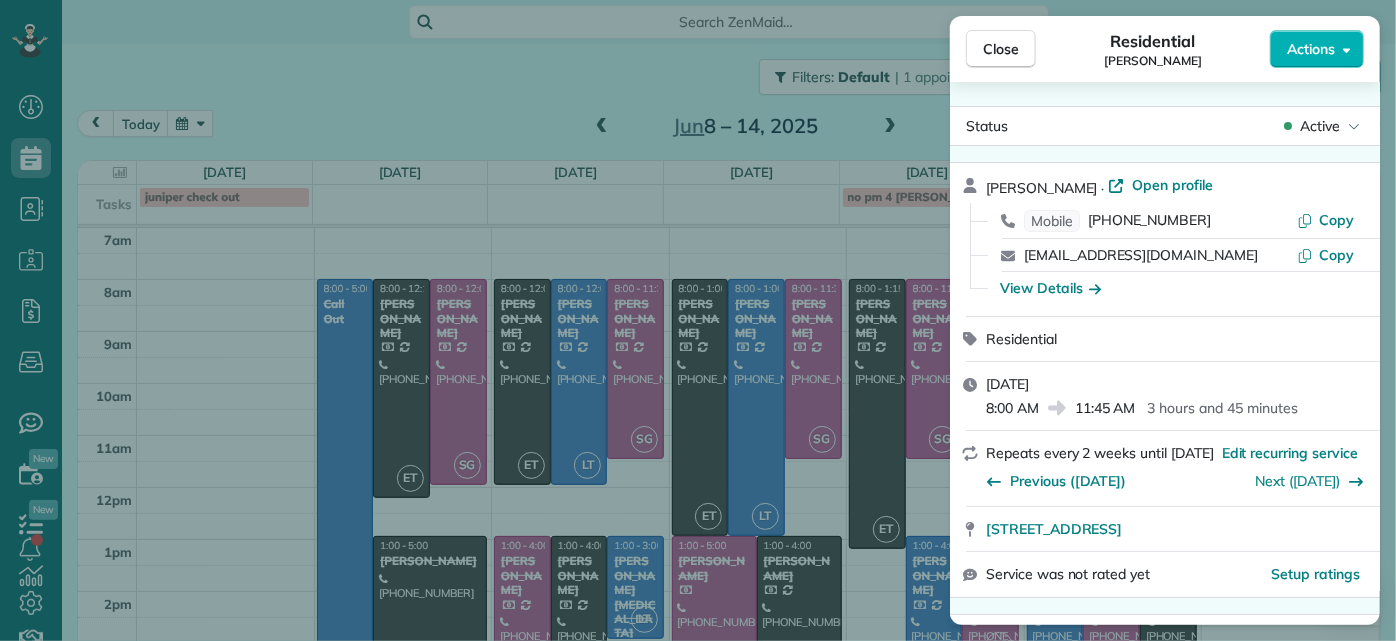 scroll, scrollTop: 0, scrollLeft: 0, axis: both 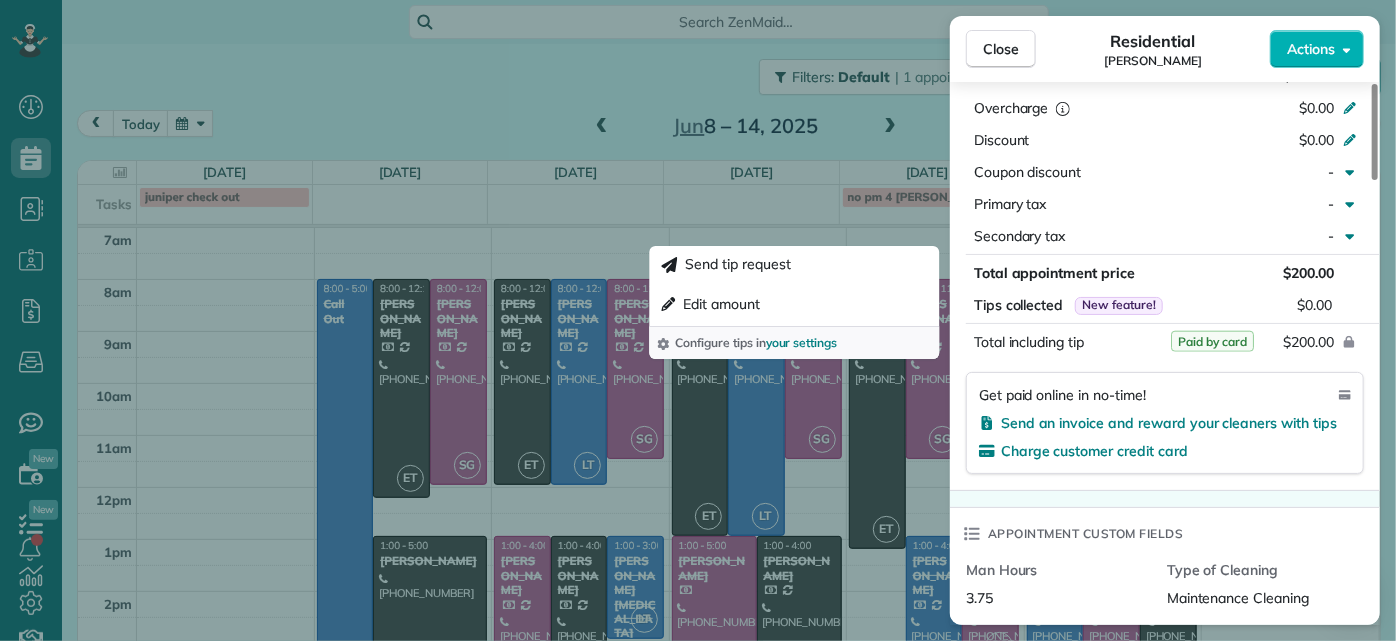 click on "Close Residential [PERSON_NAME] Actions Status Active [PERSON_NAME] · Open profile Mobile [PHONE_NUMBER] Copy [EMAIL_ADDRESS][DOMAIN_NAME] Copy View Details Residential [DATE] 8:00 AM 11:45 AM 3 hours and 45 minutes Repeats every 2 weeks until [DATE] Edit recurring service Previous ([DATE]) Next ([DATE]) [STREET_ADDRESS] Service was not rated yet Setup ratings Cleaners Time in and out Assign Invite Cleaners [PERSON_NAME] 8:00 AM 11:45 AM Checklist Try Now Keep this appointment up to your standards. Stay on top of every detail, keep your cleaners organised, and your client happy. Assign a checklist Watch a 5 min demo Billing Billing actions Price $200.00 Overcharge $0.00 Discount $0.00 Coupon discount - Primary tax - Secondary tax - Total appointment price $200.00 Tips collected New feature! $0.00 Paid by card Total including tip $200.00 Get paid online in no-time! Send an invoice and reward your cleaners with tips Charge customer credit card Appointment custom fields 3.75" at bounding box center [698, 320] 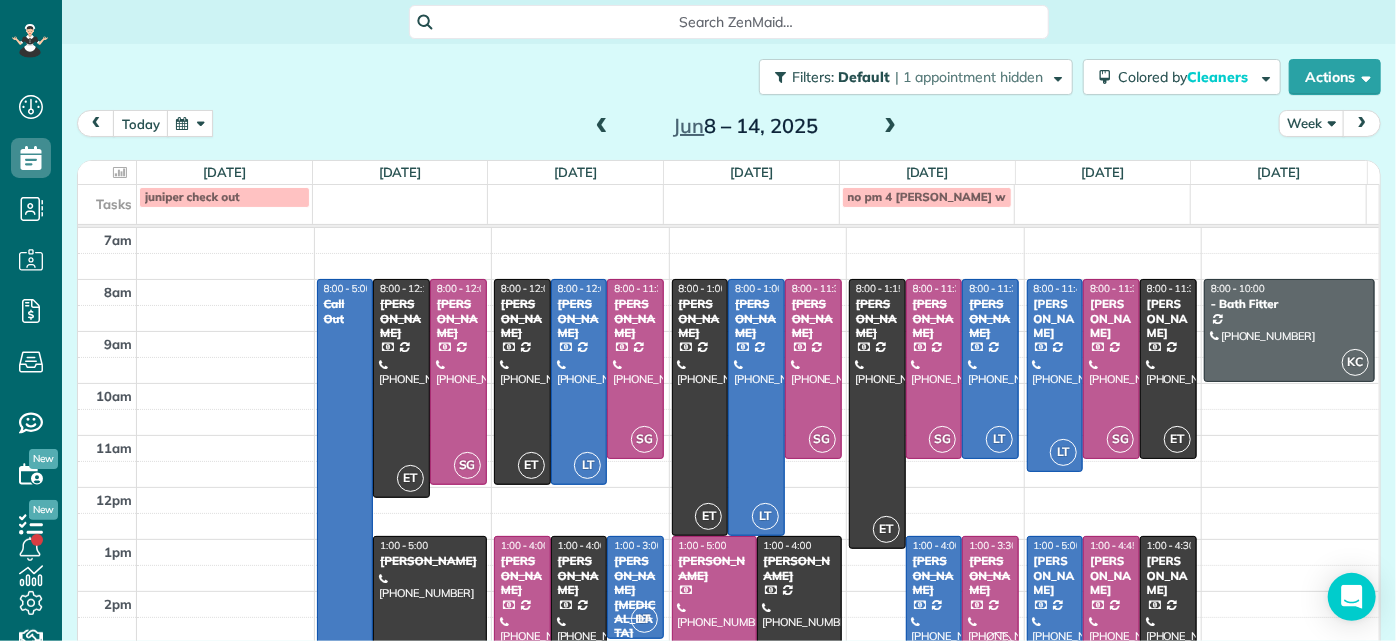 click at bounding box center [1055, 639] 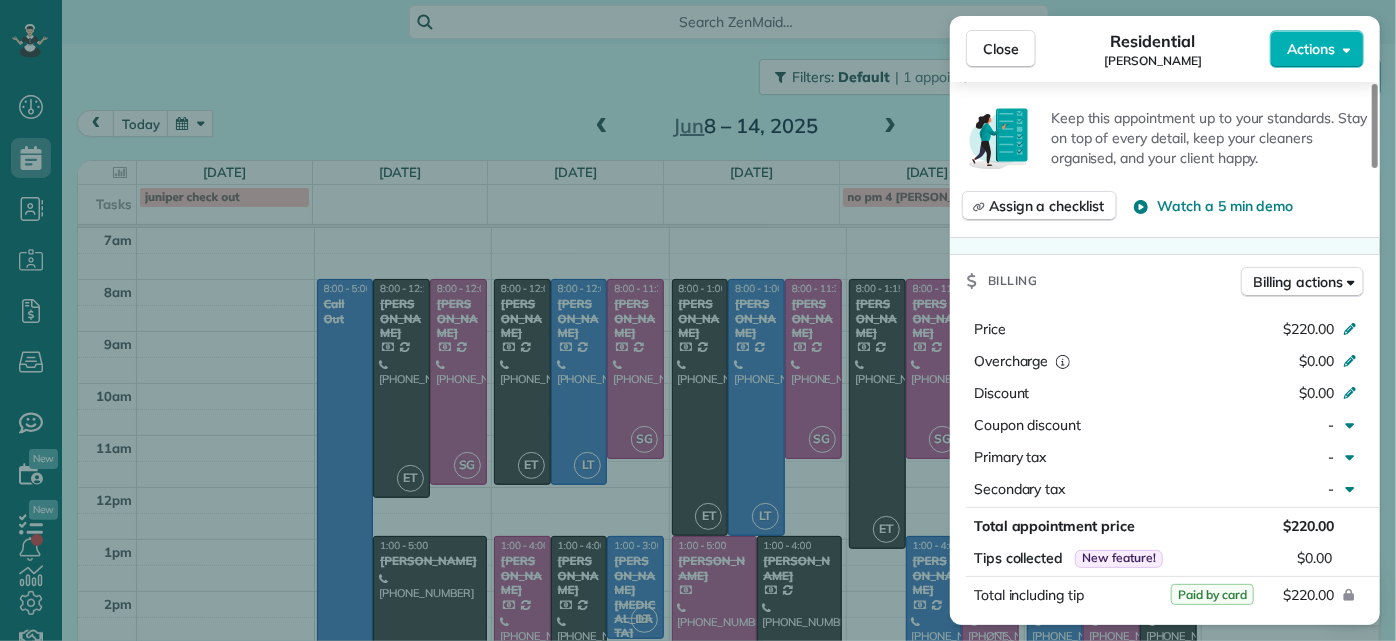 scroll, scrollTop: 727, scrollLeft: 0, axis: vertical 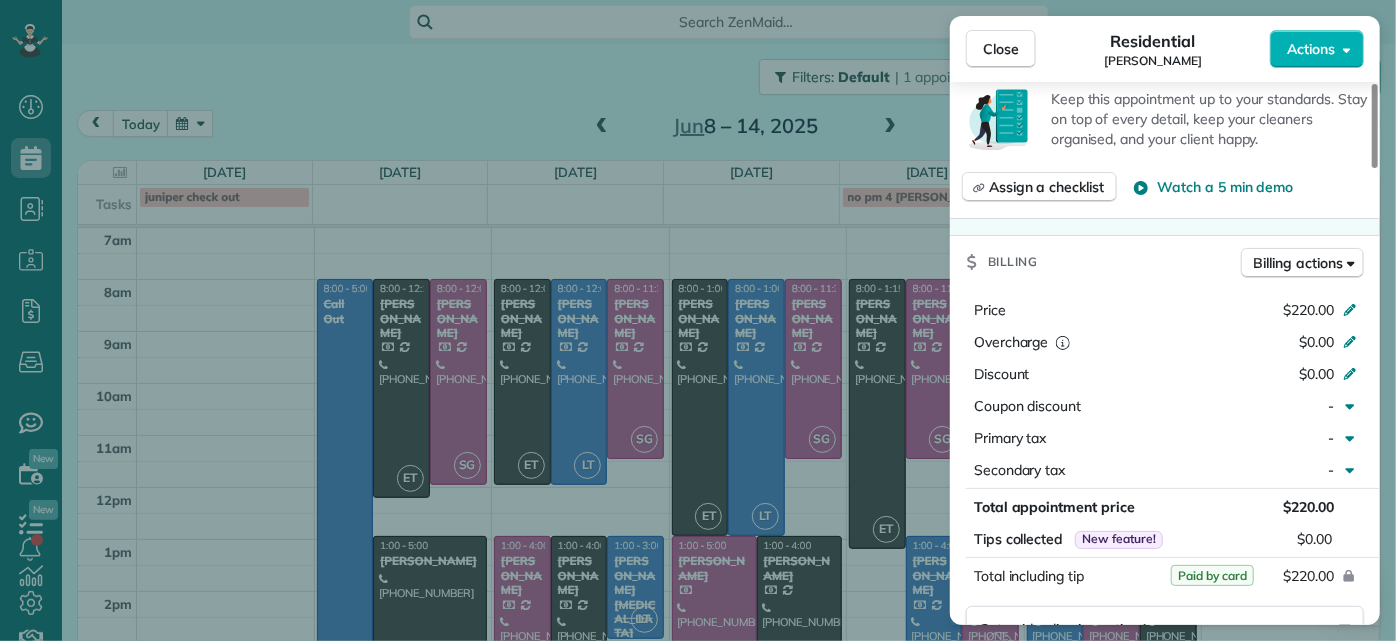 click on "Close Residential [PERSON_NAME] Actions Status Active [PERSON_NAME] · Open profile Mobile [PHONE_NUMBER] Copy [EMAIL_ADDRESS][DOMAIN_NAME] Copy View Details Residential [DATE] 1:00 PM 5:00 PM 4 hours and 0 minutes Repeats every 4 weeks Edit recurring service Previous ([DATE]) Next ([DATE]) [STREET_ADDRESS] Service was not rated yet Setup ratings Cleaners Time in and out Assign Invite Cleaners [PERSON_NAME] 1:00 PM 5:00 PM Checklist Try Now Keep this appointment up to your standards. Stay on top of every detail, keep your cleaners organised, and your client happy. Assign a checklist Watch a 5 min demo Billing Billing actions Price $220.00 Overcharge $0.00 Discount $0.00 Coupon discount - Primary tax - Secondary tax - Total appointment price $220.00 Tips collected New feature! $0.00 Paid by card Total including tip $220.00 Get paid online in no-time! Send an invoice and reward your cleaners with tips Charge customer credit card Appointment custom fields Man Hours 4.0 Man Hours" at bounding box center [698, 320] 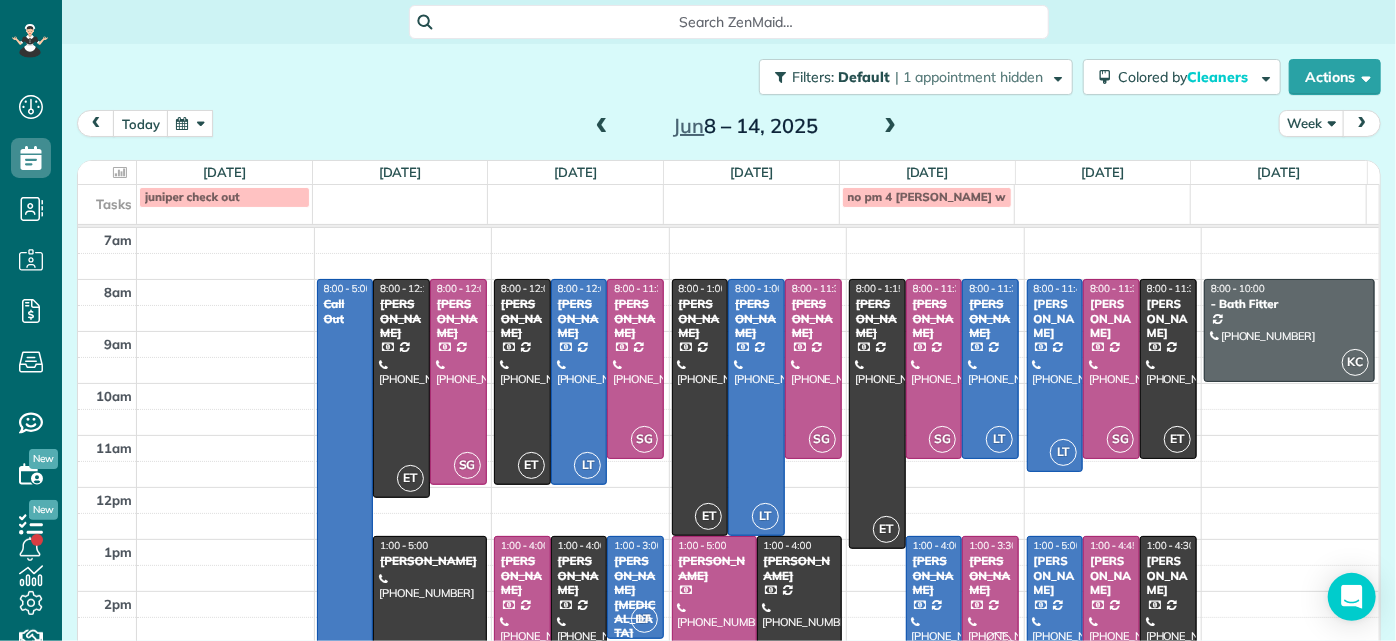 click on "[PERSON_NAME]" at bounding box center [1111, 575] 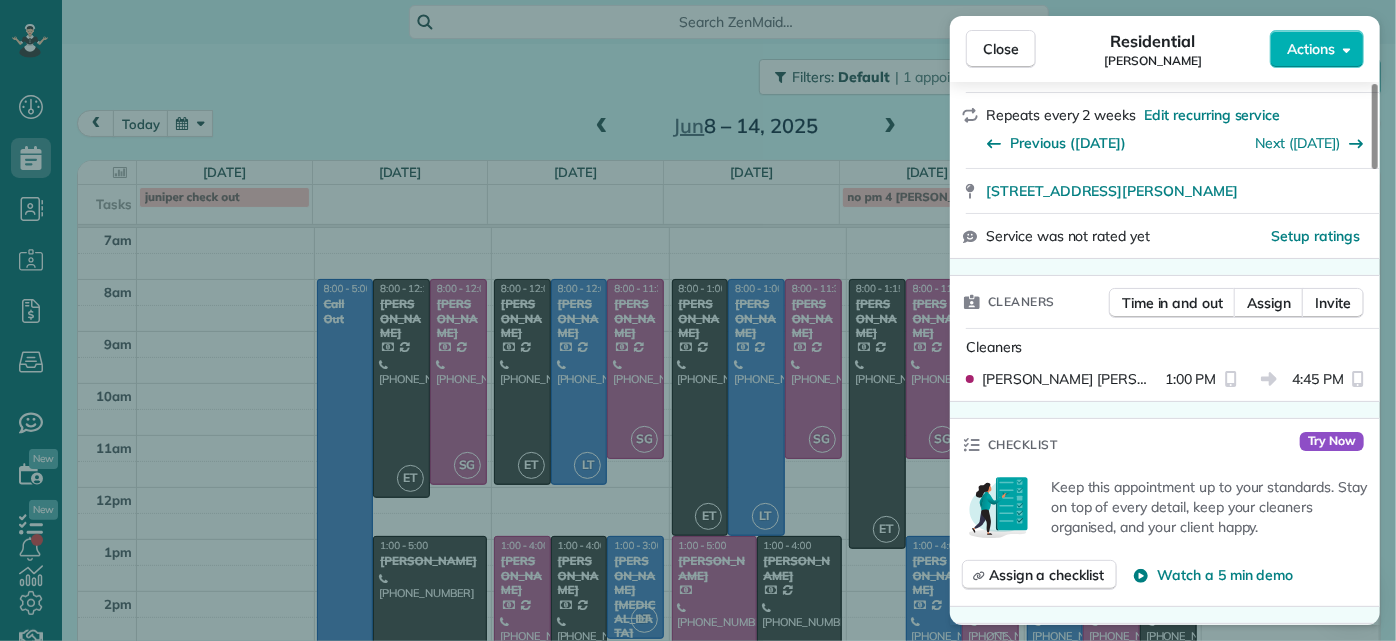 scroll, scrollTop: 636, scrollLeft: 0, axis: vertical 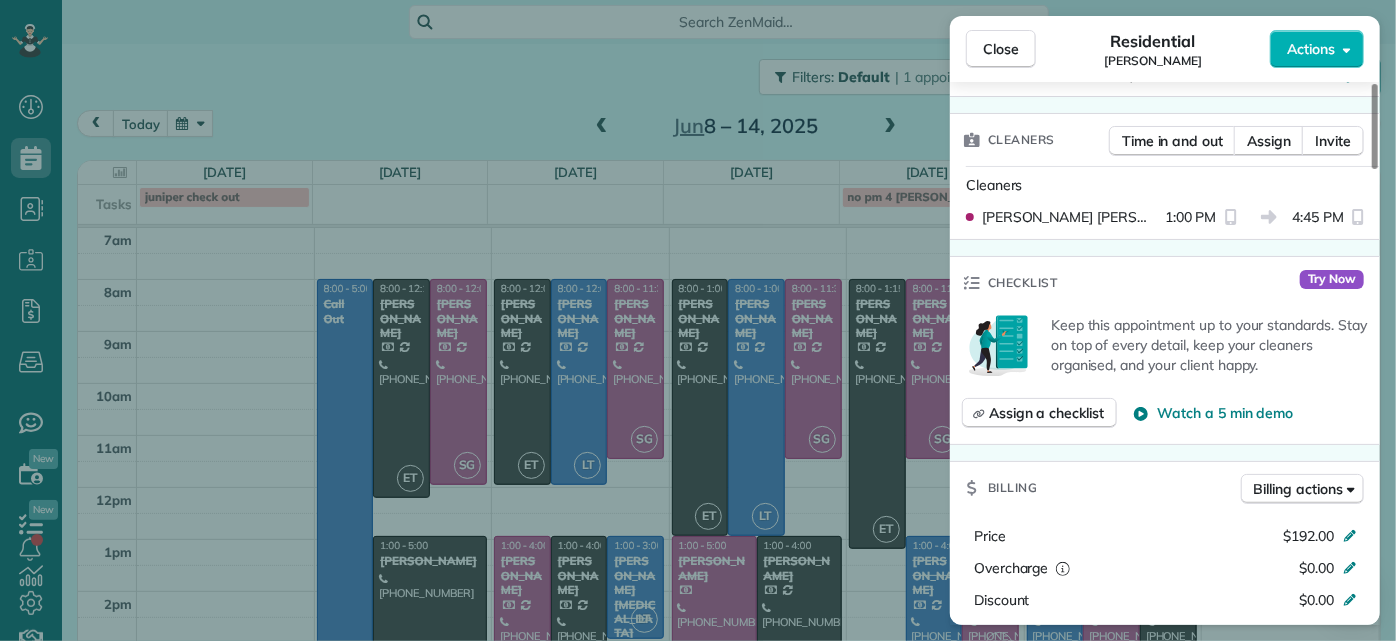 click on "Close Residential [PERSON_NAME] Actions Status Active [PERSON_NAME] · Open profile Mobile [PHONE_NUMBER] [PERSON_NAME] Copy Mobile [PHONE_NUMBER] [PERSON_NAME] [PERSON_NAME][EMAIL_ADDRESS][PERSON_NAME][DOMAIN_NAME] Copy [EMAIL_ADDRESS][DOMAIN_NAME] Copy View Details Residential [DATE] 1:00 PM 4:45 PM 3 hours and 45 minutes Repeats every 2 weeks Edit recurring service Previous ([DATE]) Next ([DATE]) [STREET_ADDRESS][PERSON_NAME] Service was not rated yet Setup ratings Cleaners Time in and out Assign Invite Cleaners [PERSON_NAME] 1:00 PM 4:45 PM Checklist Try Now Keep this appointment up to your standards. Stay on top of every detail, keep your cleaners organised, and your client happy. Assign a checklist Watch a 5 min demo Billing Billing actions Price $192.00 Overcharge $0.00 Discount $0.00 Coupon discount - Primary tax - Secondary tax - Total appointment price $192.00 Tips collected New feature! $0.00 Paid by card Total including tip $192.00 Get paid online in no-time! Send an invoice and reward your cleaners with tips" at bounding box center (698, 320) 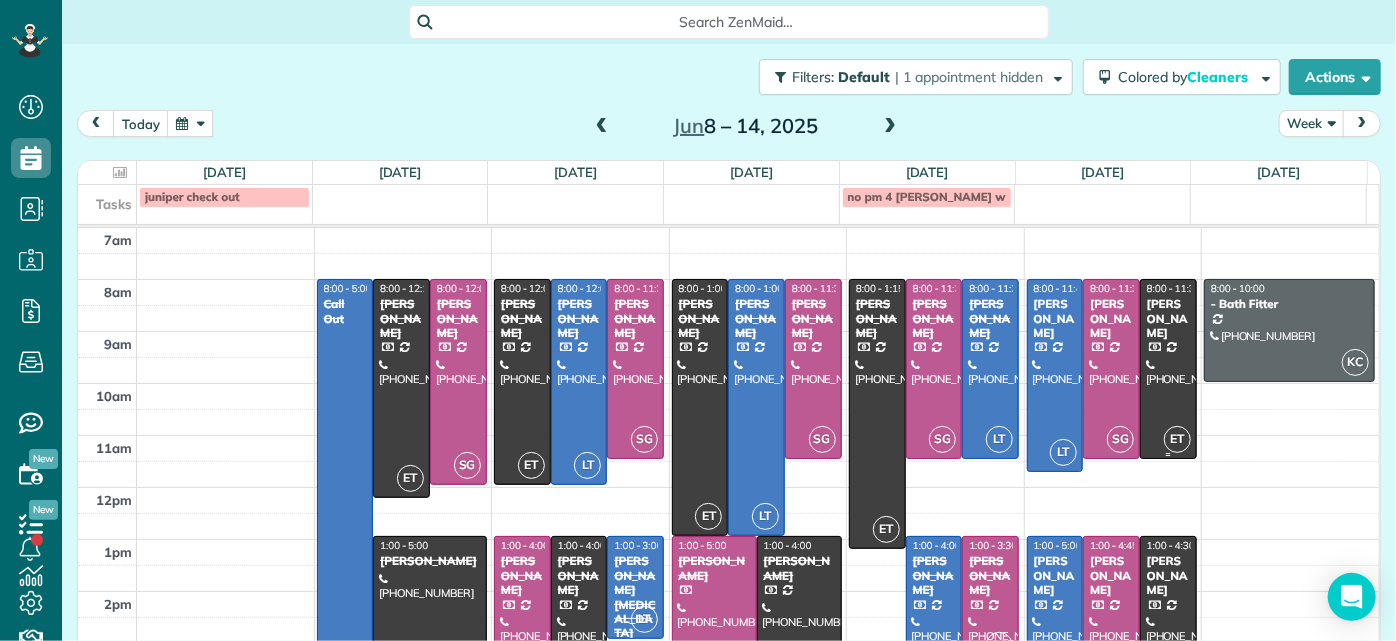 click at bounding box center [1168, 369] 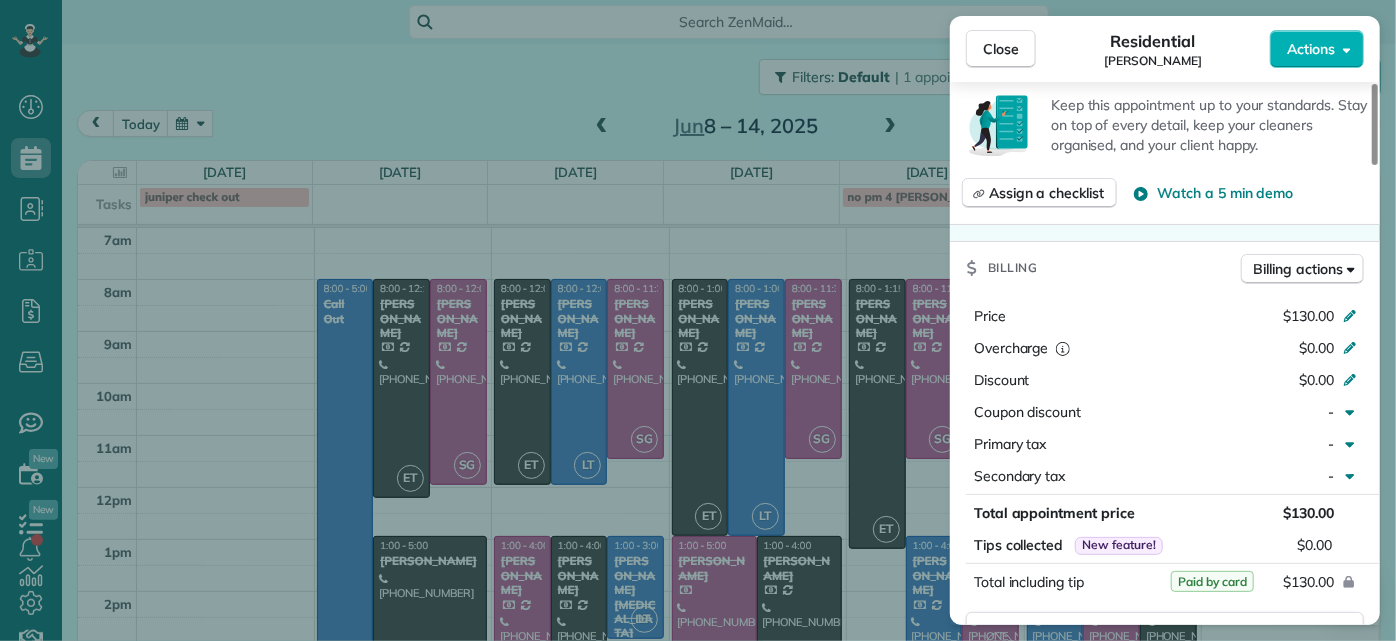 scroll, scrollTop: 909, scrollLeft: 0, axis: vertical 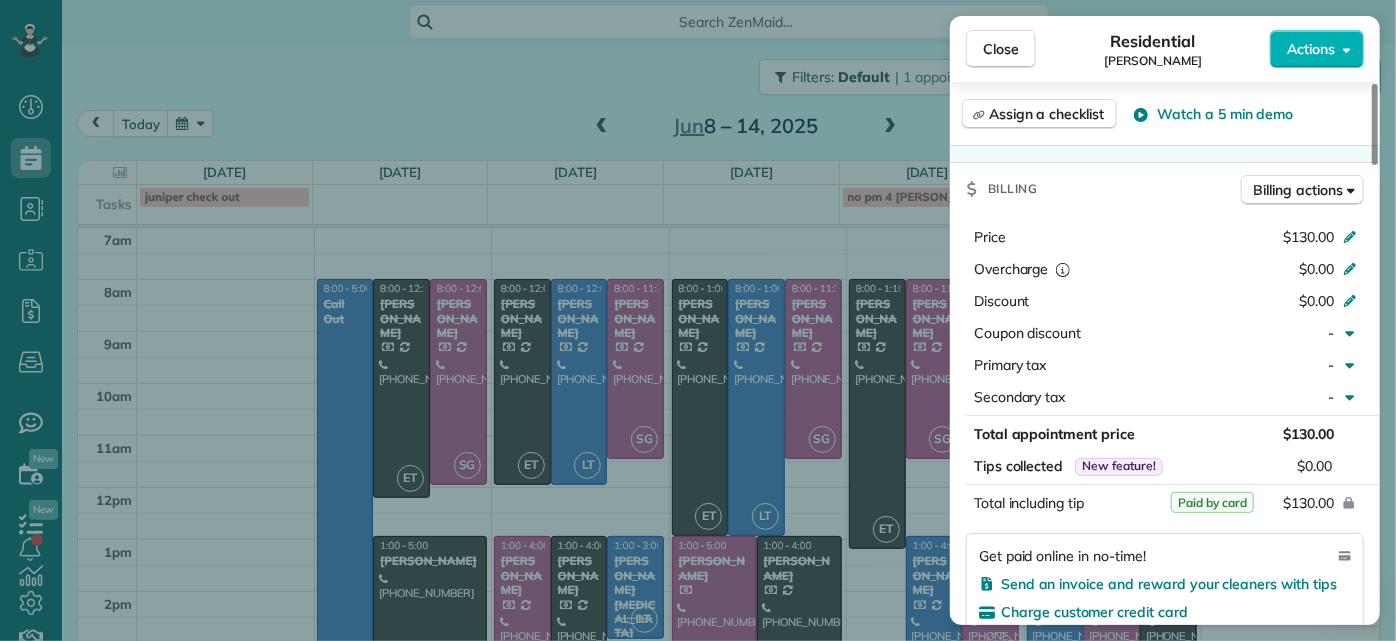 click on "Close Residential [PERSON_NAME] Actions Status Active [PERSON_NAME] · Open profile Home [PHONE_NUMBER] Copy Mobile [PHONE_NUMBER] Copy [EMAIL_ADDRESS][DOMAIN_NAME] Copy [EMAIL_ADDRESS][DOMAIN_NAME] Copy [EMAIL_ADDRESS][DOMAIN_NAME] Copy View Details Residential [DATE] 8:00 AM 11:30 AM 3 hours and 30 minutes Repeats every 2 weeks Edit recurring service Previous ([DATE]) Next ([DATE]) [STREET_ADDRESS] Service was not rated yet Setup ratings Cleaners Time in and out Assign Invite Cleaners [PERSON_NAME] 8:00 AM 11:30 AM Checklist Try Now Keep this appointment up to your standards. Stay on top of every detail, keep your cleaners organised, and your client happy. Assign a checklist Watch a 5 min demo Billing Billing actions Price $130.00 Overcharge $0.00 Discount $0.00 Coupon discount - Primary tax - Secondary tax - Total appointment price $130.00 Tips collected New feature! $0.00 Paid by card Total including tip $130.00 Get paid online in no-time! Send an invoice and reward your cleaners with tips -" at bounding box center (698, 320) 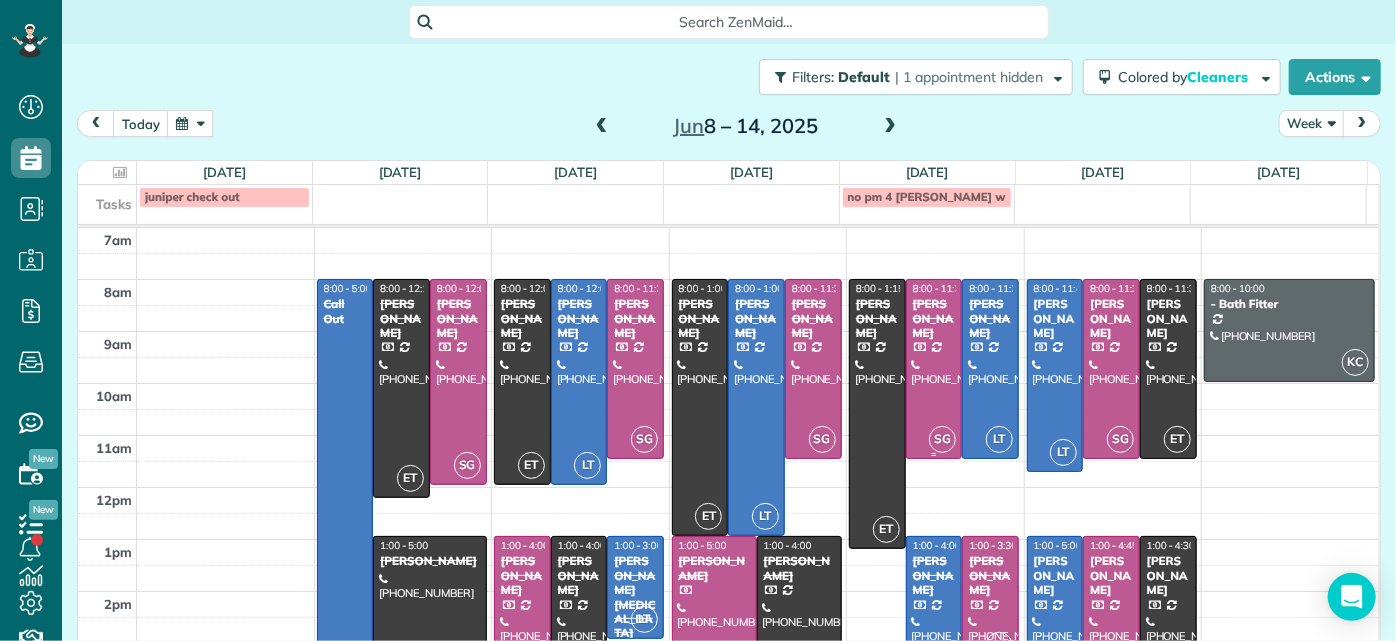 click on "[PERSON_NAME]" at bounding box center [934, 318] 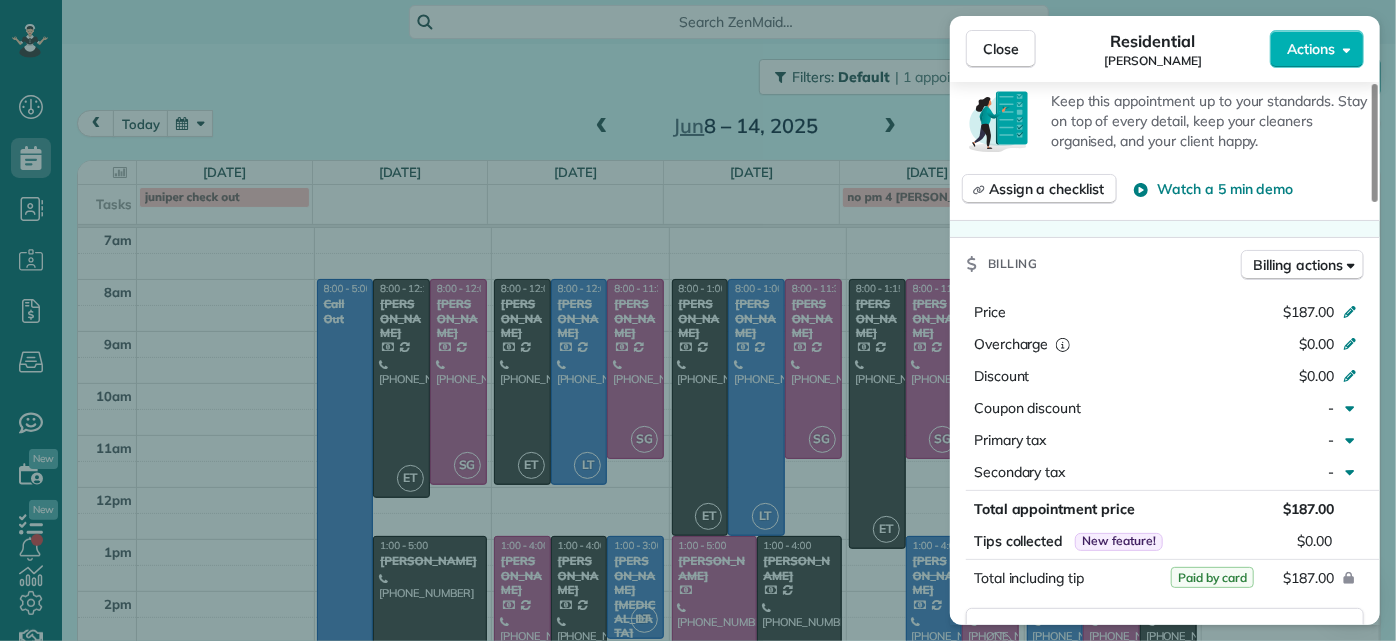 scroll, scrollTop: 727, scrollLeft: 0, axis: vertical 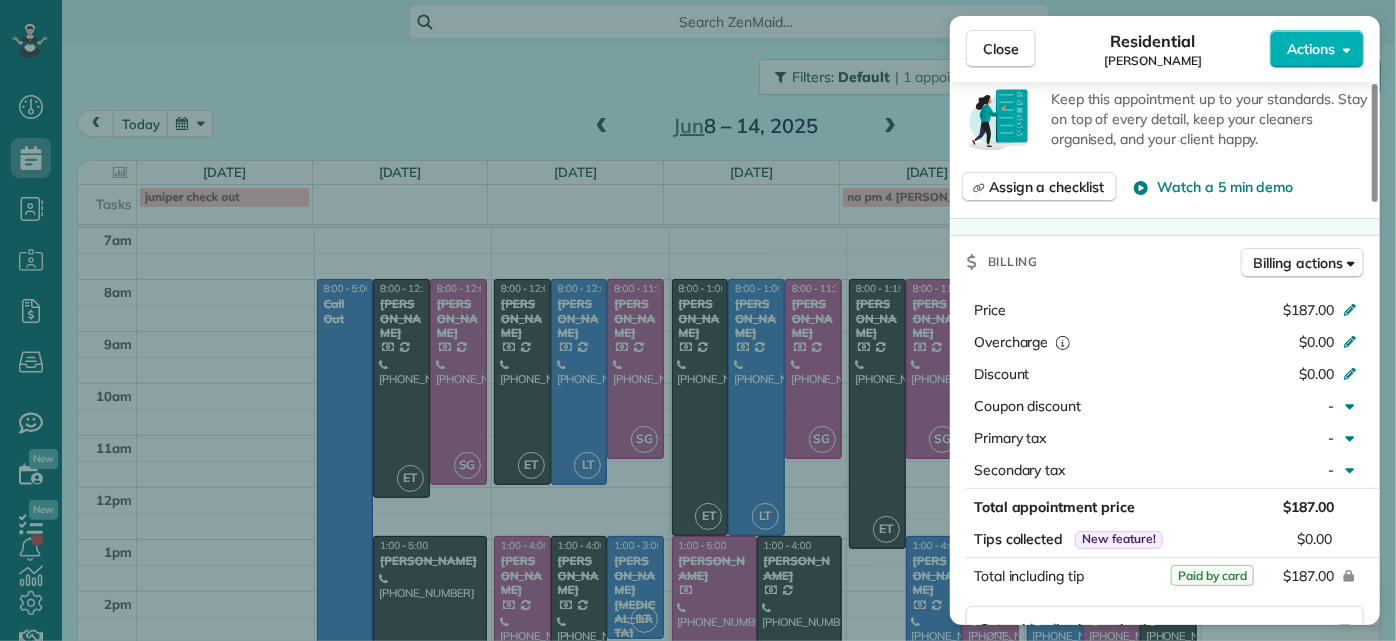 click on "Close Residential [PERSON_NAME] Actions Status Completed [PERSON_NAME] · Open profile Mobile [PHONE_NUMBER] Copy [EMAIL_ADDRESS][DOMAIN_NAME] Copy View Details Residential [DATE] 8:00 AM 11:30 AM 3 hours and 30 minutes Repeats every 2 weeks Edit recurring service Previous ([DATE]) Next ([DATE]) [STREET_ADDRESS] Service was not rated yet Setup ratings Cleaners Time in and out Assign Invite Cleaners [PERSON_NAME] 8:00 AM 11:30 AM Checklist Try Now Keep this appointment up to your standards. Stay on top of every detail, keep your cleaners organised, and your client happy. Assign a checklist Watch a 5 min demo Billing Billing actions Price $187.00 Overcharge $0.00 Discount $0.00 Coupon discount - Primary tax - Secondary tax - Total appointment price $187.00 Tips collected New feature! $0.00 Paid by card Total including tip $187.00 Get paid online in no-time! Send an invoice and reward your cleaners with tips Charge customer credit card Appointment custom fields Man Hours - Notes 1 3" at bounding box center [698, 320] 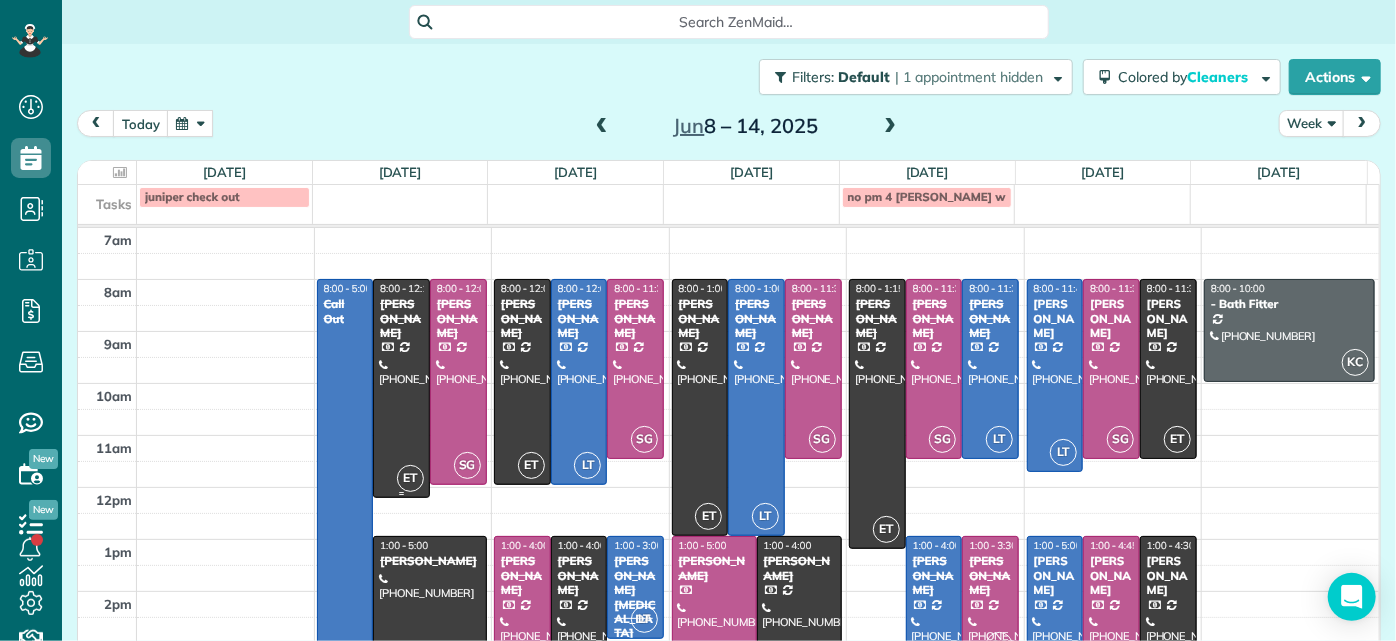 click at bounding box center (401, 388) 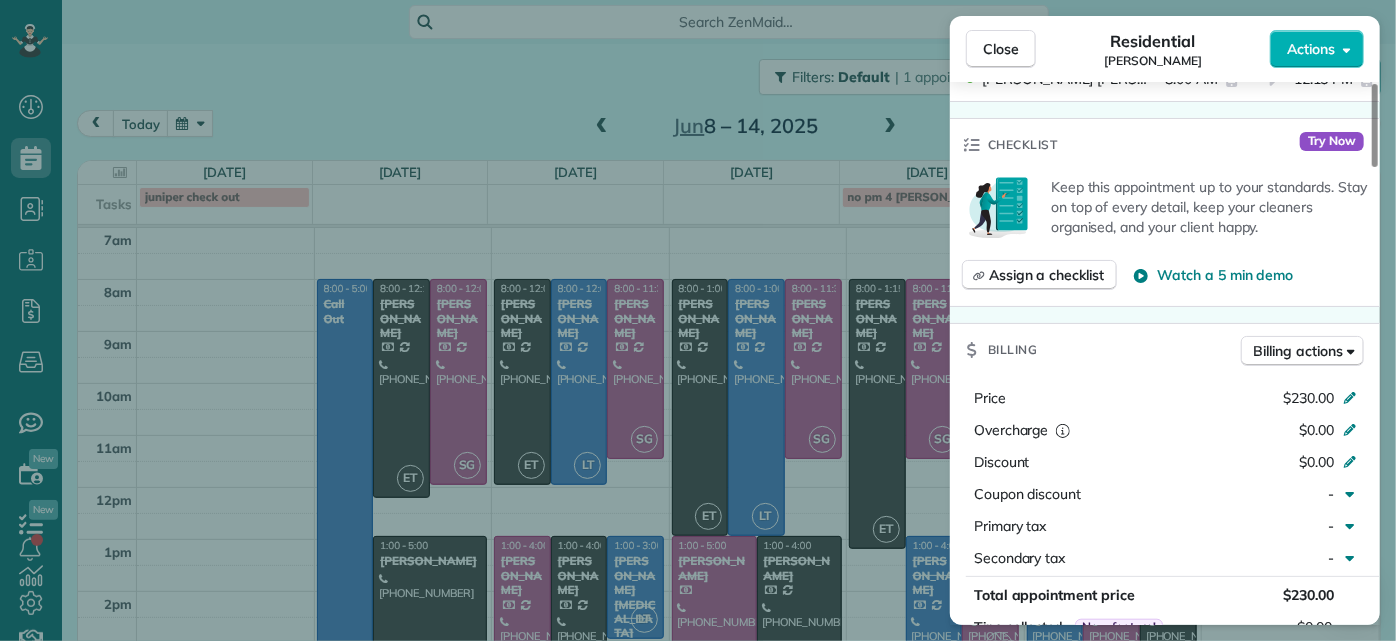 scroll, scrollTop: 727, scrollLeft: 0, axis: vertical 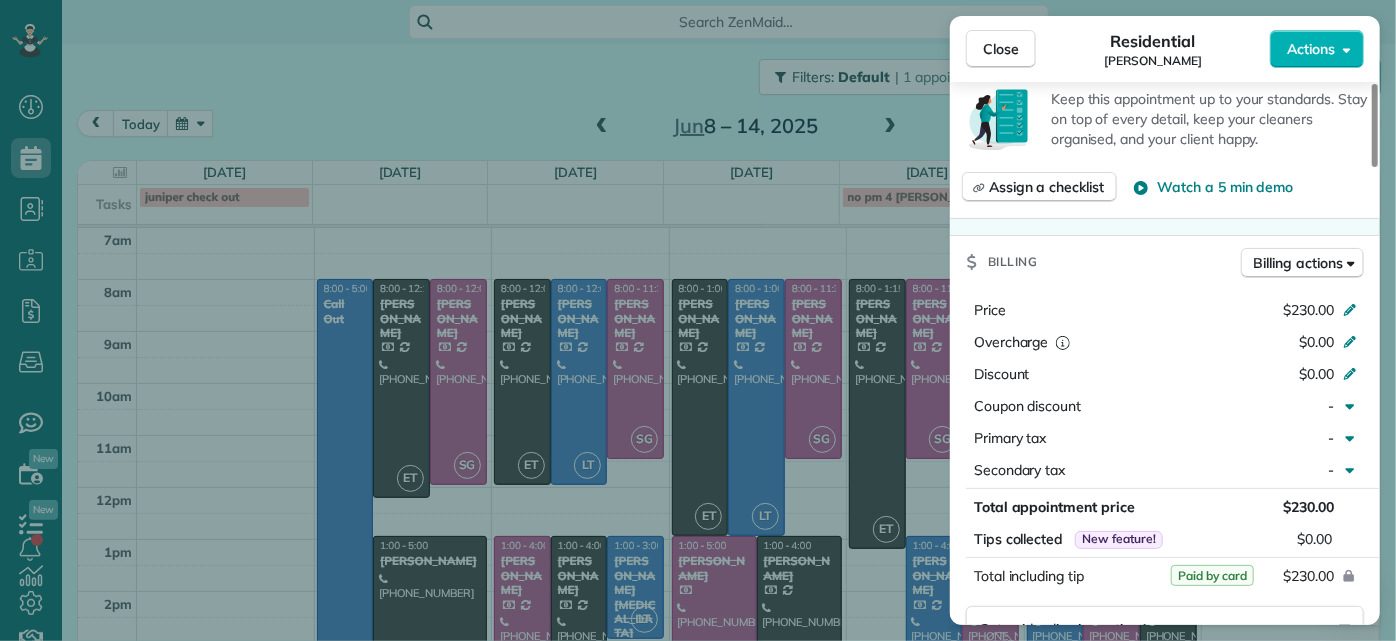 click on "Close Residential [PERSON_NAME] Actions Status Completed [PERSON_NAME] · Open profile Mobile [PHONE_NUMBER] Copy [EMAIL_ADDRESS][DOMAIN_NAME] Copy View Details Residential [DATE] 8:00 AM 12:15 PM 4 hours and 15 minutes Repeats every 2 weeks Edit recurring service Previous ([DATE]) Next ([DATE]) [STREET_ADDRESS] Service was not rated yet Setup ratings Cleaners Time in and out Assign Invite Cleaners [PERSON_NAME] 8:00 AM 12:15 PM Checklist Try Now Keep this appointment up to your standards. Stay on top of every detail, keep your cleaners organised, and your client happy. Assign a checklist Watch a 5 min demo Billing Billing actions Price $230.00 Overcharge $0.00 Discount $0.00 Coupon discount - Primary tax - Secondary tax - Total appointment price $230.00 Tips collected New feature! $0.00 Paid by card Total including tip $230.00 Get paid online in no-time! Send an invoice and reward your cleaners with tips Charge customer credit card Appointment custom fields Man Hours 4.25 - 6" at bounding box center (698, 320) 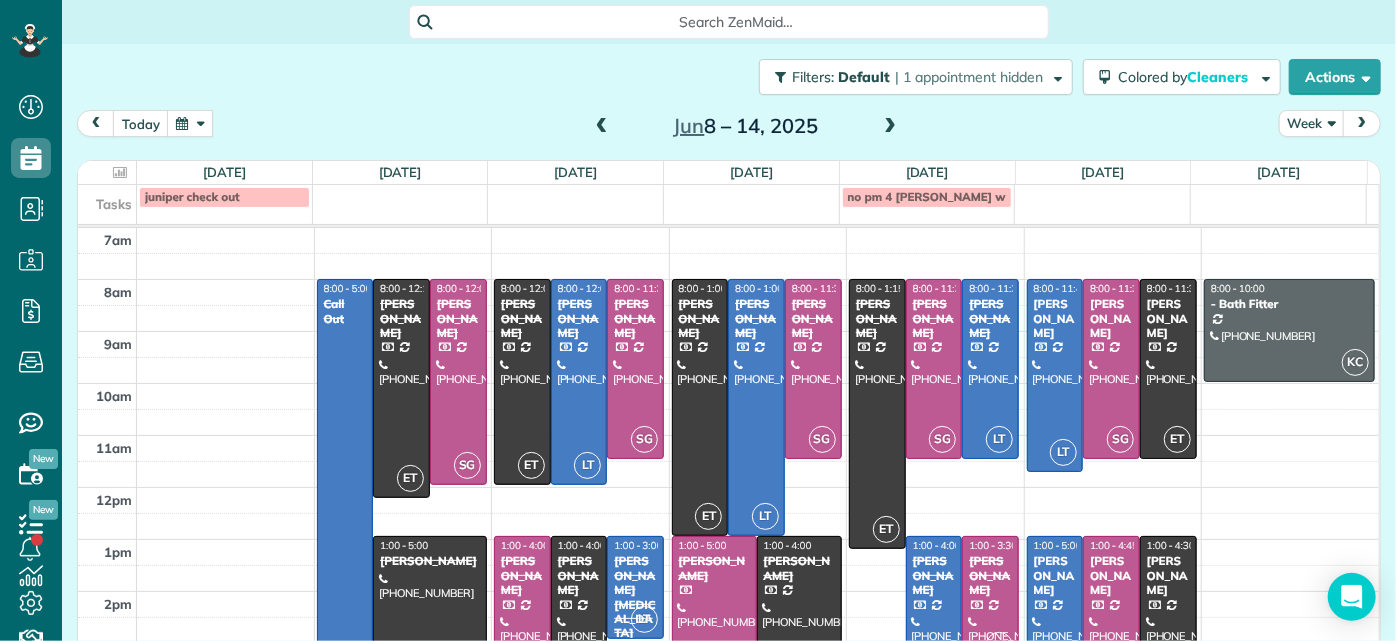 click at bounding box center (429, 639) 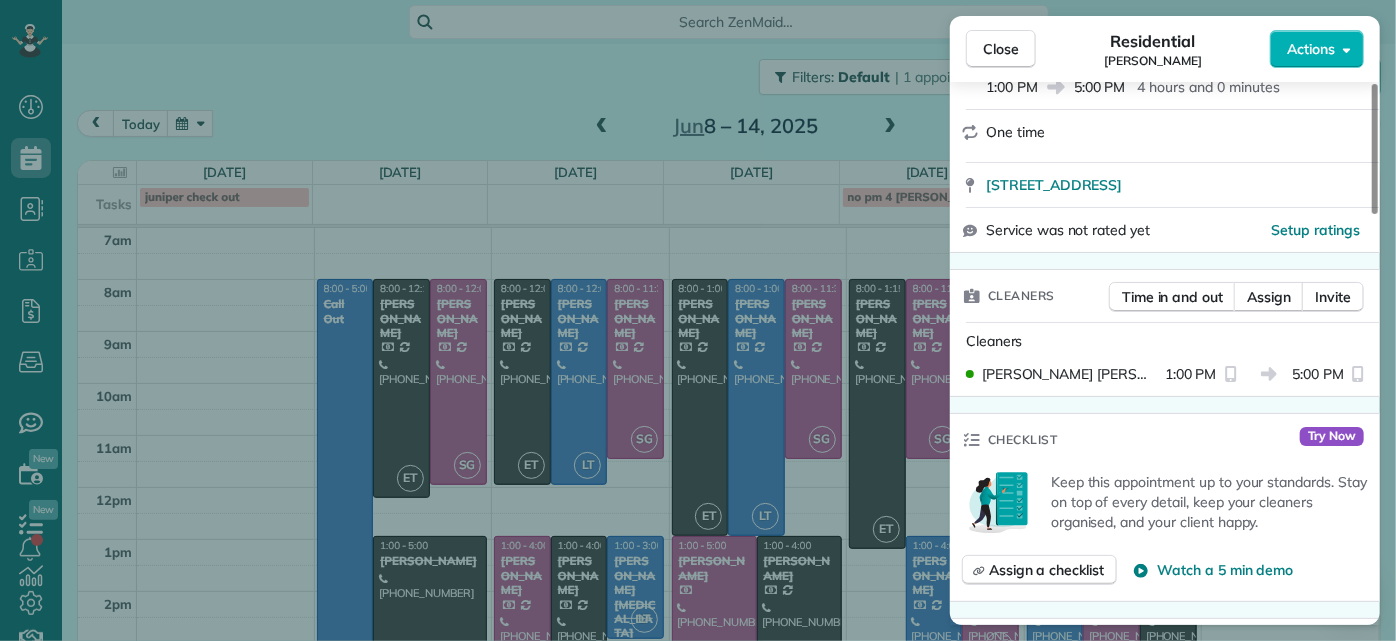 scroll, scrollTop: 636, scrollLeft: 0, axis: vertical 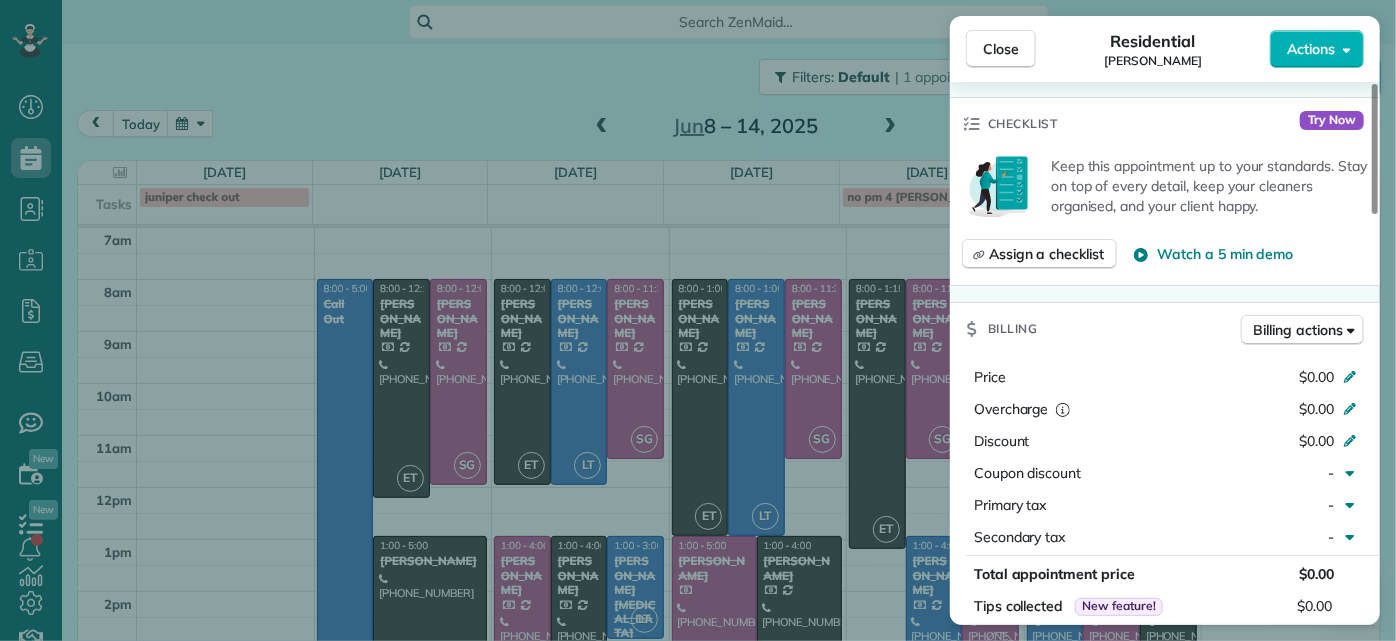 click on "Close Residential [PERSON_NAME] Actions Status Completed [PERSON_NAME] · Open profile Mobile [PHONE_NUMBER] Copy No email on record Add email View Details Residential [DATE] 1:00 PM 5:00 PM 4 hours and 0 minutes One time [STREET_ADDRESS] Service was not rated yet Setup ratings Cleaners Time in and out Assign Invite Cleaners [PERSON_NAME] 1:00 PM 5:00 PM Checklist Try Now Keep this appointment up to your standards. Stay on top of every detail, keep your cleaners organised, and your client happy. Assign a checklist Watch a 5 min demo Billing Billing actions Price $0.00 Overcharge $0.00 Discount $0.00 Coupon discount - Primary tax - Secondary tax - Total appointment price $0.00 Tips collected New feature! $0.00 [PERSON_NAME] as paid Total including tip $0.00 Get paid online in no-time! Send an invoice and reward your cleaners with tips Charge customer credit card Appointment custom fields Man Hours time worked Type of Cleaning  AirBnb/Hotel Cleaning  Reason for Skip - 0" at bounding box center [698, 320] 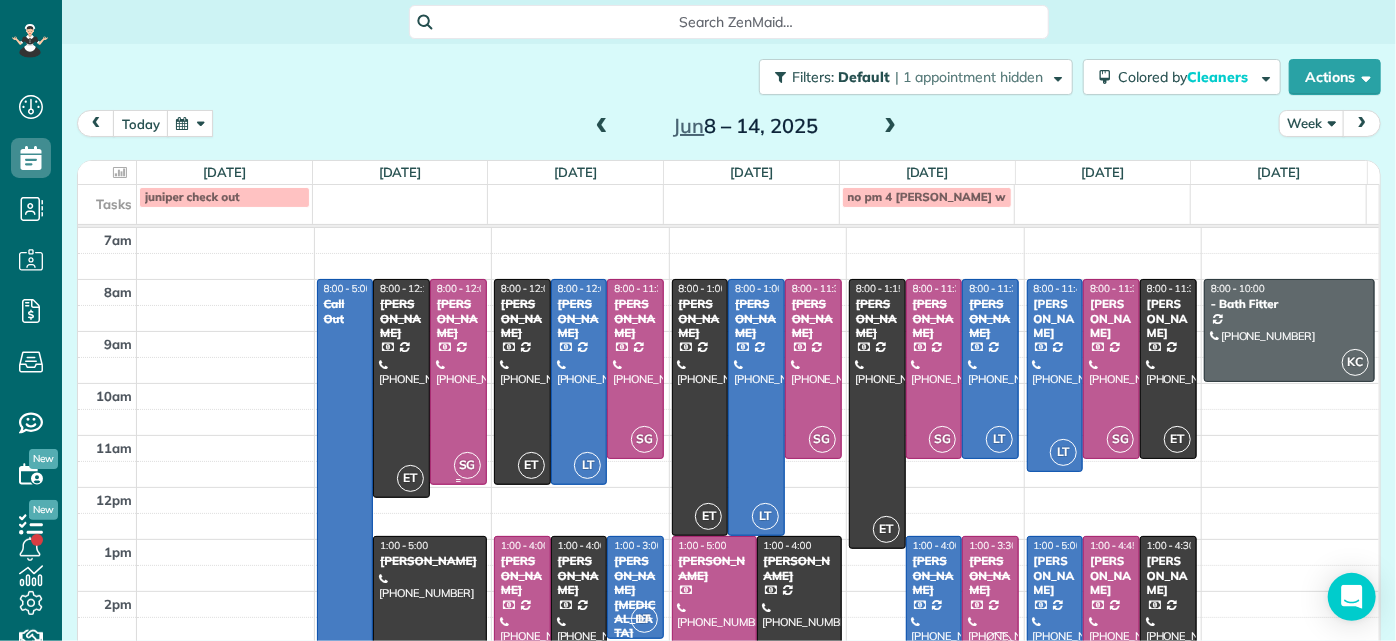 click at bounding box center [458, 382] 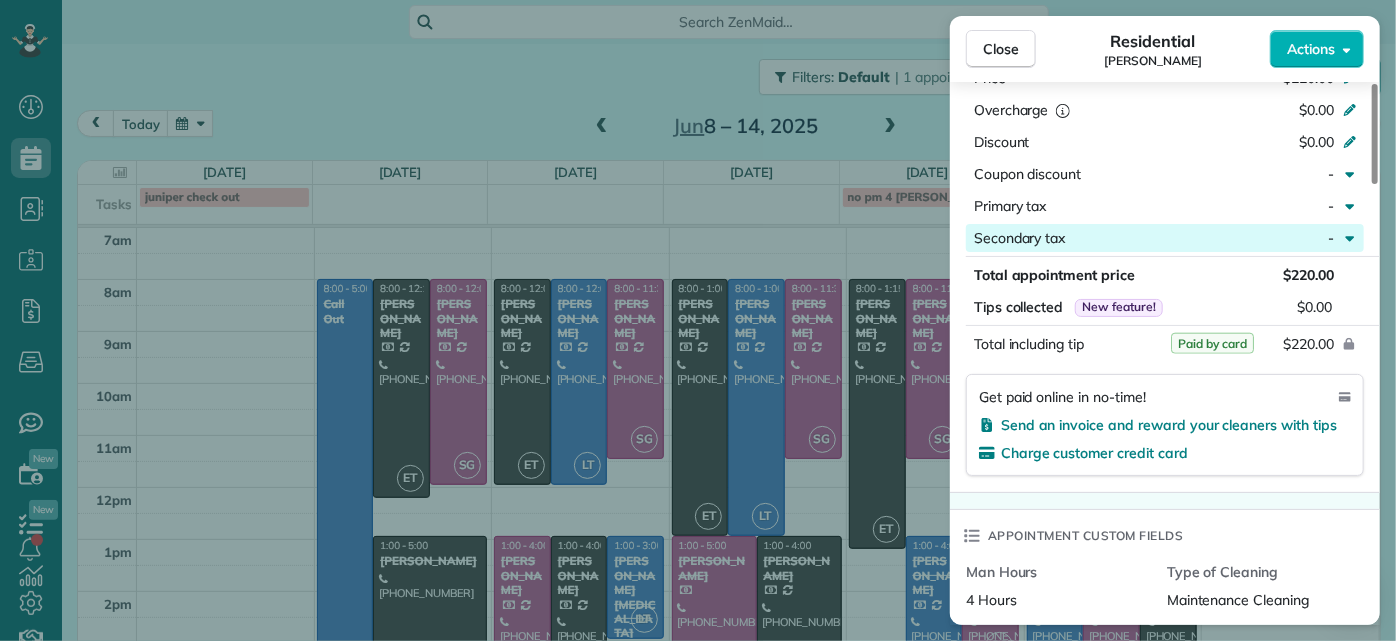 scroll, scrollTop: 1090, scrollLeft: 0, axis: vertical 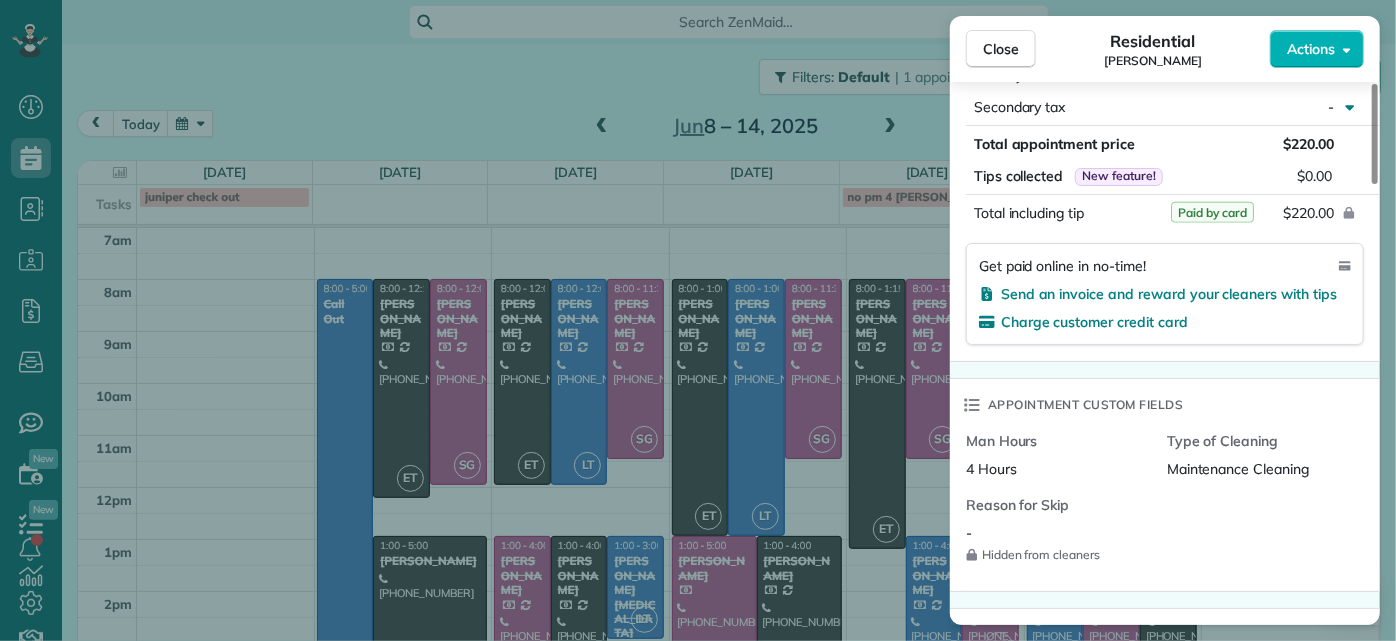 click on "Close Residential [PERSON_NAME] Actions Status Completed [PERSON_NAME] · Open profile Mobile [PHONE_NUMBER] Copy [EMAIL_ADDRESS][DOMAIN_NAME] Copy View Details Residential [DATE] 8:00 AM 12:00 PM 4 hours and 0 minutes Repeats every 2 weeks Edit recurring service Previous ([DATE]) Next ([DATE]) [STREET_ADDRESS] Service was not rated yet Setup ratings Cleaners Time in and out Assign Invite Cleaners [PERSON_NAME] 8:00 AM 12:00 PM Checklist Try Now Keep this appointment up to your standards. Stay on top of every detail, keep your cleaners organised, and your client happy. Assign a checklist Watch a 5 min demo Billing Billing actions Price $220.00 Overcharge $0.00 Discount $0.00 Coupon discount - Primary tax - Secondary tax - Total appointment price $220.00 Tips collected New feature! $0.00 Paid by card Total including tip $220.00 Get paid online in no-time! Send an invoice and reward your cleaners with tips Charge customer credit card Appointment custom fields 4 Hours" at bounding box center [698, 320] 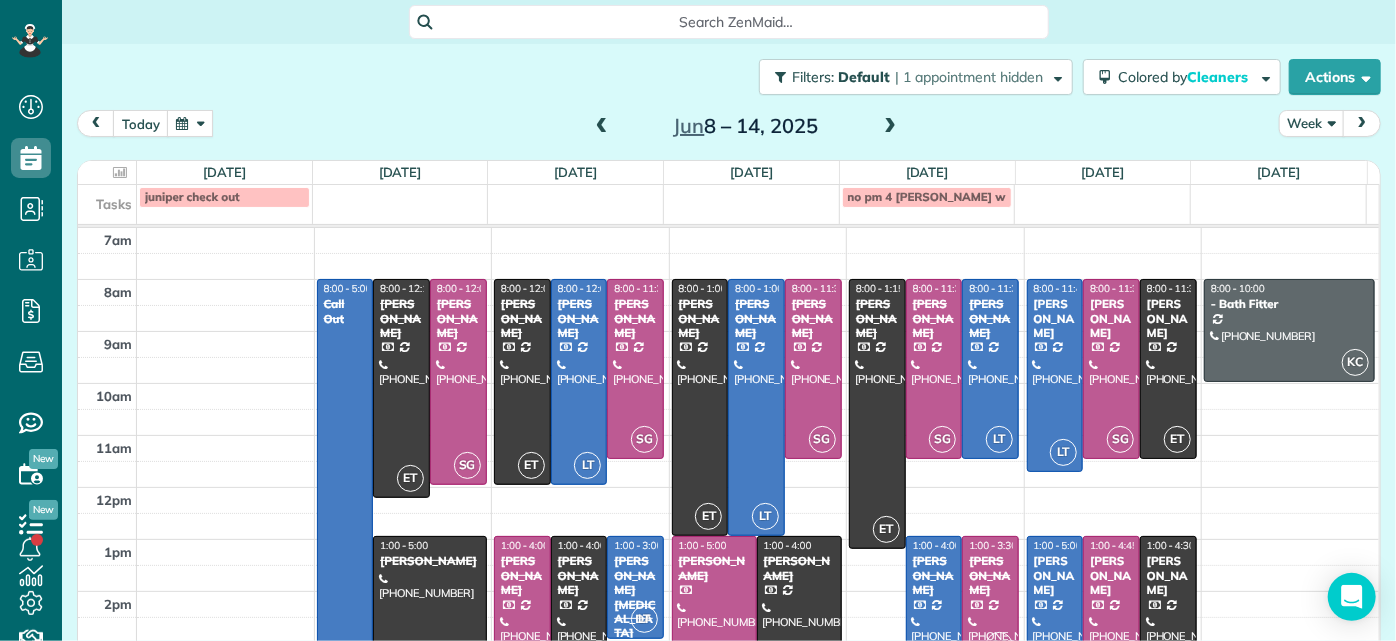 click on "Dashboard
Scheduling
Calendar View
List View
Dispatch View - Weekly scheduling (Beta)" at bounding box center (698, 320) 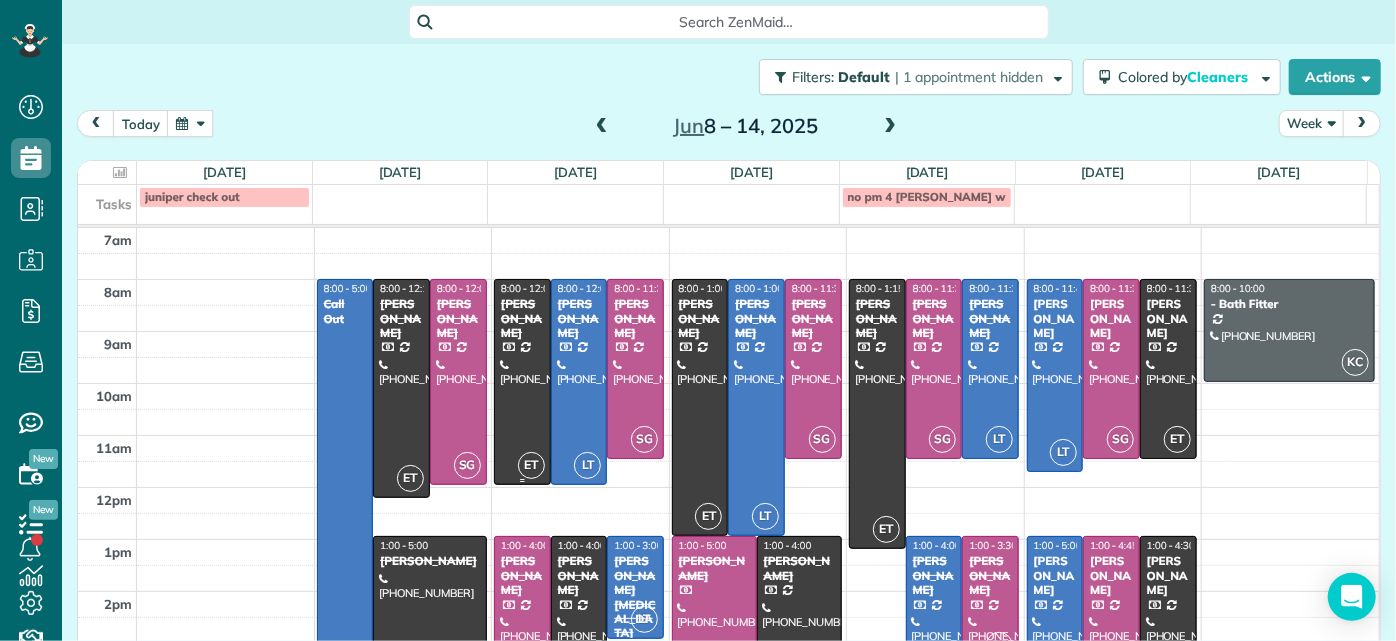 click at bounding box center (522, 382) 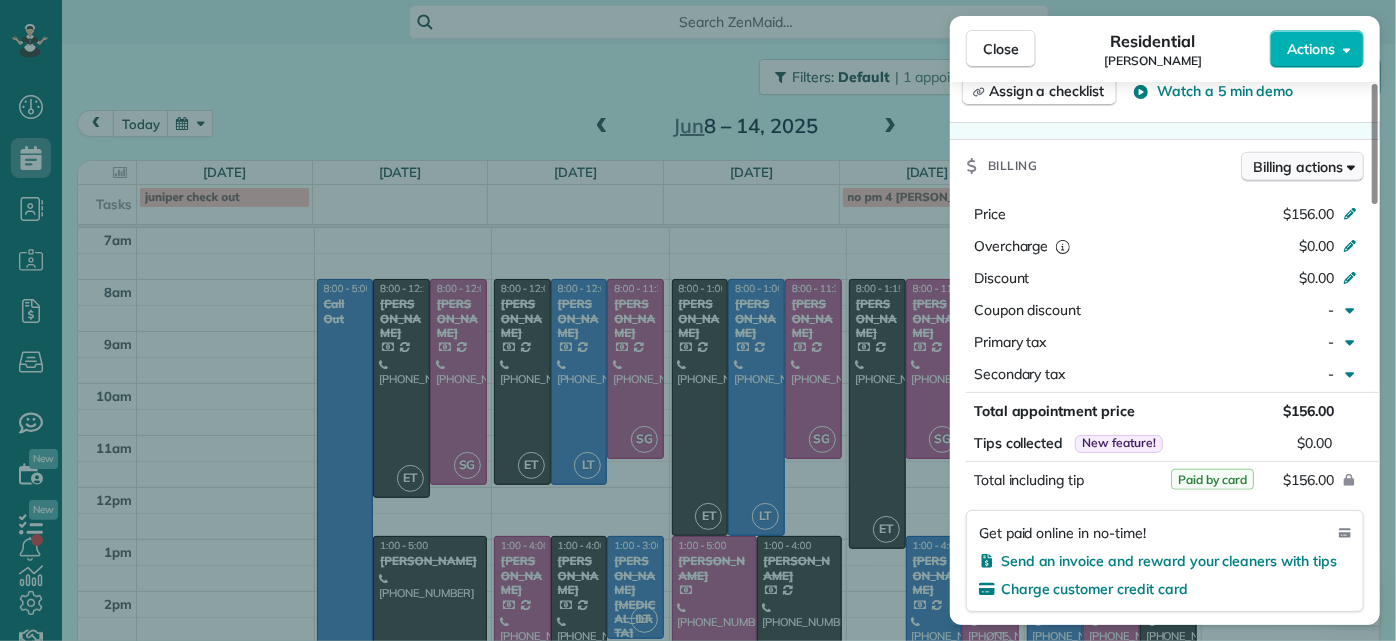 scroll, scrollTop: 909, scrollLeft: 0, axis: vertical 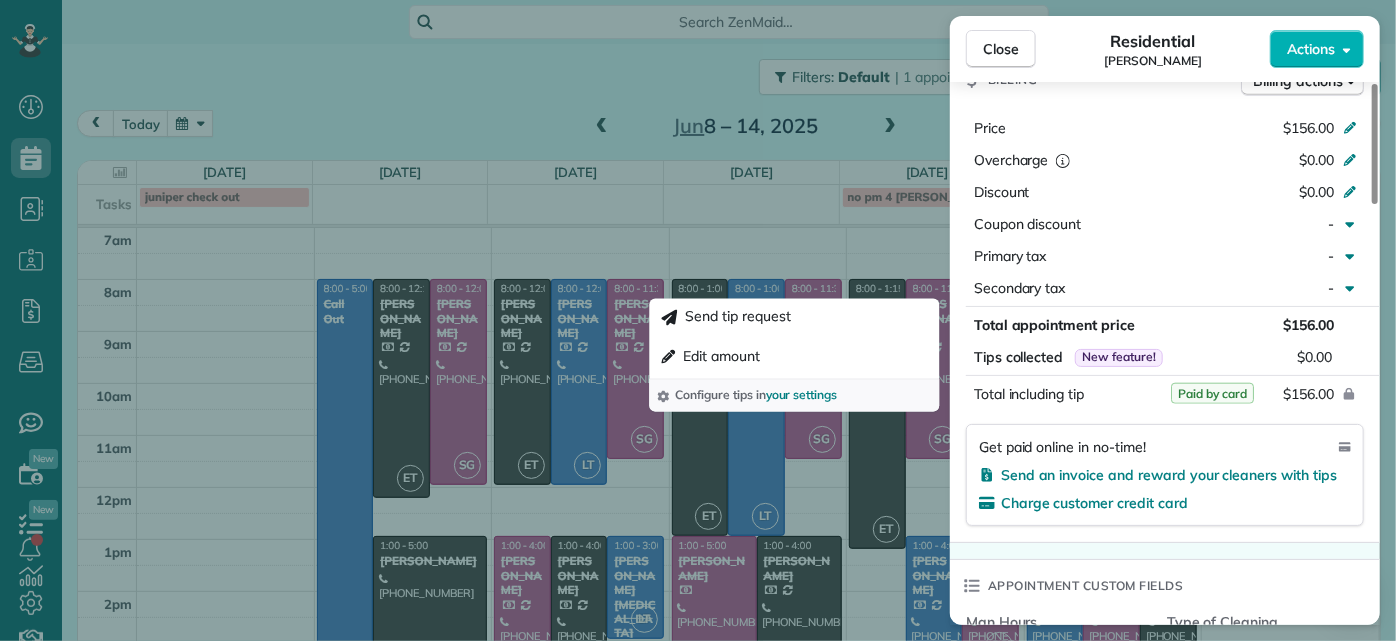 click on "Close Residential [PERSON_NAME] Actions Status Completed [PERSON_NAME] · Open profile Mobile [PHONE_NUMBER] Copy [EMAIL_ADDRESS][DOMAIN_NAME] Copy View Details Residential [DATE] 8:00 AM 12:00 PM 4 hours and 0 minutes Repeats every 2 weeks Edit recurring service Previous ([DATE]) Next ([DATE]) [STREET_ADDRESS] Service was not rated yet Setup ratings Cleaners Time in and out Assign Invite Cleaners [PERSON_NAME] 8:00 AM 12:00 PM Checklist Try Now Keep this appointment up to your standards. Stay on top of every detail, keep your cleaners organised, and your client happy. Assign a checklist Watch a 5 min demo Billing Billing actions Price $156.00 Overcharge $0.00 Discount $0.00 Coupon discount - Primary tax - Secondary tax - Total appointment price $156.00 Tips collected New feature! $0.00 Paid by card Total including tip $156.00 Get paid online in no-time! Send an invoice and reward your cleaners with tips Charge customer credit card Appointment custom fields Man Hours - Notes" at bounding box center [698, 320] 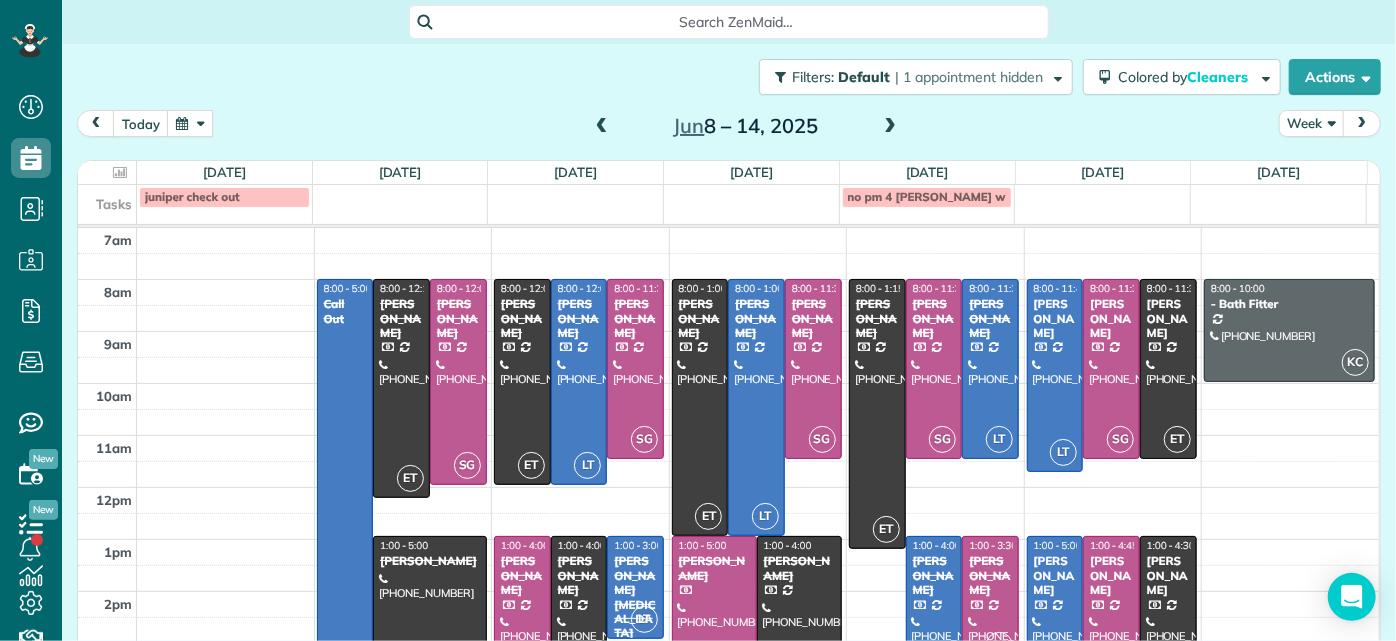 click on "[PERSON_NAME]" at bounding box center [522, 575] 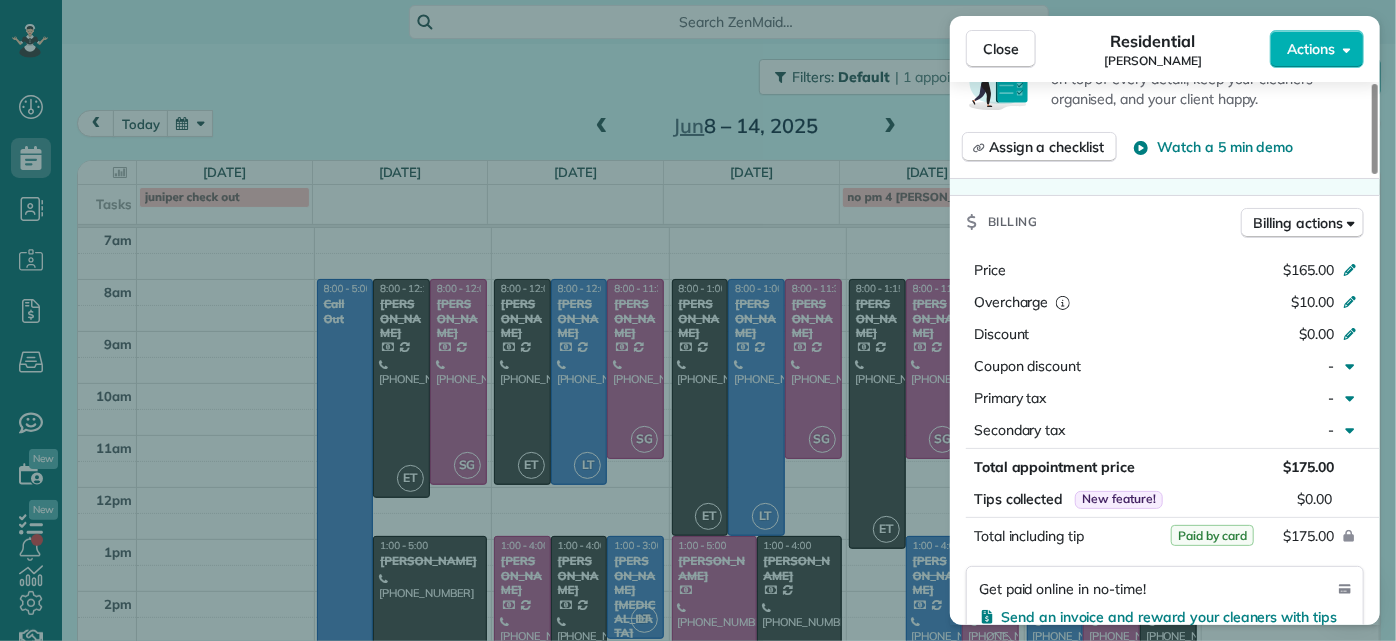 scroll, scrollTop: 818, scrollLeft: 0, axis: vertical 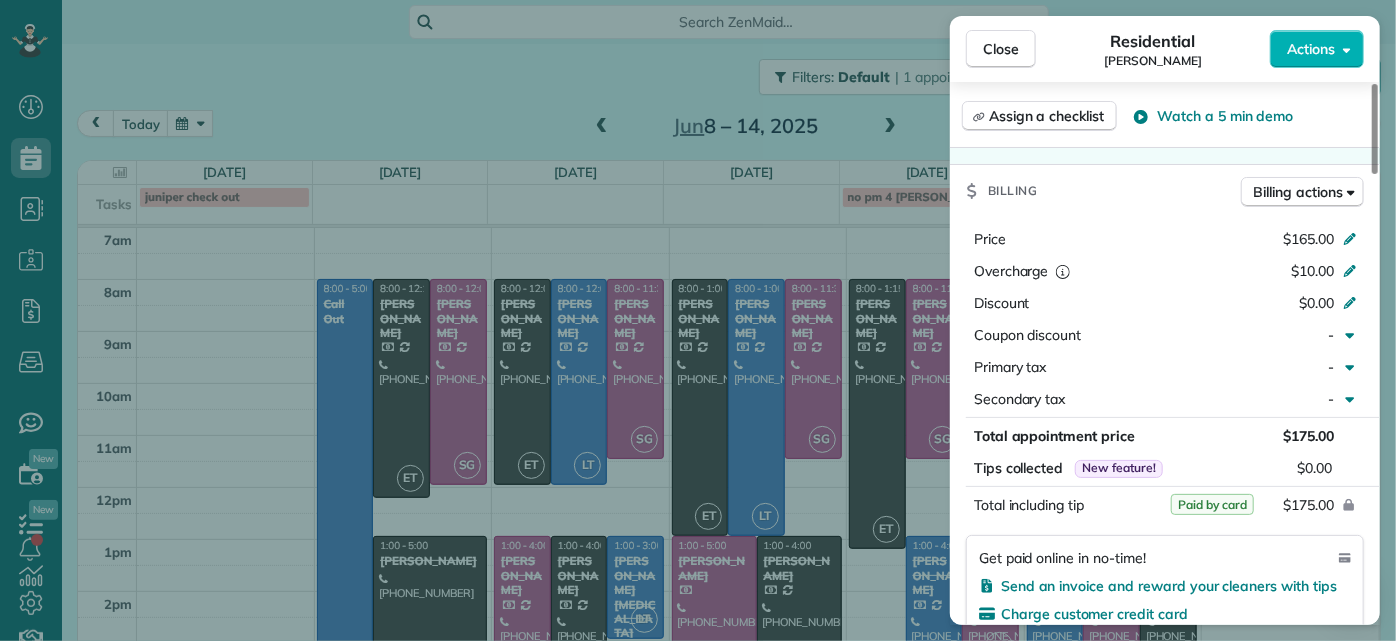 click on "Close Residential [PERSON_NAME] Actions Status Completed [PERSON_NAME] · Open profile Mobile [PHONE_NUMBER] Prefers Text Message  Copy [EMAIL_ADDRESS][DOMAIN_NAME] Copy View Details Residential [DATE] 1:00 PM 4:00 PM 3 hours and 0 minutes Repeats weekly Edit recurring service Previous ([DATE]) Next ([DATE]) [STREET_ADDRESS][US_STATE] Service was not rated yet Setup ratings Cleaners Time in and out Assign Invite Cleaners [PERSON_NAME] 1:00 PM 4:00 PM Checklist Try Now Keep this appointment up to your standards. Stay on top of every detail, keep your cleaners organised, and your client happy. Assign a checklist Watch a 5 min demo Billing Billing actions Price $165.00 Overcharge $10.00 Discount $0.00 Coupon discount - Primary tax - Secondary tax - Total appointment price $175.00 Tips collected New feature! $0.00 Paid by card Total including tip $175.00 Get paid online in no-time! Send an invoice and reward your cleaners with tips Charge customer credit card Appointment custom fields 3.0" at bounding box center (698, 320) 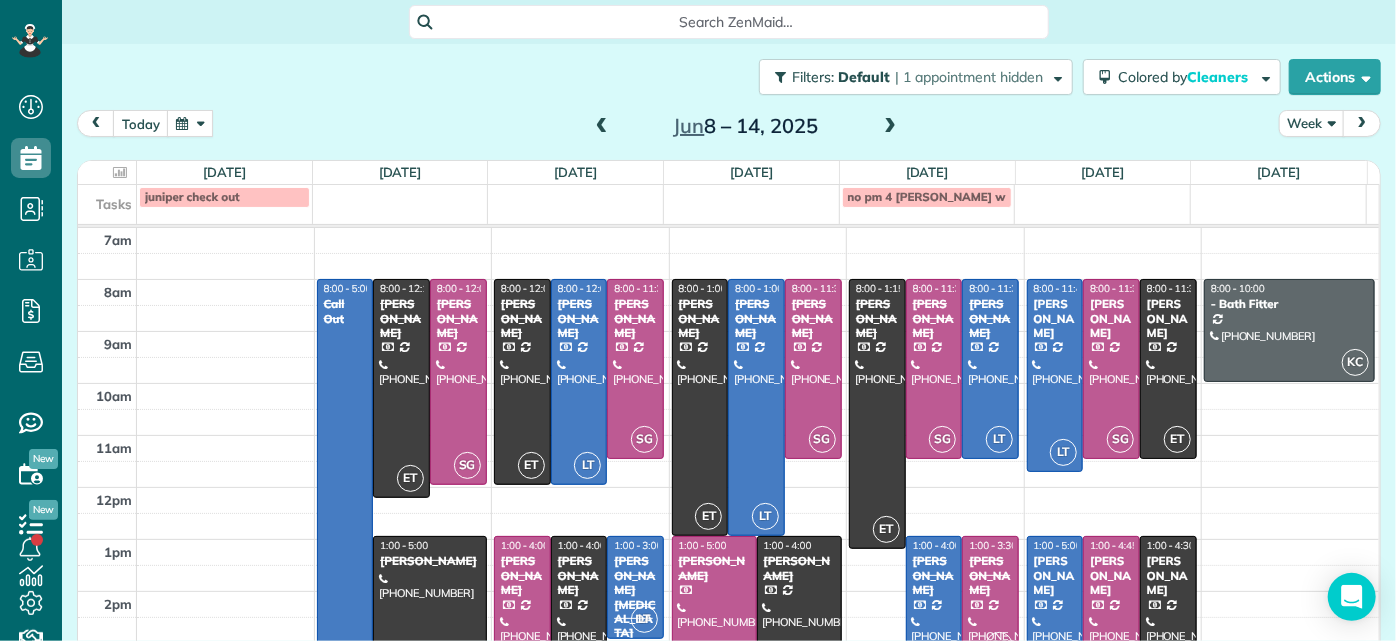 click at bounding box center (579, 613) 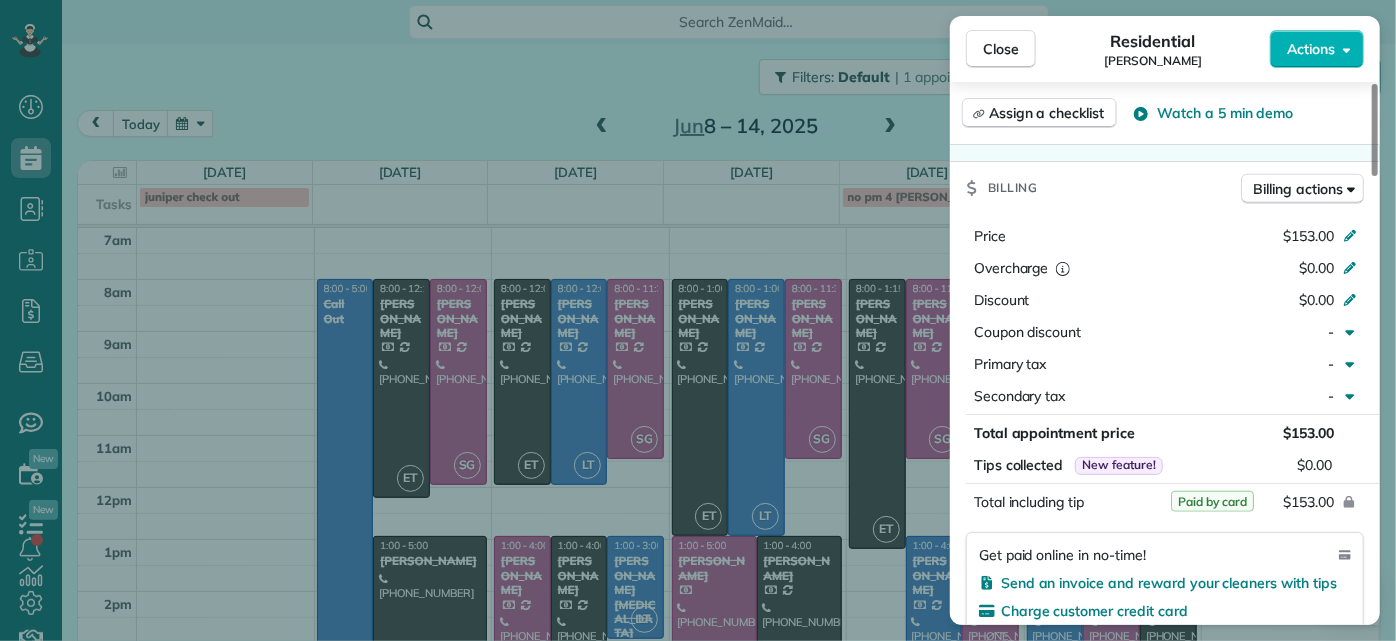 scroll, scrollTop: 818, scrollLeft: 0, axis: vertical 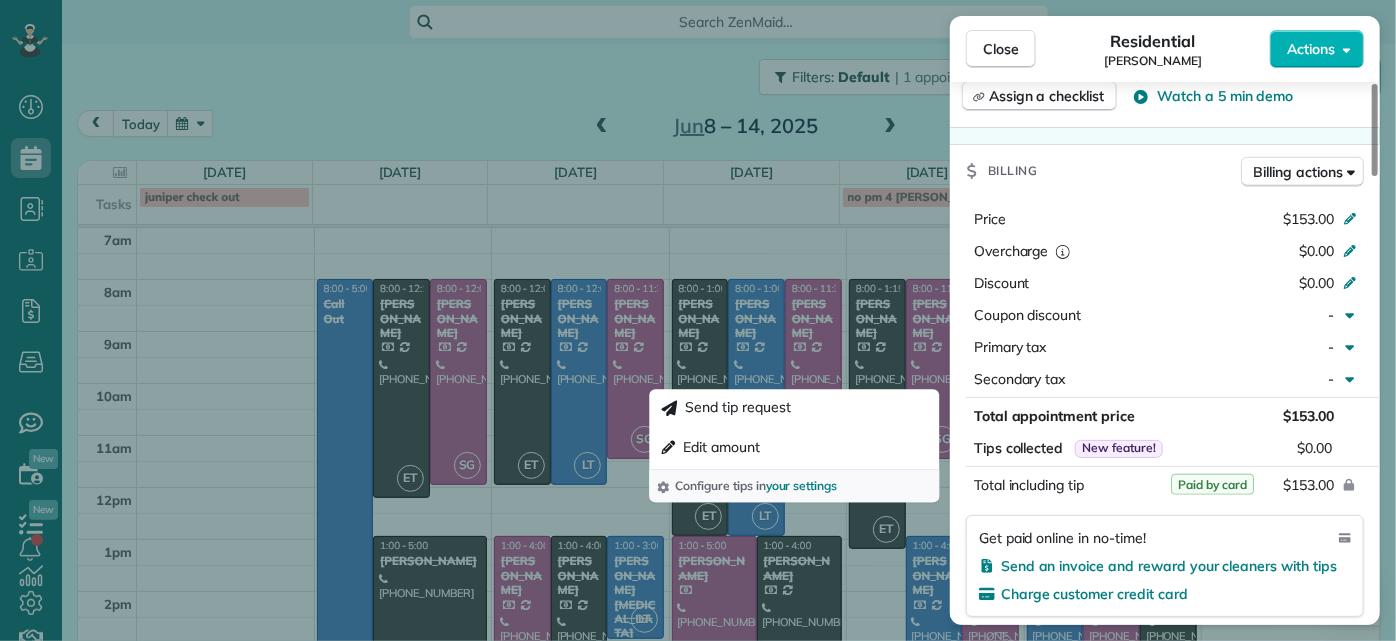 click on "Close Residential [PERSON_NAME] Actions Status Completed [PERSON_NAME] · Open profile Mobile [PHONE_NUMBER] Copy [EMAIL_ADDRESS][DOMAIN_NAME] Copy View Details Residential [DATE] 1:00 PM 4:00 PM 3 hours and 0 minutes Repeats every 2 weeks Edit recurring service Previous ([DATE]) Next ([DATE]) [STREET_ADDRESS] Service was not rated yet Setup ratings Cleaners Time in and out Assign Invite Cleaners [PERSON_NAME] 1:00 PM 4:00 PM Checklist Try Now Keep this appointment up to your standards. Stay on top of every detail, keep your cleaners organised, and your client happy. Assign a checklist Watch a 5 min demo Billing Billing actions Price $153.00 Overcharge $0.00 Discount $0.00 Coupon discount - Primary tax - Secondary tax - Total appointment price $153.00 Tips collected New feature! $0.00 Paid by card Total including tip $153.00 Get paid online in no-time! Send an invoice and reward your cleaners with tips Charge customer credit card Appointment custom fields Man Hours 3 Man Hours - 8" at bounding box center [698, 320] 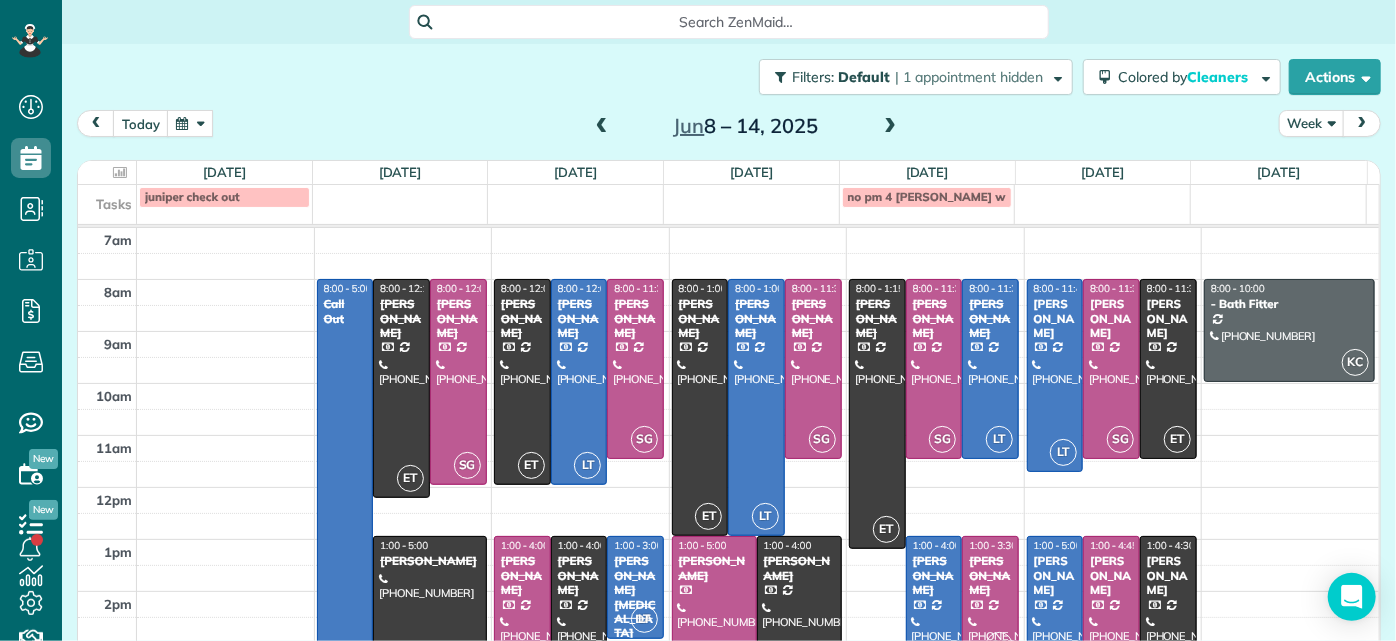 click at bounding box center [579, 382] 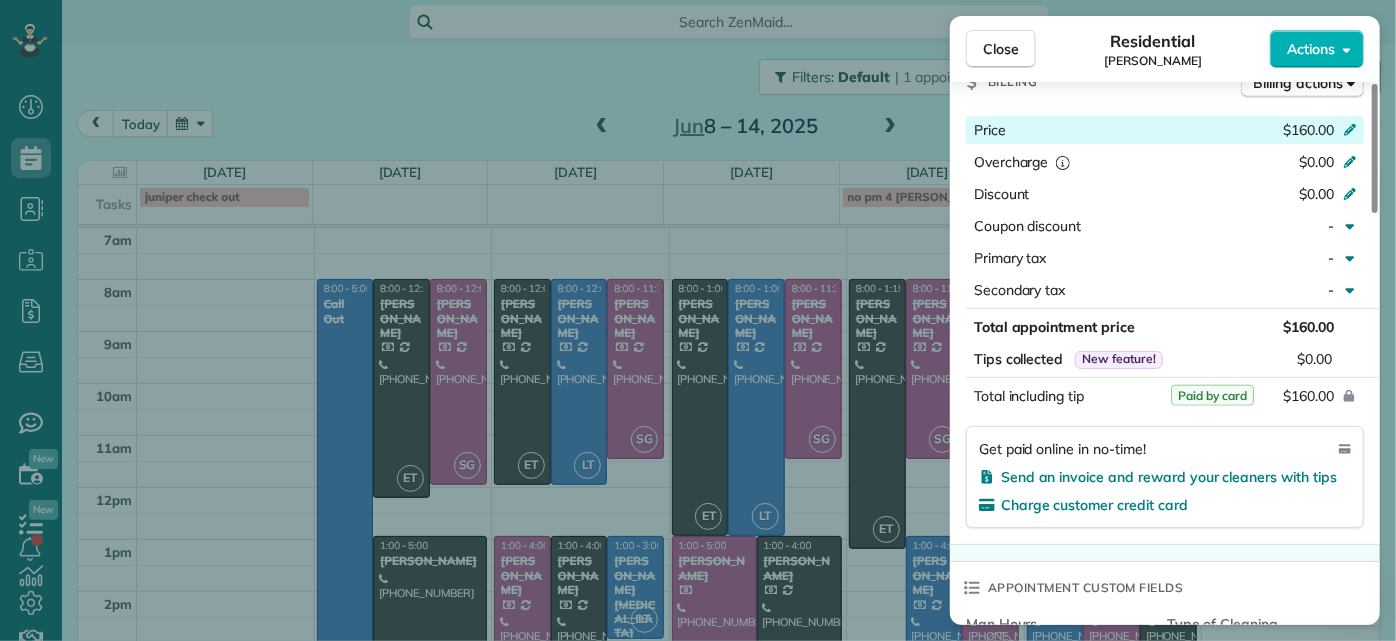 scroll, scrollTop: 909, scrollLeft: 0, axis: vertical 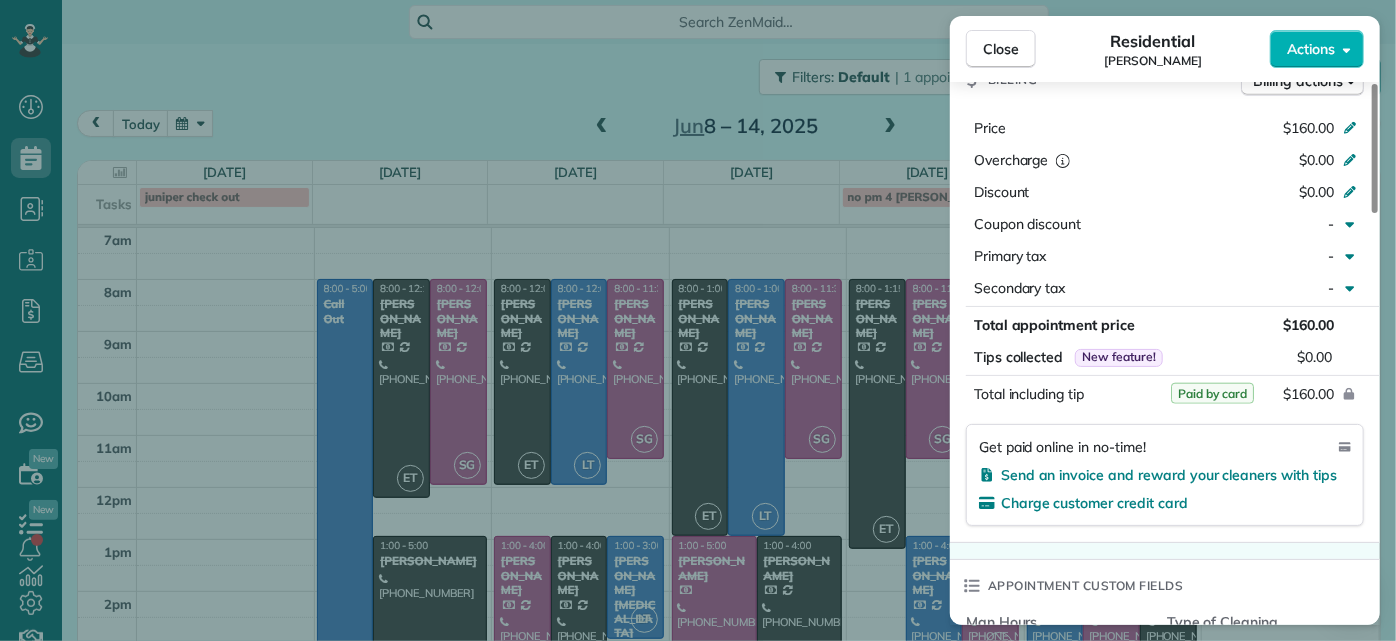 click on "Close Residential [PERSON_NAME] Actions Status Completed [PERSON_NAME] · Open profile Mobile [PHONE_NUMBER] Copy [EMAIL_ADDRESS][DOMAIN_NAME] Copy View Details Residential [DATE] 8:00 AM 12:00 PM 4 hours and 0 minutes Repeats every 2 weeks Edit recurring service Previous ([DATE]) Next ([DATE]) [STREET_ADDRESS] Service was not rated yet Setup ratings Cleaners Time in and out Assign Invite Cleaners [PERSON_NAME] 8:00 AM 12:00 PM Checklist Try Now Keep this appointment up to your standards. Stay on top of every detail, keep your cleaners organised, and your client happy. Assign a checklist Watch a 5 min demo Billing Billing actions Price $160.00 Overcharge $0.00 Discount $0.00 Coupon discount - Primary tax - Secondary tax - Total appointment price $160.00 Tips collected New feature! $0.00 Paid by card Total including tip $160.00 Get paid online in no-time! Send an invoice and reward your cleaners with tips Charge customer credit card Appointment custom fields Man Hours 4 hours" at bounding box center [698, 320] 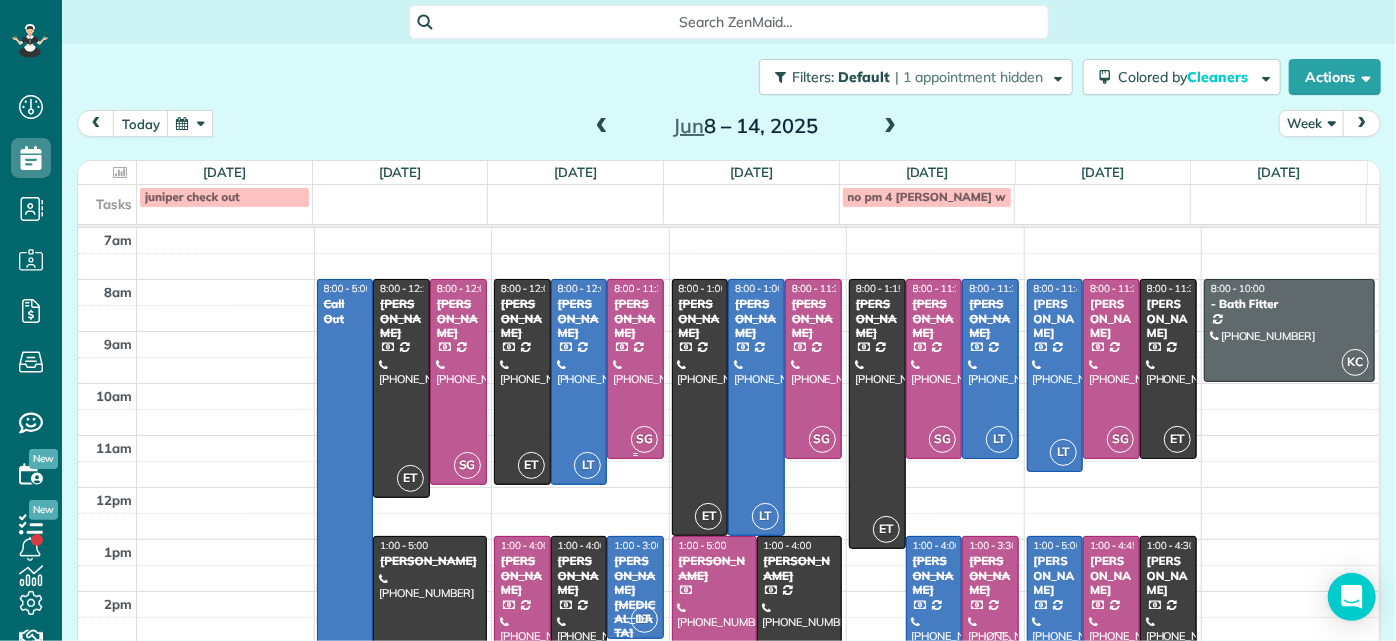click at bounding box center (635, 369) 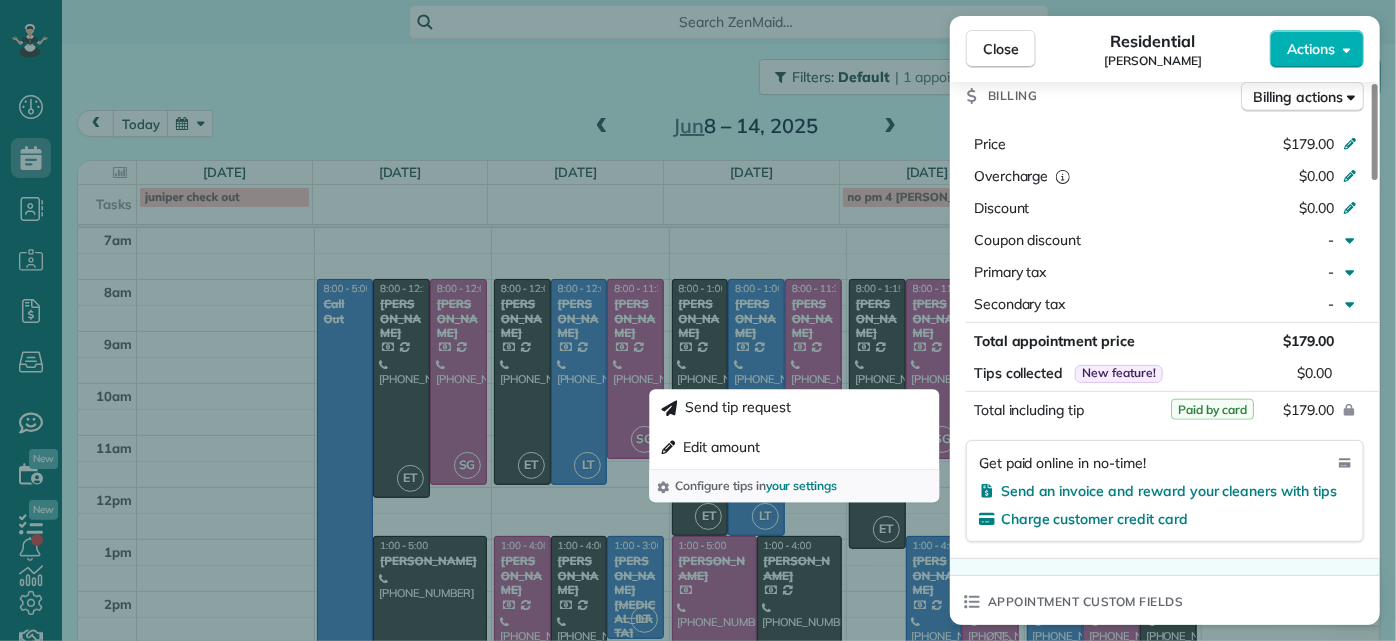 scroll, scrollTop: 818, scrollLeft: 0, axis: vertical 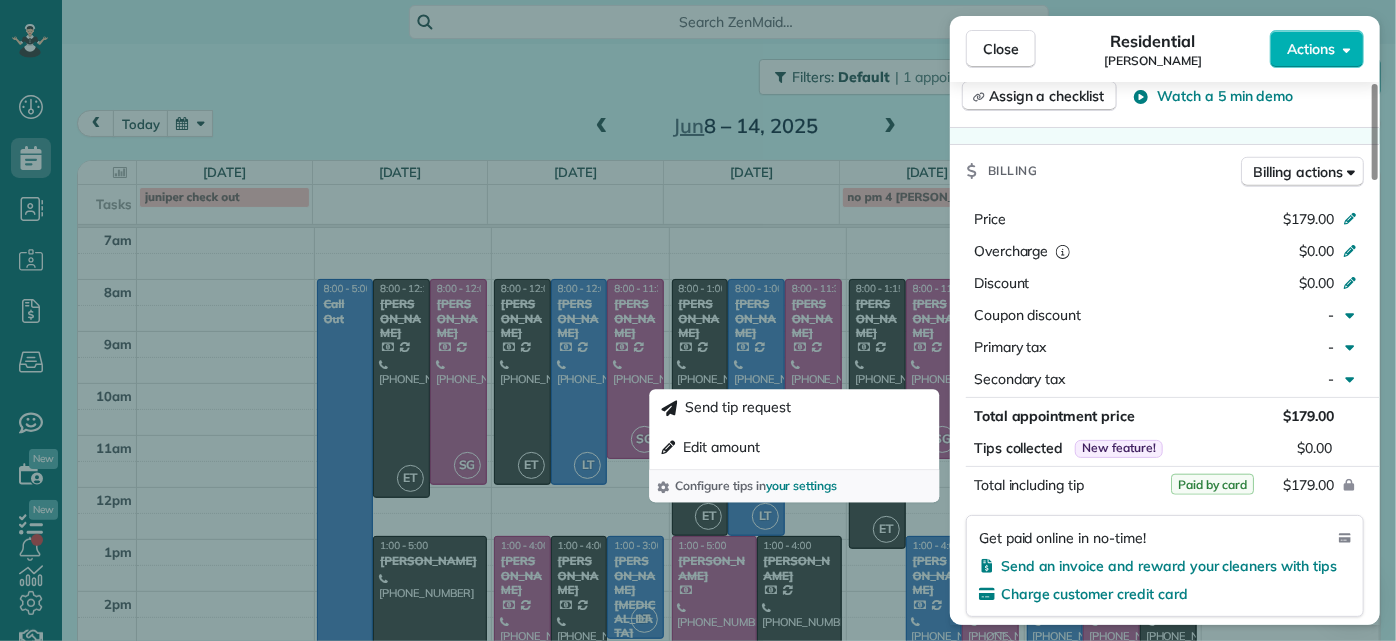 click on "Close Residential [PERSON_NAME] Actions Status Completed [PERSON_NAME] · Open profile Mobile [PHONE_NUMBER] Copy [EMAIL_ADDRESS][DOMAIN_NAME] Copy View Details Residential [DATE] 8:00 AM 11:30 AM 3 hours and 30 minutes Repeats every 2 weeks Edit recurring service Previous ([DATE]) Next ([DATE]) [STREET_ADDRESS] Service was not rated yet Setup ratings Cleaners Time in and out Assign Invite Cleaners [PERSON_NAME] 8:00 AM 11:30 AM Checklist Try Now Keep this appointment up to your standards. Stay on top of every detail, keep your cleaners organised, and your client happy. Assign a checklist Watch a 5 min demo Billing Billing actions Price $179.00 Overcharge $0.00 Discount $0.00 Coupon discount - Primary tax - Secondary tax - Total appointment price $179.00 Tips collected New feature! $0.00 Paid by card Total including tip $179.00 Get paid online in no-time! Send an invoice and reward your cleaners with tips Charge customer credit card Appointment custom fields Man Hours" at bounding box center [698, 320] 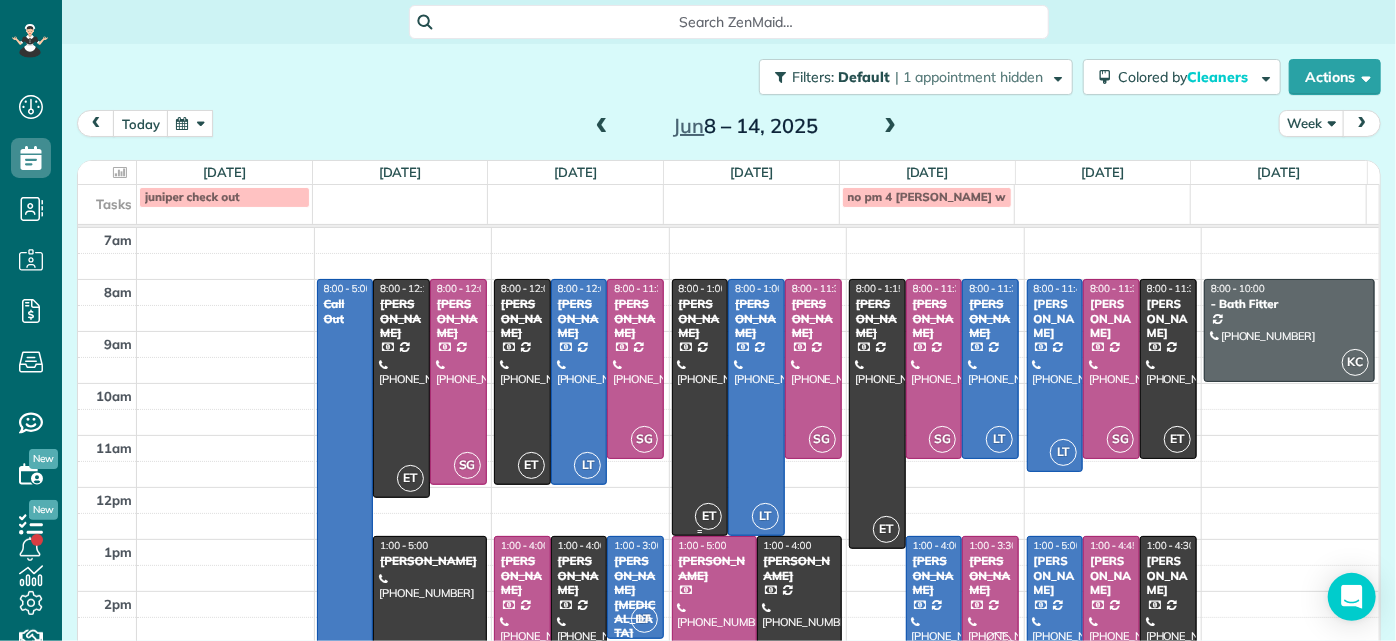 click at bounding box center [700, 407] 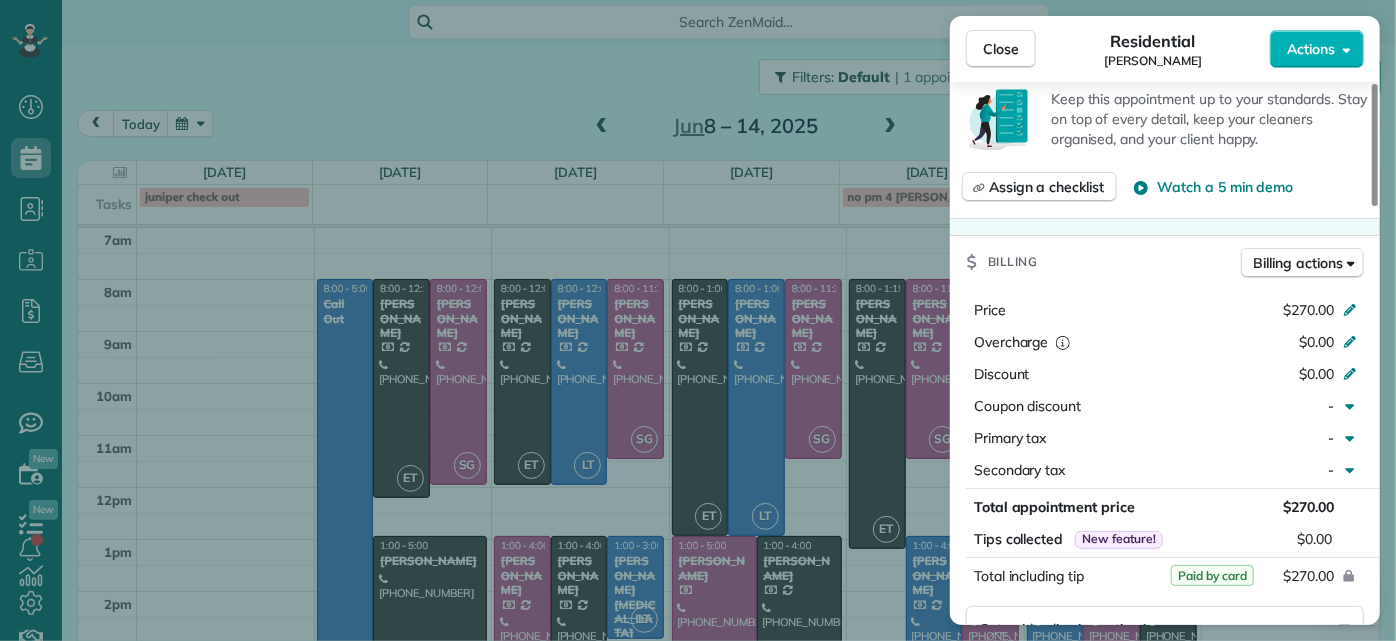 scroll, scrollTop: 818, scrollLeft: 0, axis: vertical 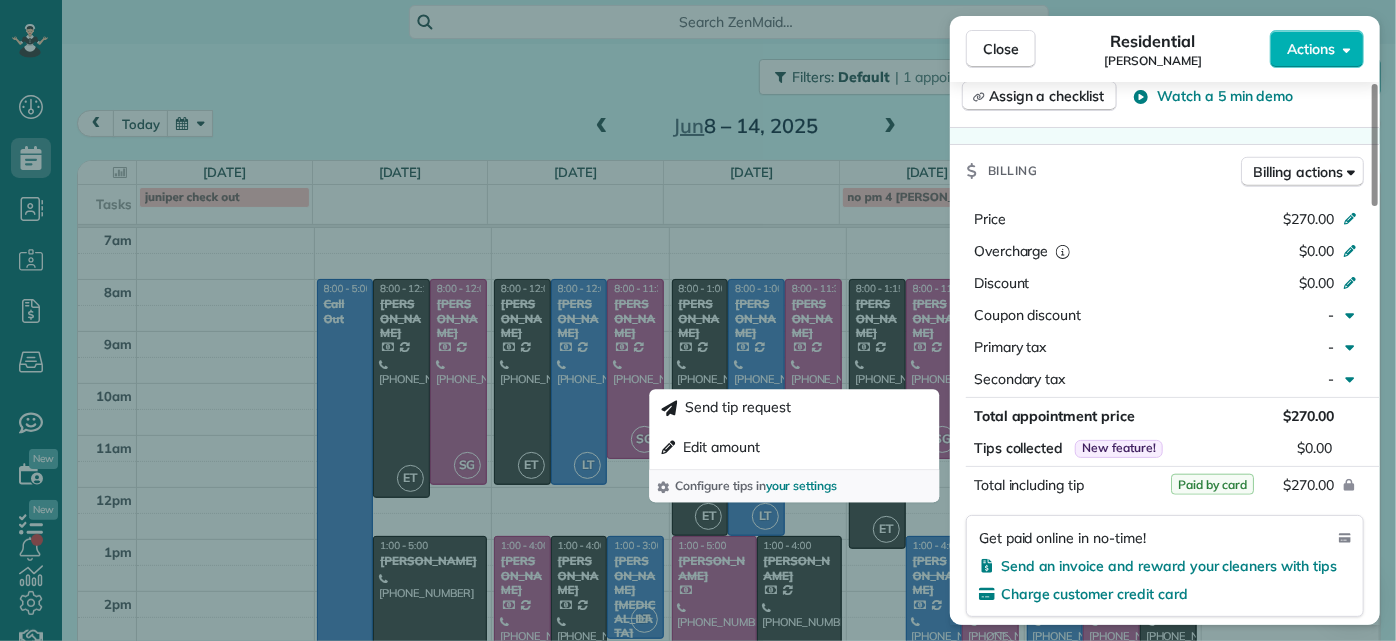 click on "Close Residential [PERSON_NAME] Actions Status Completed [PERSON_NAME] · Open profile Mobile [PHONE_NUMBER] Copy [EMAIL_ADDRESS][DOMAIN_NAME] Copy View Details Residential [DATE] 8:00 AM 1:00 PM 5 hours and 0 minutes Repeats every 4 weeks Edit recurring service Previous ([DATE]) Next ([DATE]) [STREET_ADDRESS] Service was not rated yet Setup ratings Cleaners Time in and out Assign Invite Cleaners [PERSON_NAME] 8:00 AM 1:00 PM Checklist Try Now Keep this appointment up to your standards. Stay on top of every detail, keep your cleaners organised, and your client happy. Assign a checklist Watch a 5 min demo Billing Billing actions Price $270.00 Overcharge $0.00 Discount $0.00 Coupon discount - Primary tax - Secondary tax - Total appointment price $270.00 Tips collected New feature! $0.00 Paid by card Total including tip $270.00 Get paid online in no-time! Send an invoice and reward your cleaners with tips Charge customer credit card Appointment custom fields Man Hours -" at bounding box center (698, 320) 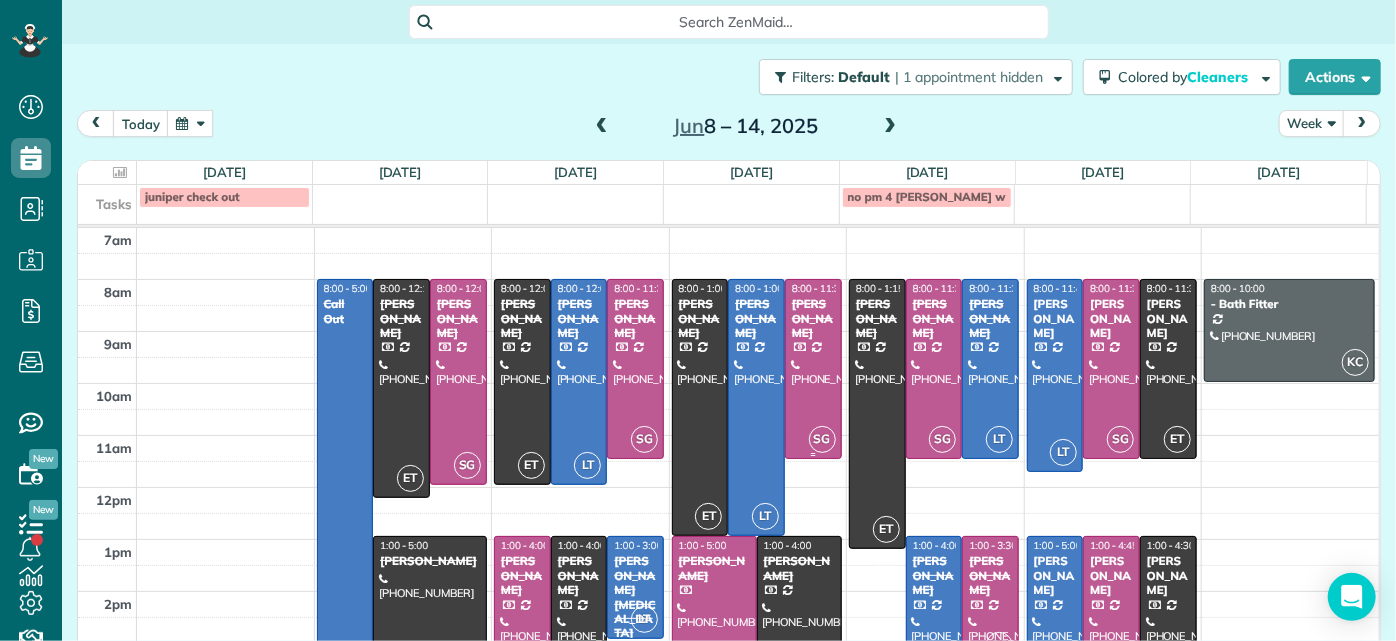 click at bounding box center [813, 369] 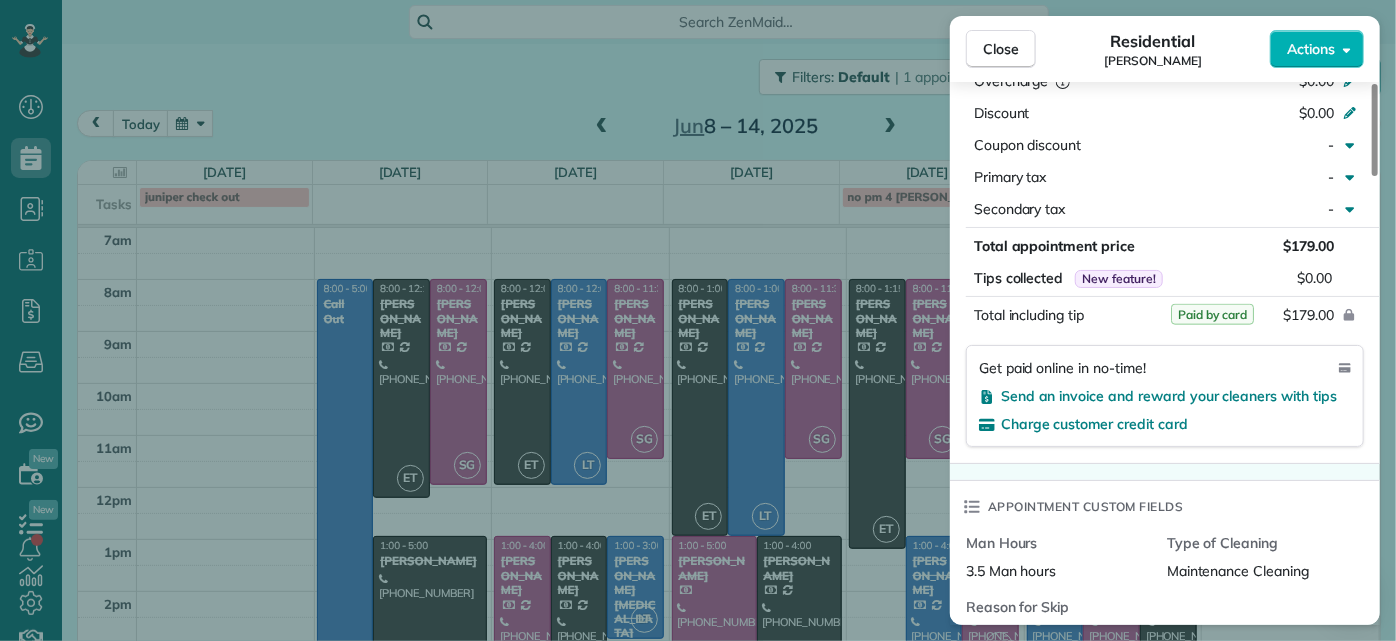 scroll, scrollTop: 1181, scrollLeft: 0, axis: vertical 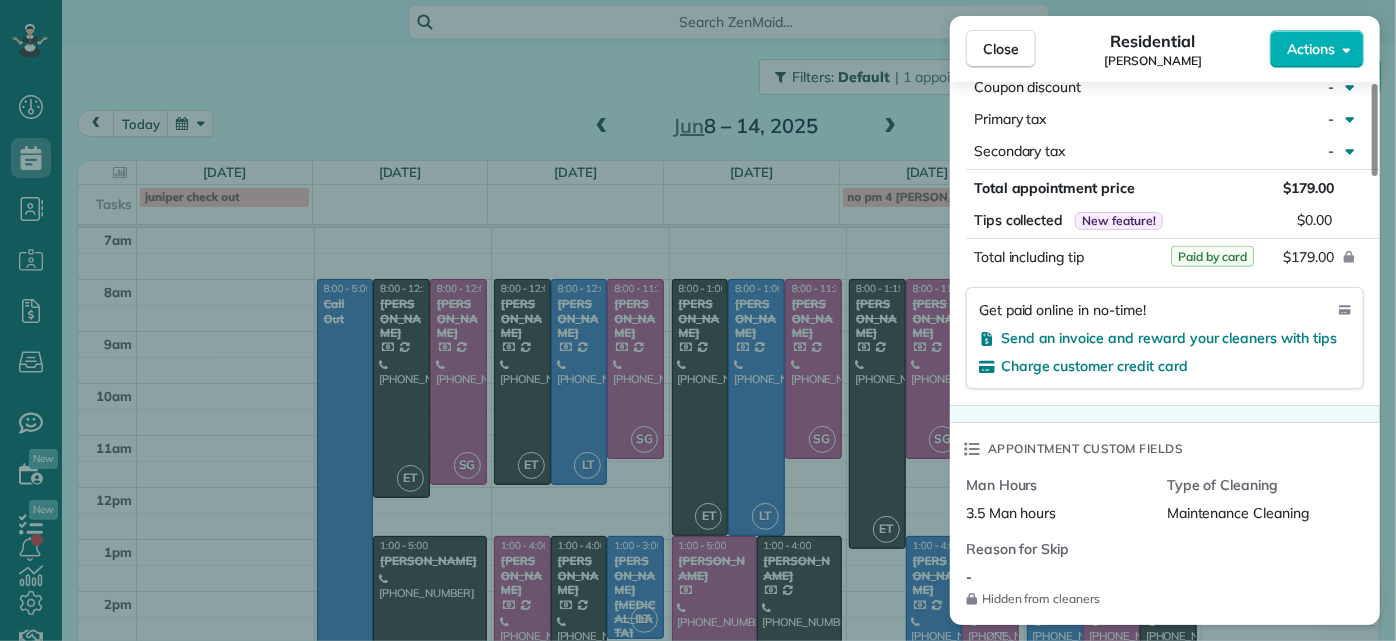 click on "Close Residential [PERSON_NAME] Actions Status Completed [PERSON_NAME] · Open profile Spouse [PHONE_NUMBER] Copy Mobile [PHONE_NUMBER] Do not call cx unless emergency  Copy [PERSON_NAME][DOMAIN_NAME][EMAIL_ADDRESS][PERSON_NAME][DOMAIN_NAME] Copy [EMAIL_ADDRESS][DOMAIN_NAME] Copy View Details Residential [DATE] 8:00 AM 11:30 AM 3 hours and 30 minutes Repeats weekly Edit recurring service Previous ([DATE]) Next ([DATE]) [STREET_ADDRESS] Service was not rated yet Setup ratings Cleaners Time in and out Assign Invite Cleaners [PERSON_NAME] 8:00 AM 11:30 AM Checklist Try Now Keep this appointment up to your standards. Stay on top of every detail, keep your cleaners organised, and your client happy. Assign a checklist Watch a 5 min demo Billing Billing actions Price $179.00 Overcharge $0.00 Discount $0.00 Coupon discount - Primary tax - Secondary tax - Total appointment price $179.00 Tips collected New feature! $0.00 Paid by card Total including tip $179.00 Get paid online in no-time! Charge customer credit card Man Hours -   9 26" at bounding box center (698, 320) 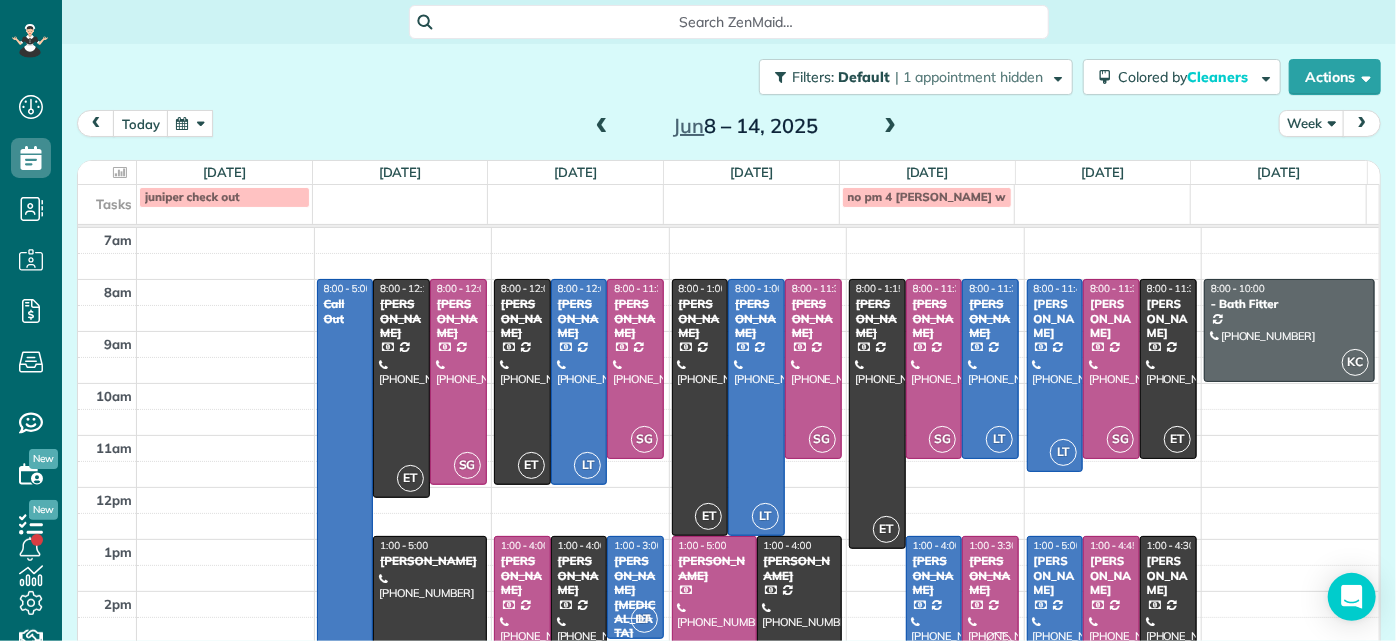 click at bounding box center [934, 369] 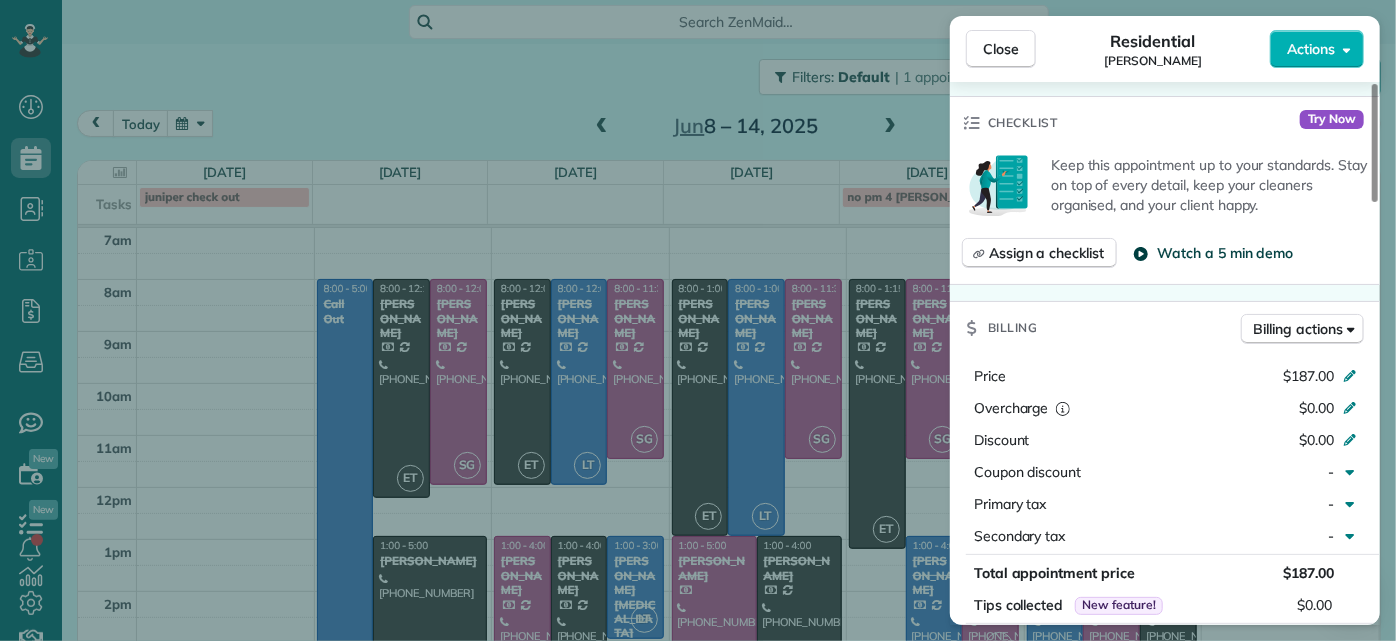 scroll, scrollTop: 818, scrollLeft: 0, axis: vertical 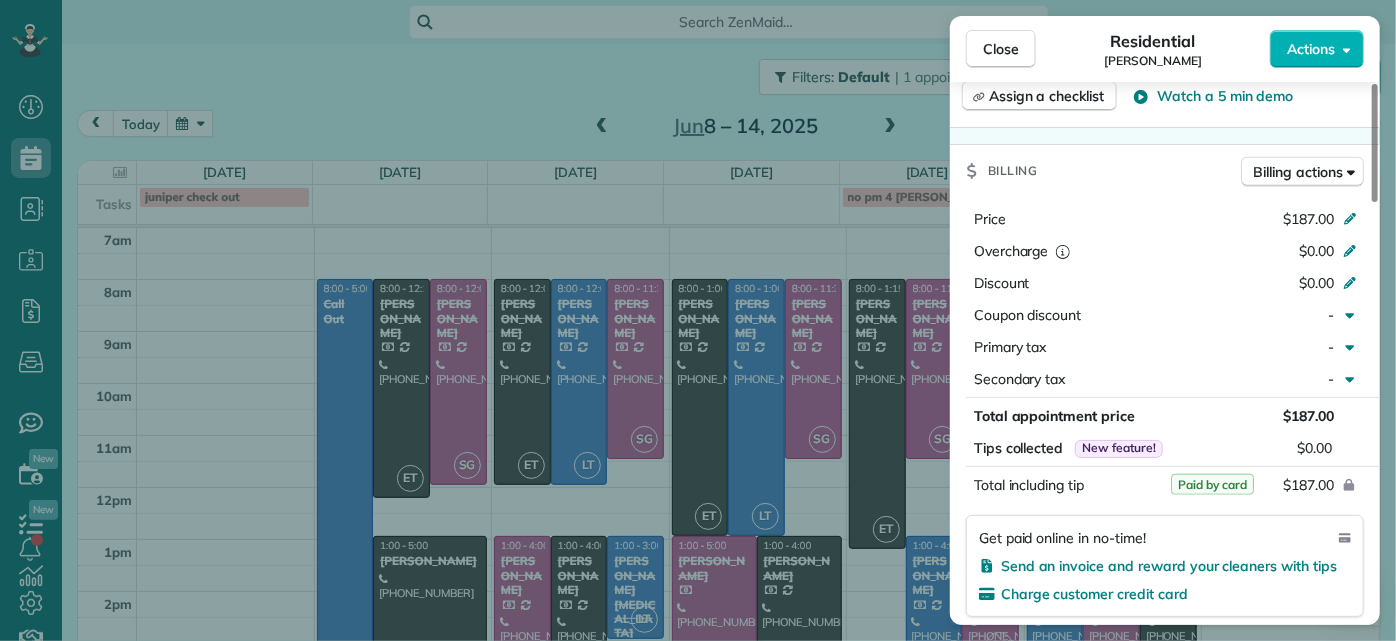 click on "Close Residential [PERSON_NAME] Actions Status Completed [PERSON_NAME] · Open profile Mobile [PHONE_NUMBER] Copy [EMAIL_ADDRESS][DOMAIN_NAME] Copy View Details Residential [DATE] 8:00 AM 11:30 AM 3 hours and 30 minutes Repeats every 2 weeks Edit recurring service Previous ([DATE]) Next ([DATE]) [STREET_ADDRESS] Service was not rated yet Setup ratings Cleaners Time in and out Assign Invite Cleaners [PERSON_NAME] 8:00 AM 11:30 AM Checklist Try Now Keep this appointment up to your standards. Stay on top of every detail, keep your cleaners organised, and your client happy. Assign a checklist Watch a 5 min demo Billing Billing actions Price $187.00 Overcharge $0.00 Discount $0.00 Coupon discount - Primary tax - Secondary tax - Total appointment price $187.00 Tips collected New feature! $0.00 Paid by card Total including tip $187.00 Get paid online in no-time! Send an invoice and reward your cleaners with tips Charge customer credit card Appointment custom fields Man Hours - Notes 1 3" at bounding box center (698, 320) 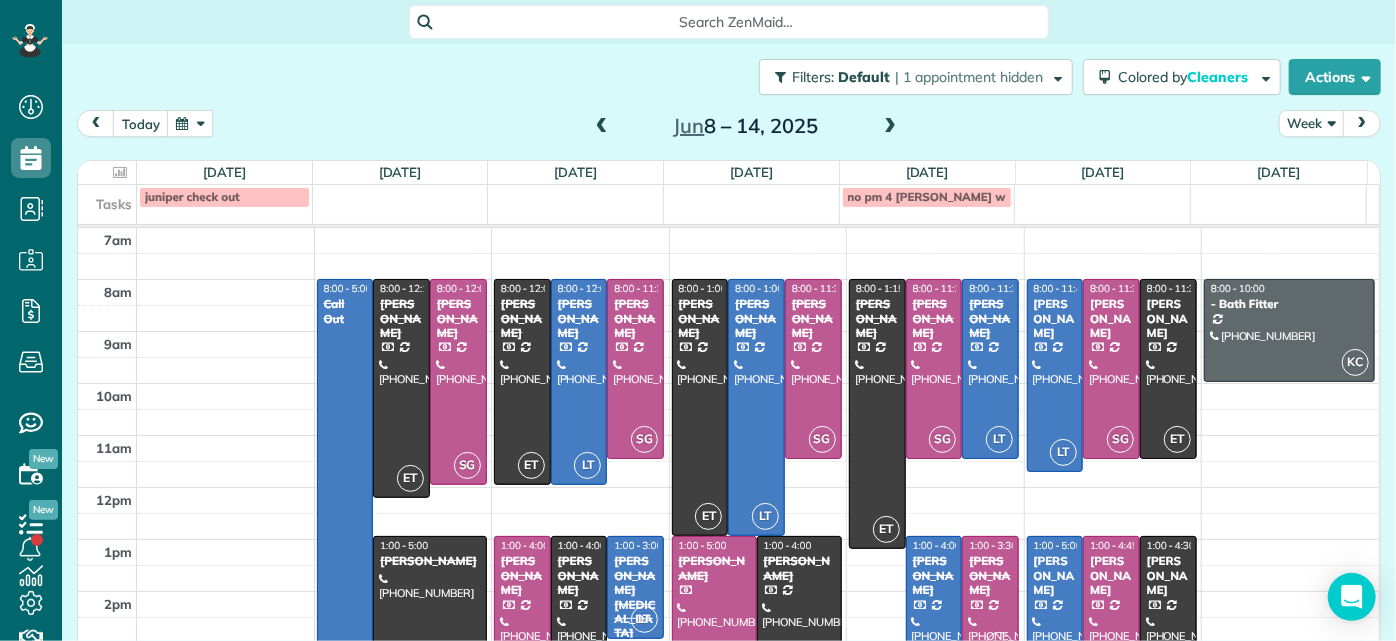 click on "[PERSON_NAME]" at bounding box center (934, 575) 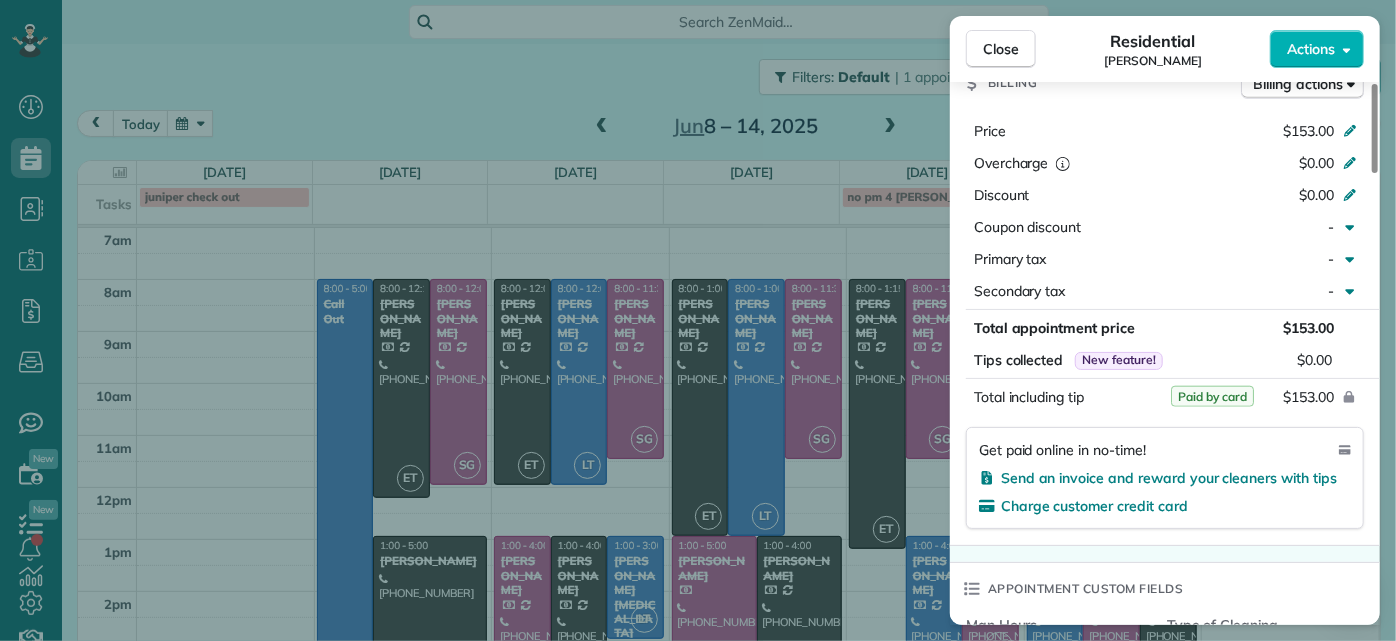 scroll, scrollTop: 910, scrollLeft: 0, axis: vertical 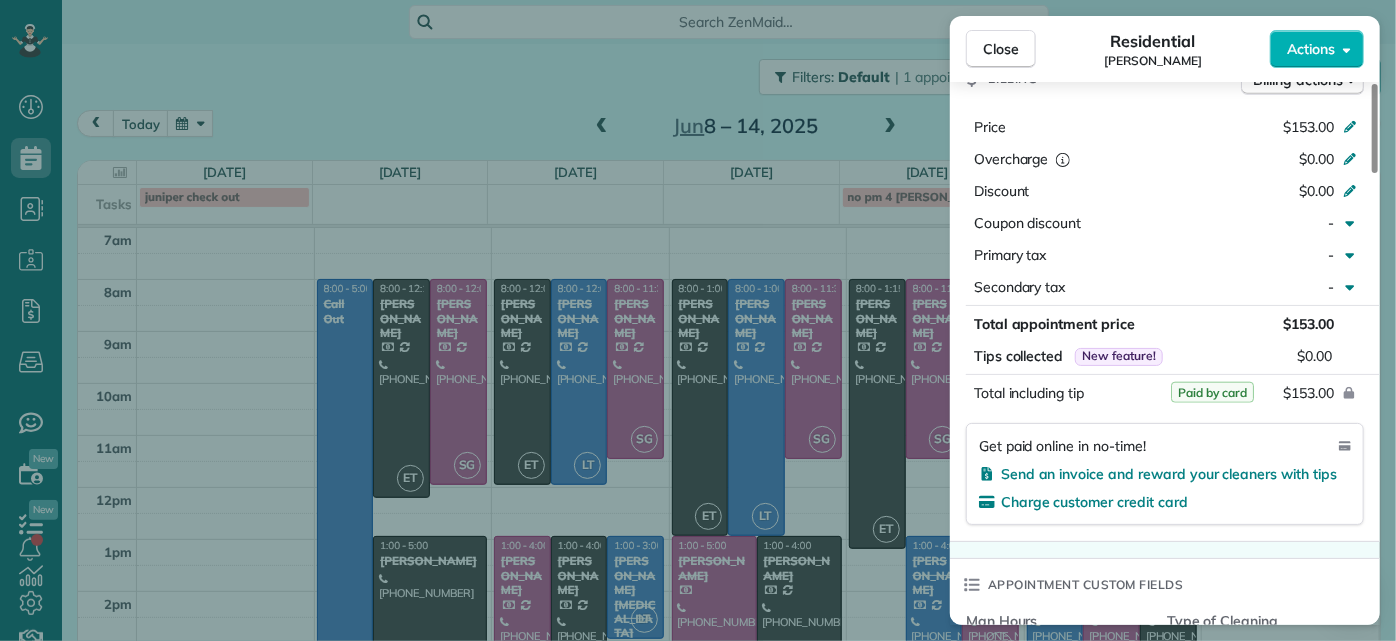 click on "Close Residential [PERSON_NAME] Actions Status Completed [PERSON_NAME] · Open profile Mobile [PHONE_NUMBER] Copy [EMAIL_ADDRESS][DOMAIN_NAME] Copy View Details Residential [DATE] 1:00 PM 4:00 PM 3 hours and 0 minutes Repeats every 2 weeks Edit recurring service Previous ([DATE]) Next ([DATE]) [STREET_ADDRESS][PERSON_NAME] Service was not rated yet Setup ratings Cleaners Time in and out Assign Invite Cleaners [PERSON_NAME] 1:00 PM 4:00 PM Checklist Try Now Keep this appointment up to your standards. Stay on top of every detail, keep your cleaners organised, and your client happy. Assign a checklist Watch a 5 min demo Billing Billing actions Price $153.00 Overcharge $0.00 Discount $0.00 Coupon discount - Primary tax - Secondary tax - Total appointment price $153.00 Tips collected New feature! $0.00 Paid by card Total including tip $153.00 Get paid online in no-time! Send an invoice and reward your cleaners with tips Charge customer credit card Appointment custom fields Man Hours - 7 7" at bounding box center (698, 320) 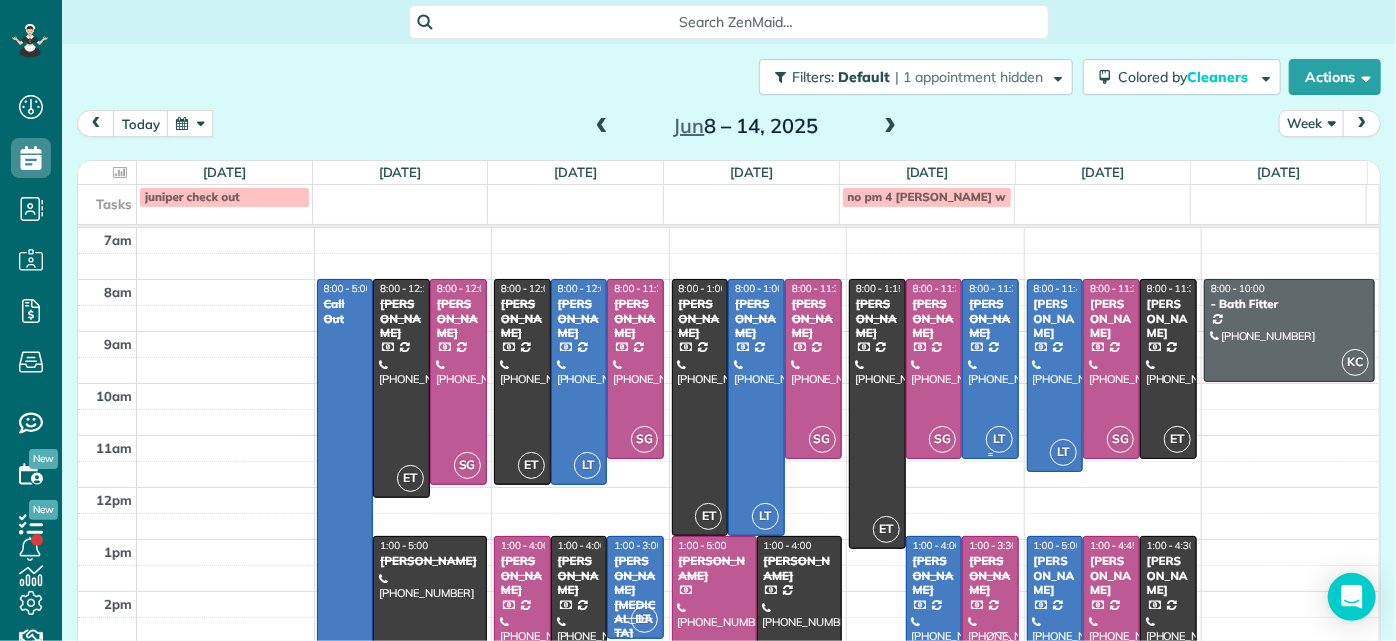 click at bounding box center [990, 369] 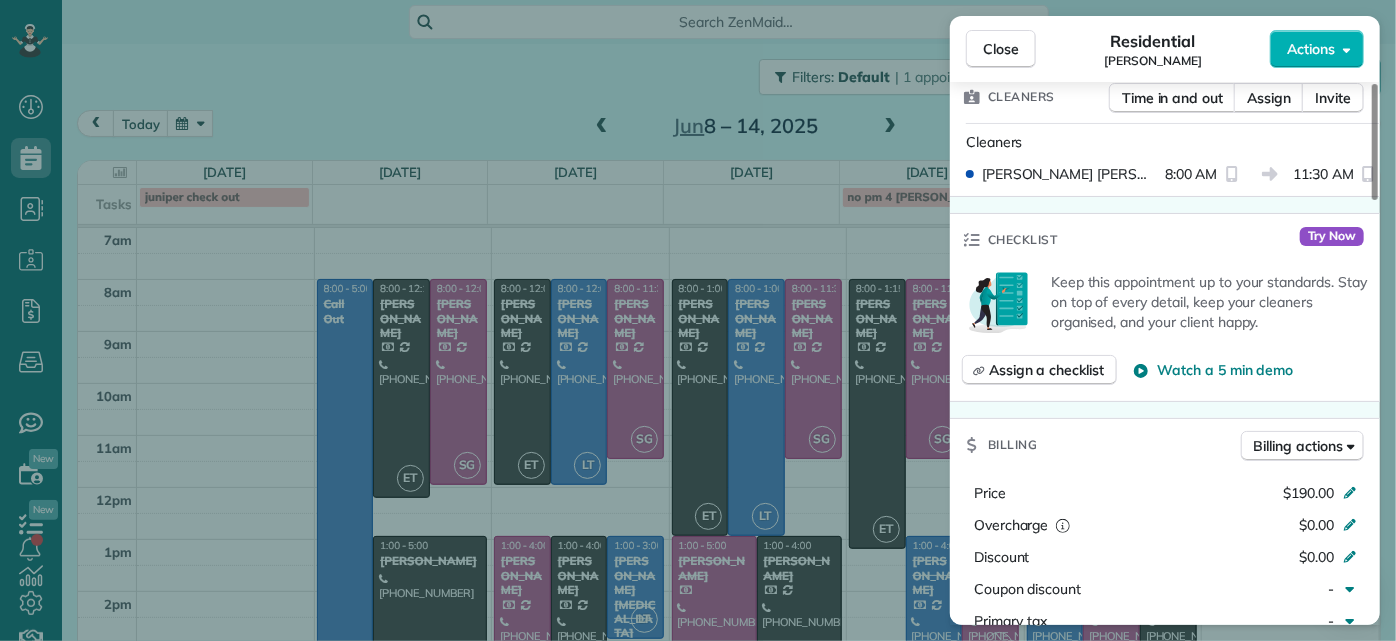 scroll, scrollTop: 545, scrollLeft: 0, axis: vertical 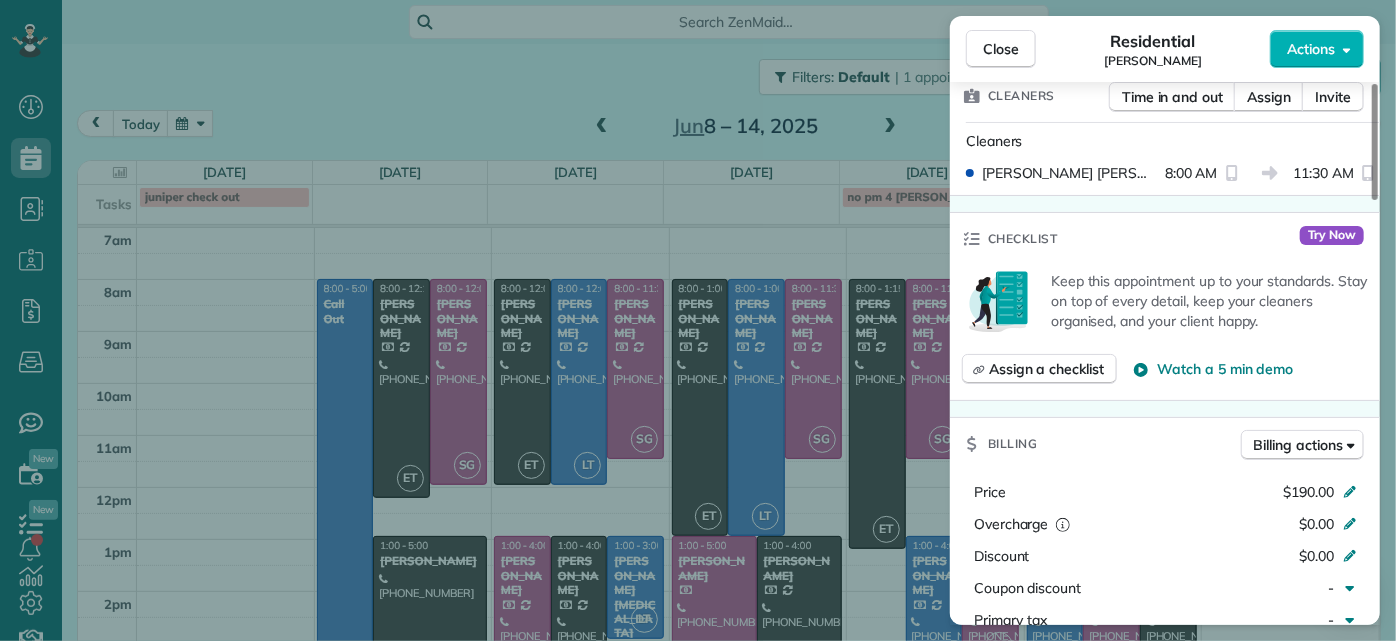 click on "Close Residential [PERSON_NAME] Actions Status Completed [PERSON_NAME] · Open profile Mobile [PHONE_NUMBER] Copy [EMAIL_ADDRESS][DOMAIN_NAME] Copy View Details Residential [DATE] 8:00 AM 11:30 AM 3 hours and 30 minutes Repeats every 2 weeks until [DATE] Edit recurring service Previous ([DATE]) Next ([DATE]) [STREET_ADDRESS] Service was not rated yet Setup ratings Cleaners Time in and out Assign Invite Cleaners [PERSON_NAME] 8:00 AM 11:30 AM Checklist Try Now Keep this appointment up to your standards. Stay on top of every detail, keep your cleaners organised, and your client happy. Assign a checklist Watch a 5 min demo Billing Billing actions Price $190.00 Overcharge $0.00 Discount $0.00 Coupon discount - Primary tax - Secondary tax - Total appointment price $190.00 Tips collected New feature! $0.00 Paid by card Total including tip $190.00 Get paid online in no-time! Send an invoice and reward your cleaners with tips Charge customer credit card Man Hours 3.5 hours - 1" at bounding box center [698, 320] 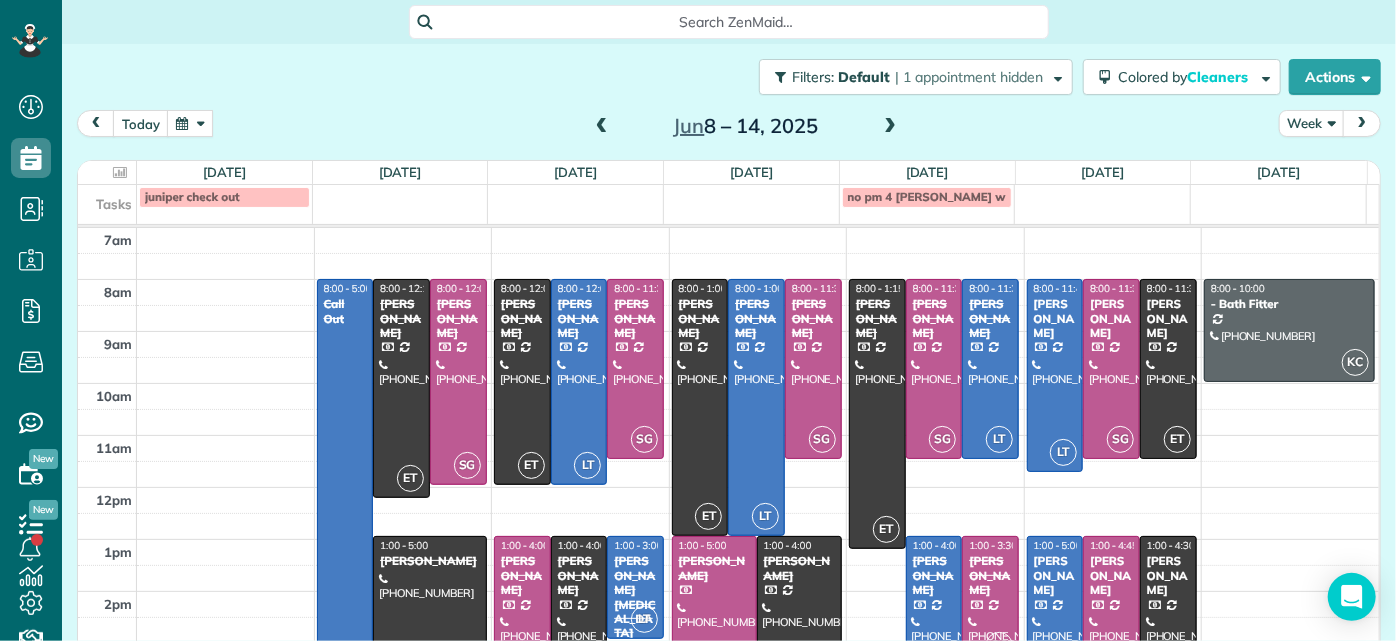 click on "[PERSON_NAME]" at bounding box center [990, 575] 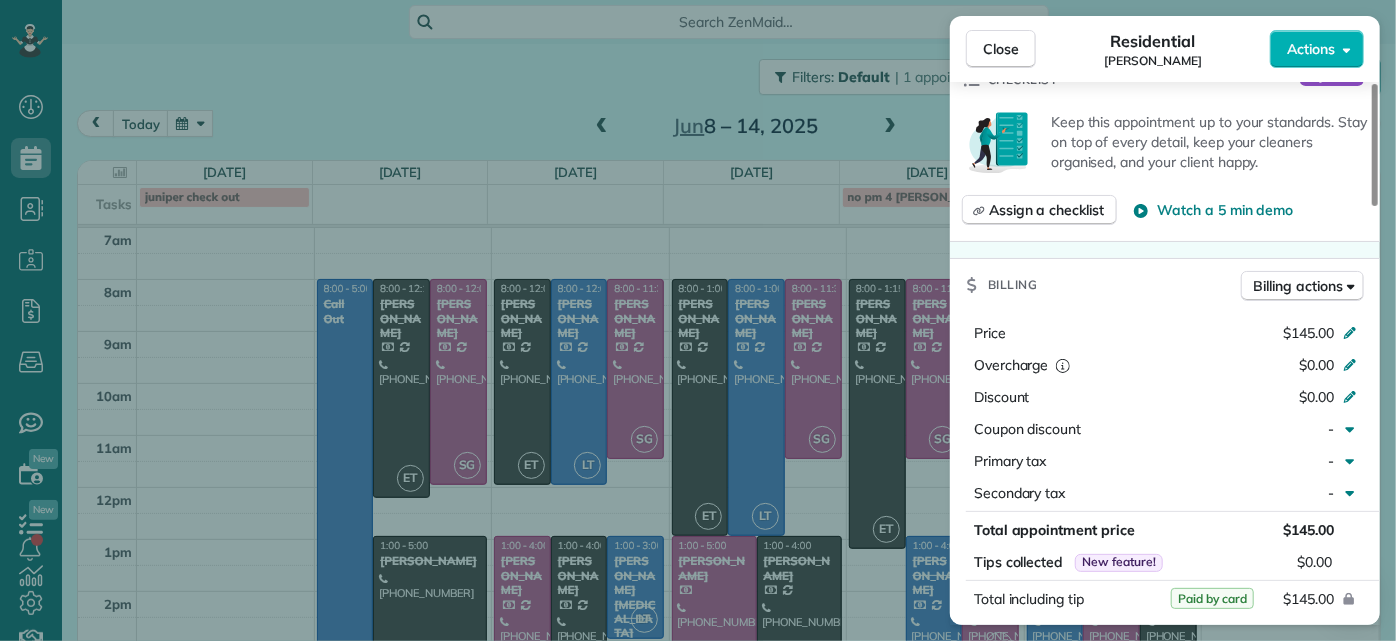 scroll, scrollTop: 727, scrollLeft: 0, axis: vertical 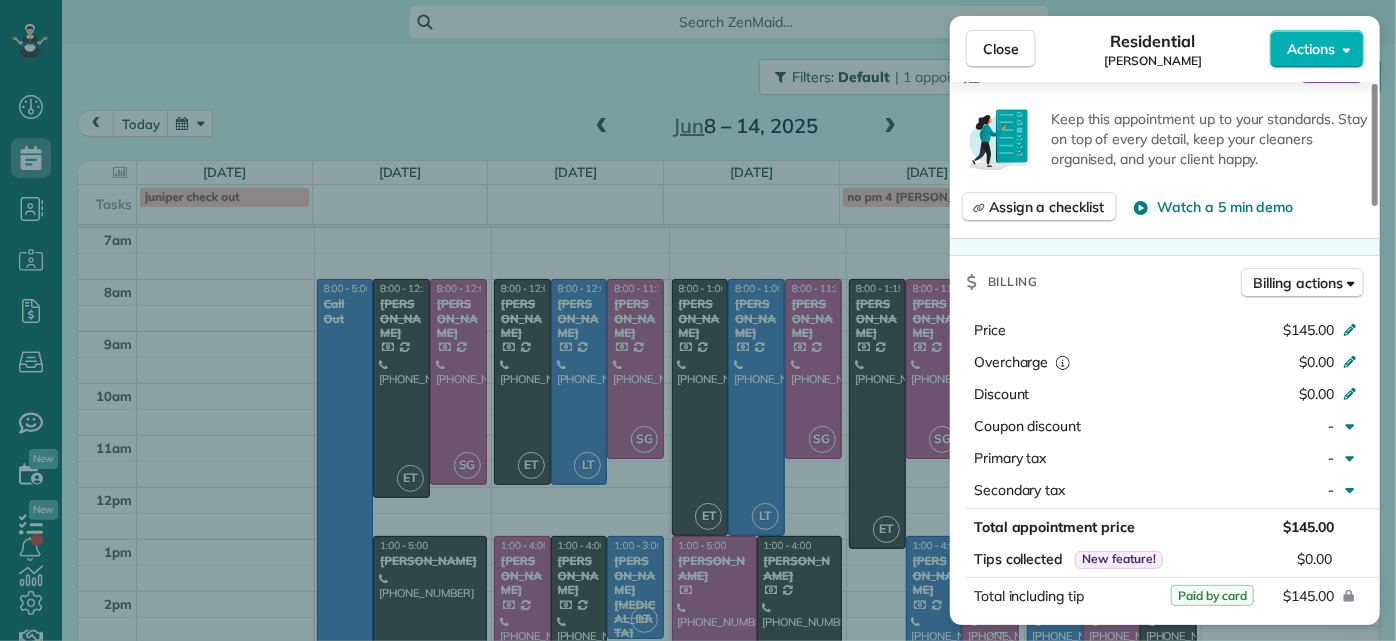 click on "Close Residential [PERSON_NAME] Actions Status Completed [PERSON_NAME] · Open profile Mobile [PHONE_NUMBER] Copy [PERSON_NAME][EMAIL_ADDRESS][DOMAIN_NAME] Copy View Details Residential [DATE] 1:00 PM 3:30 PM 2 hours and 30 minutes Repeats every 4 weeks Edit recurring service Previous ([DATE]) Next ([DATE]) [STREET_ADDRESS] Service was not rated yet Setup ratings Cleaners Time in and out Assign Invite Cleaners [PERSON_NAME] 1:00 PM 3:30 PM Checklist Try Now Keep this appointment up to your standards. Stay on top of every detail, keep your cleaners organised, and your client happy. Assign a checklist Watch a 5 min demo Billing Billing actions Price $145.00 Overcharge $0.00 Discount $0.00 Coupon discount - Primary tax - Secondary tax - Total appointment price $145.00 Tips collected New feature! $0.00 Paid by card Total including tip $145.00 Get paid online in no-time! Send an invoice and reward your cleaners with tips Charge customer credit card Man Hours 2.5 - Notes 0" at bounding box center (698, 320) 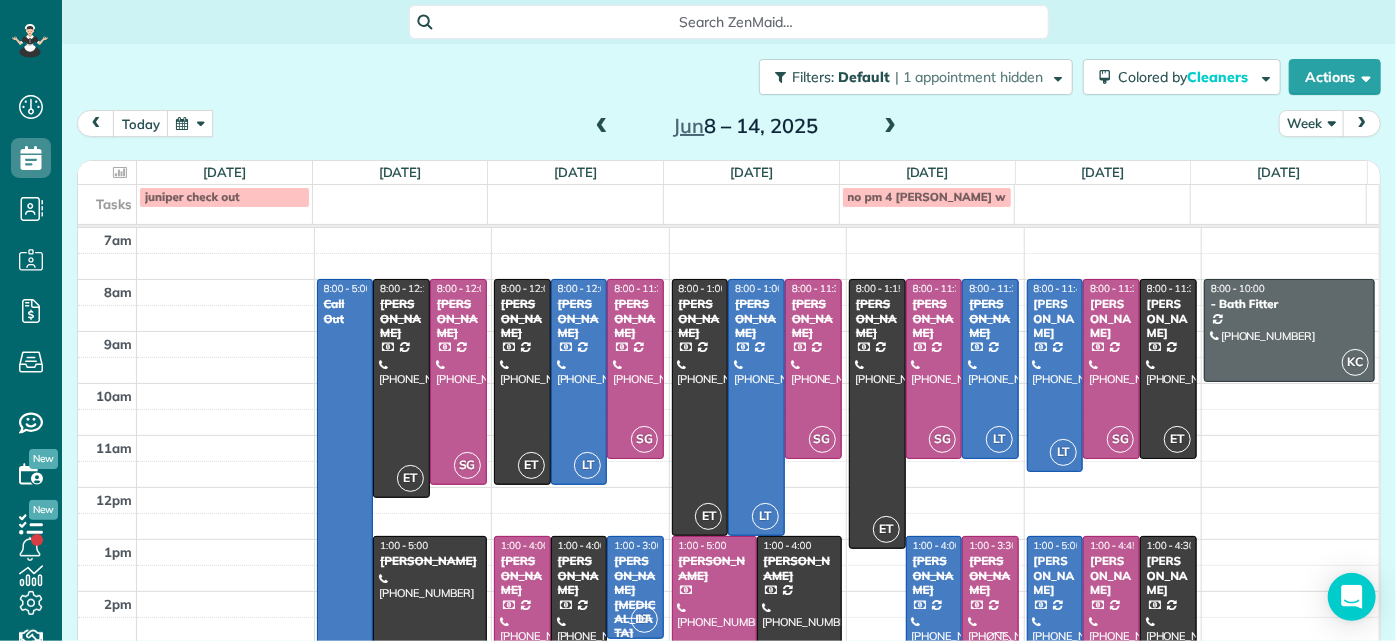 click on "[PERSON_NAME]" at bounding box center [1055, 575] 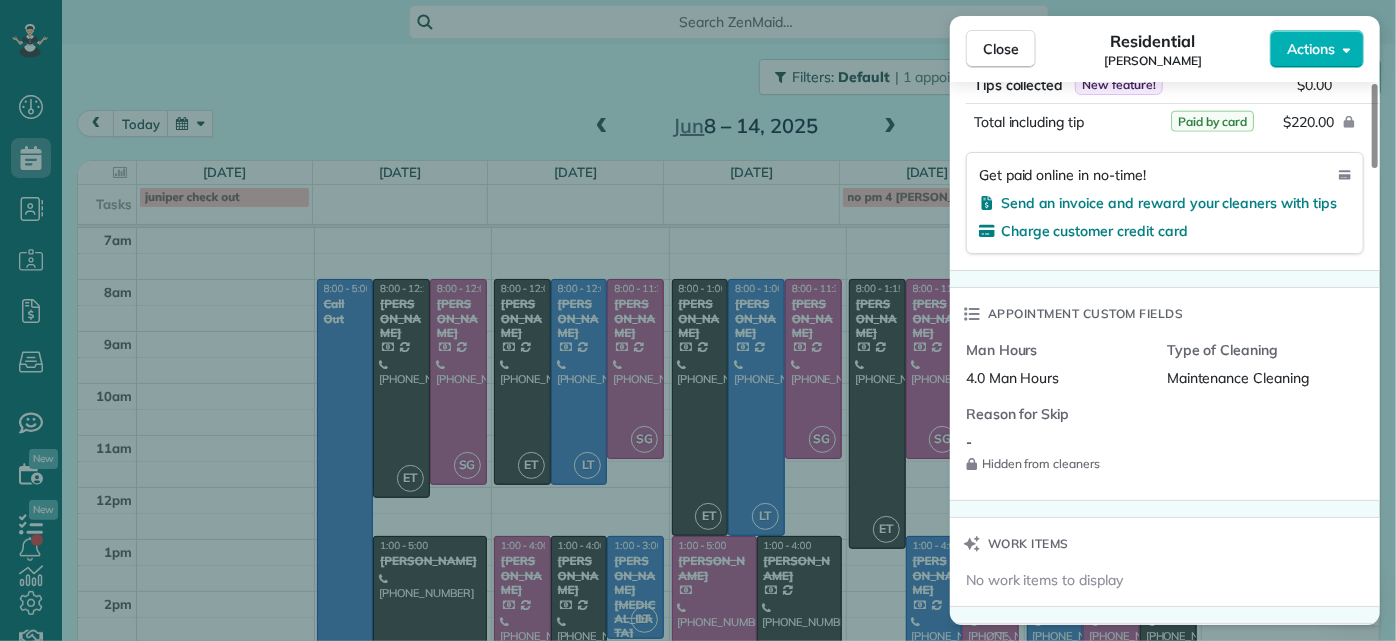 scroll, scrollTop: 727, scrollLeft: 0, axis: vertical 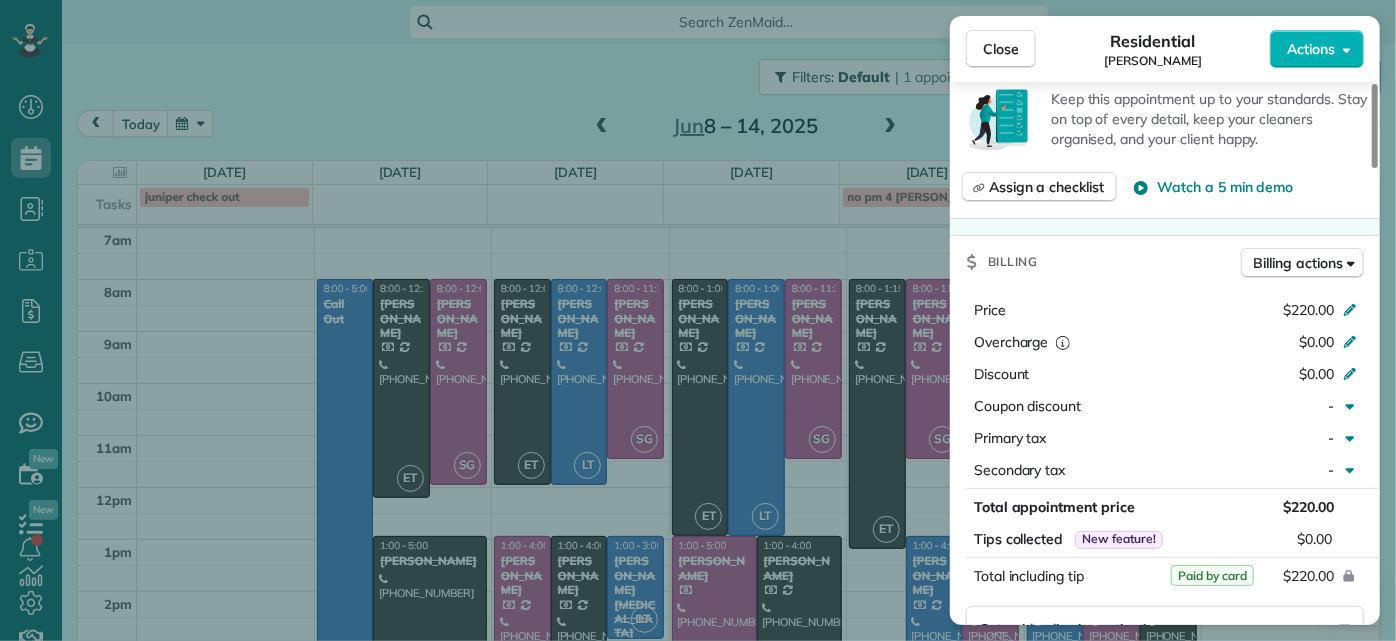 drag, startPoint x: 456, startPoint y: 88, endPoint x: 528, endPoint y: 139, distance: 88.23265 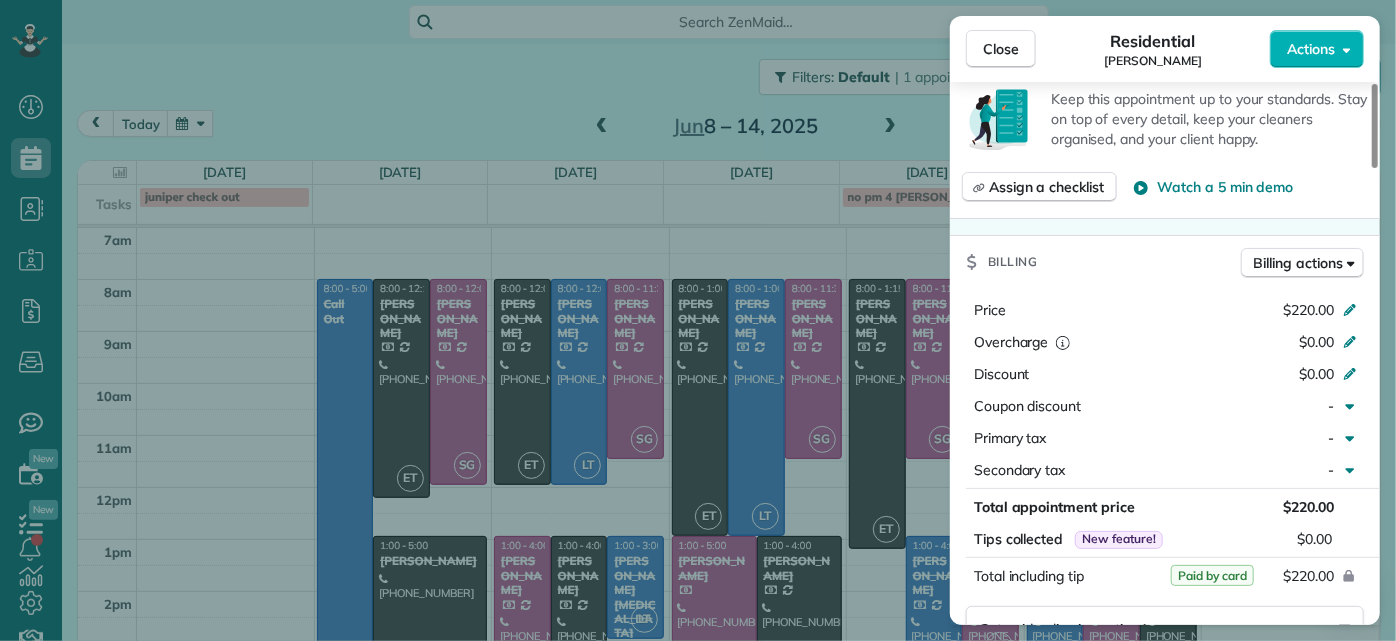 click on "Close Residential [PERSON_NAME] Actions Status Active [PERSON_NAME] · Open profile Mobile [PHONE_NUMBER] Copy [EMAIL_ADDRESS][DOMAIN_NAME] Copy View Details Residential [DATE] 1:00 PM 5:00 PM 4 hours and 0 minutes Repeats every 4 weeks Edit recurring service Previous ([DATE]) Next ([DATE]) [STREET_ADDRESS] Service was not rated yet Setup ratings Cleaners Time in and out Assign Invite Cleaners [PERSON_NAME] 1:00 PM 5:00 PM Checklist Try Now Keep this appointment up to your standards. Stay on top of every detail, keep your cleaners organised, and your client happy. Assign a checklist Watch a 5 min demo Billing Billing actions Price $220.00 Overcharge $0.00 Discount $0.00 Coupon discount - Primary tax - Secondary tax - Total appointment price $220.00 Tips collected New feature! $0.00 Paid by card Total including tip $220.00 Get paid online in no-time! Send an invoice and reward your cleaners with tips Charge customer credit card Appointment custom fields Man Hours 4.0 Man Hours" at bounding box center [698, 320] 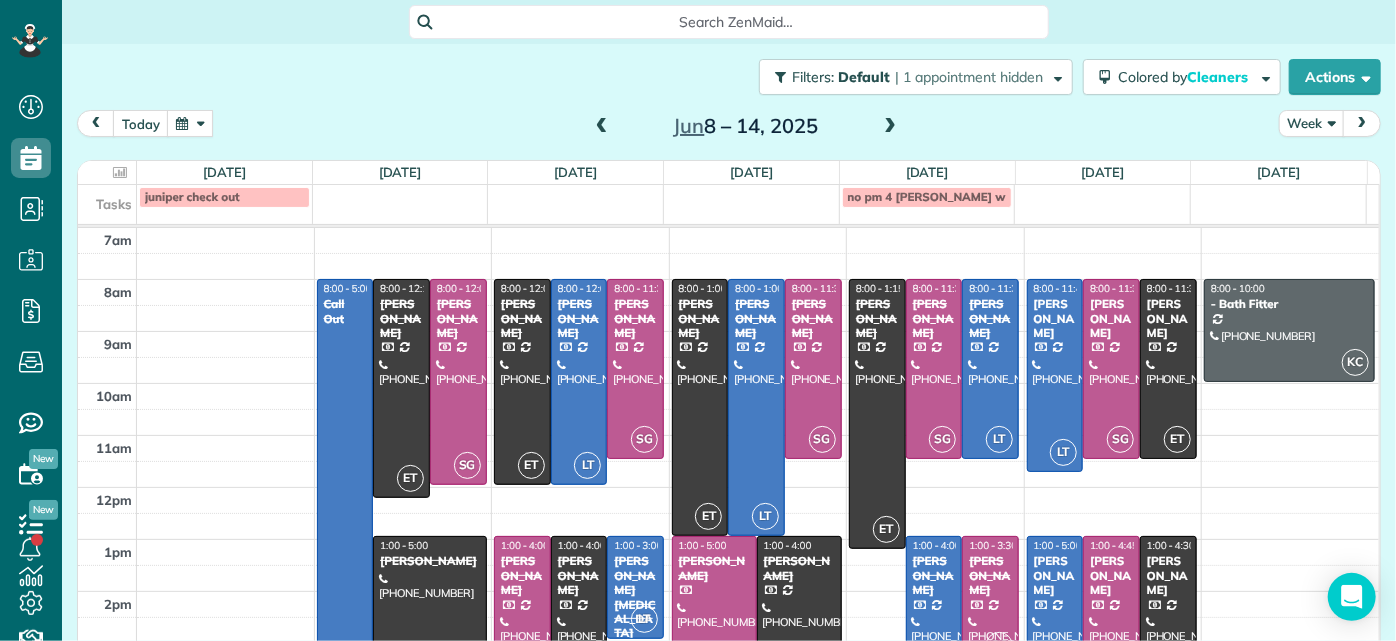 click at bounding box center (602, 127) 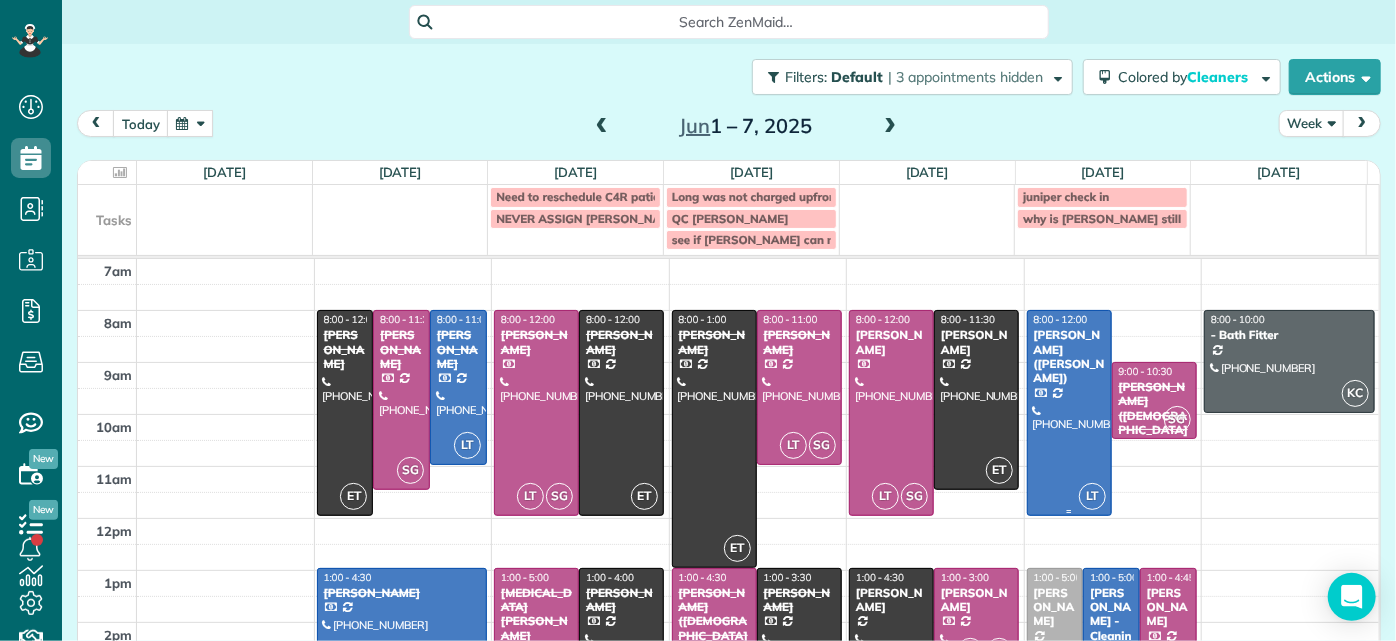 click at bounding box center [1069, 413] 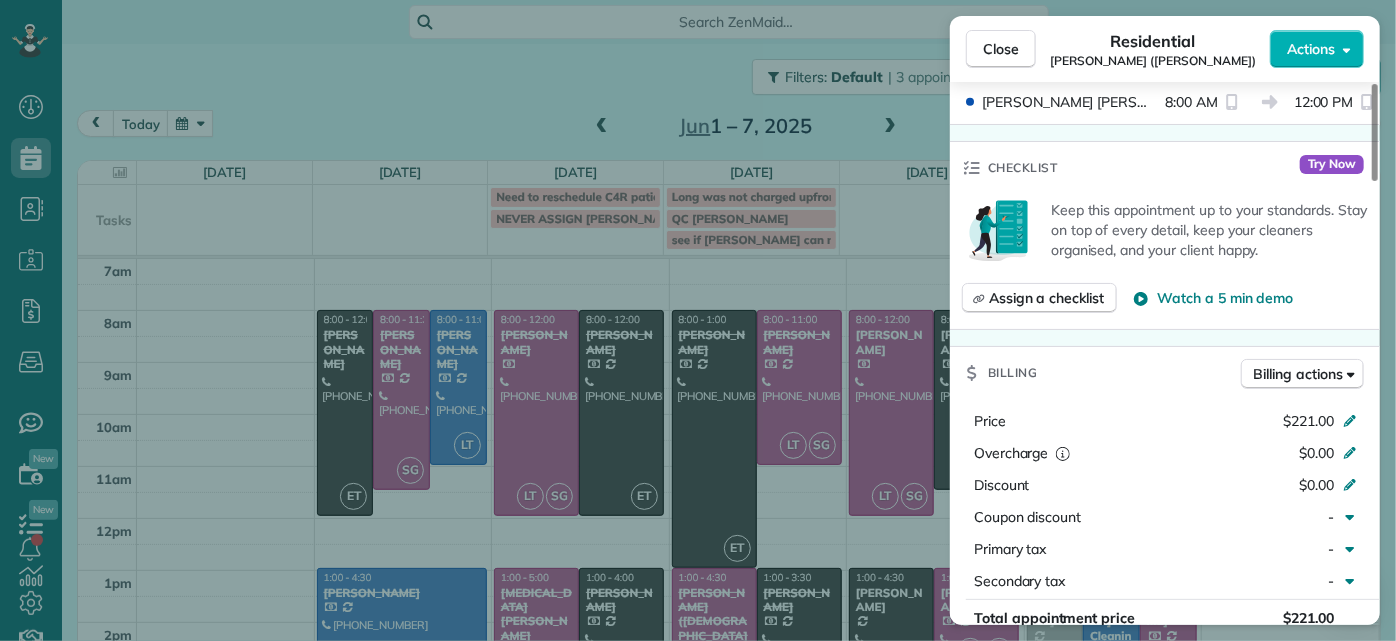 scroll, scrollTop: 636, scrollLeft: 0, axis: vertical 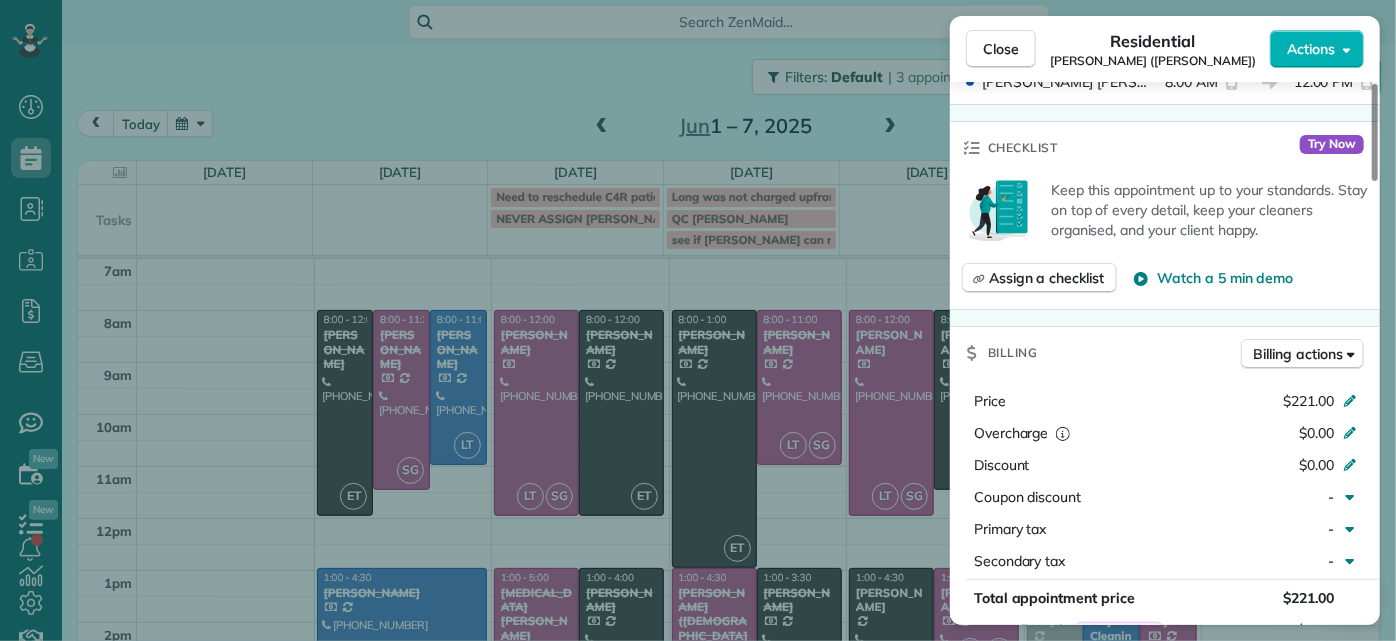 click on "Close Residential [PERSON_NAME] ([PERSON_NAME]) Actions Status Active [PERSON_NAME] ([PERSON_NAME]) · Open profile Mobile [PHONE_NUMBER] Copy [EMAIL_ADDRESS][DOMAIN_NAME] Copy View Details Residential [DATE] 8:00 AM 12:00 PM 4 hours and 0 minutes Repeats every 4 weeks Edit recurring service Previous ([DATE]) Next ([DATE]) [STREET_ADDRESS] Service was not rated yet Setup ratings Cleaners Time in and out Assign Invite Cleaners [PERSON_NAME] 8:00 AM 12:00 PM Checklist Try Now Keep this appointment up to your standards. Stay on top of every detail, keep your cleaners organised, and your client happy. Assign a checklist Watch a 5 min demo Billing Billing actions Price $221.00 Overcharge $0.00 Discount $0.00 Coupon discount - Primary tax - Secondary tax - Total appointment price $221.00 Tips collected New feature! $0.00 Paid by card Total including tip $221.00 Get paid online in no-time! Send an invoice and reward your cleaners with tips Charge customer credit card Appointment custom fields" at bounding box center [698, 320] 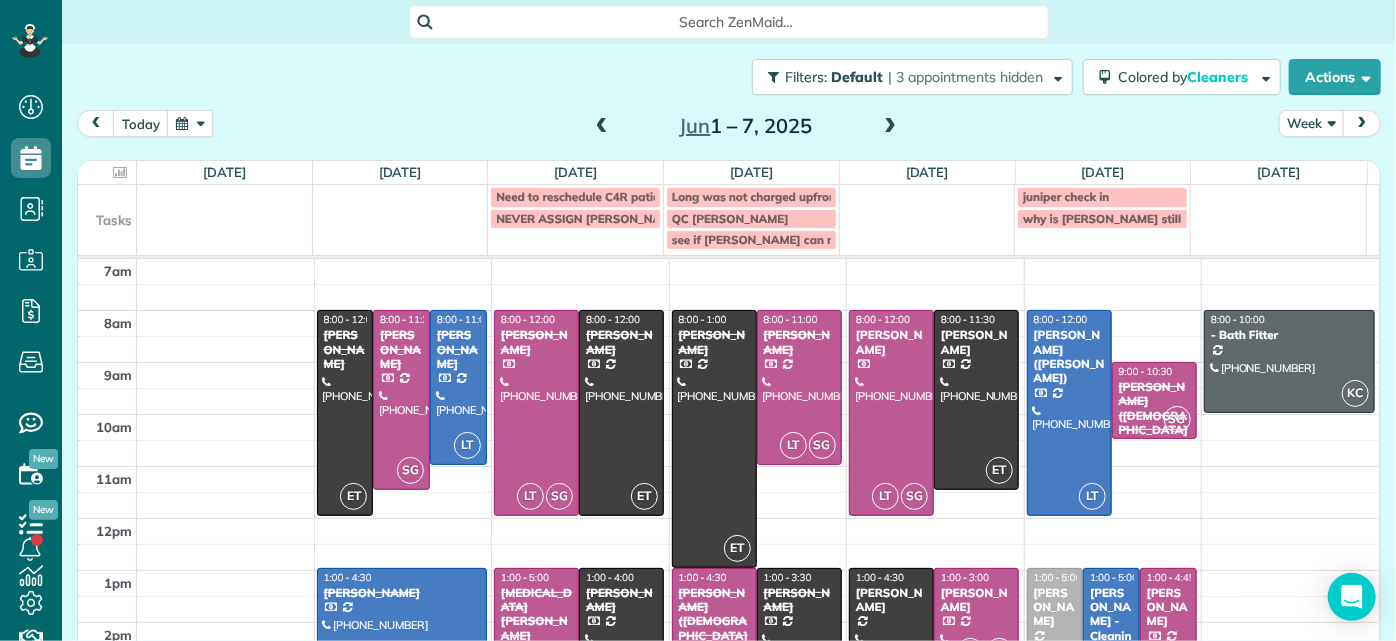 click at bounding box center [890, 127] 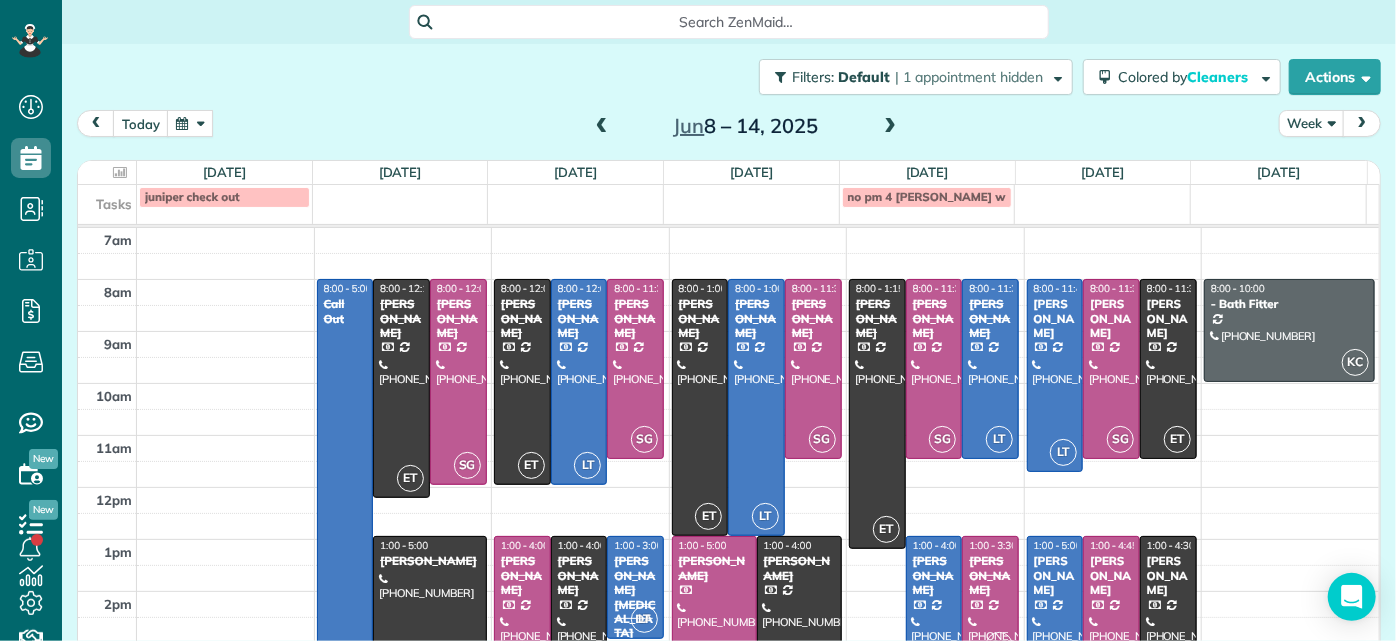 click at bounding box center (890, 127) 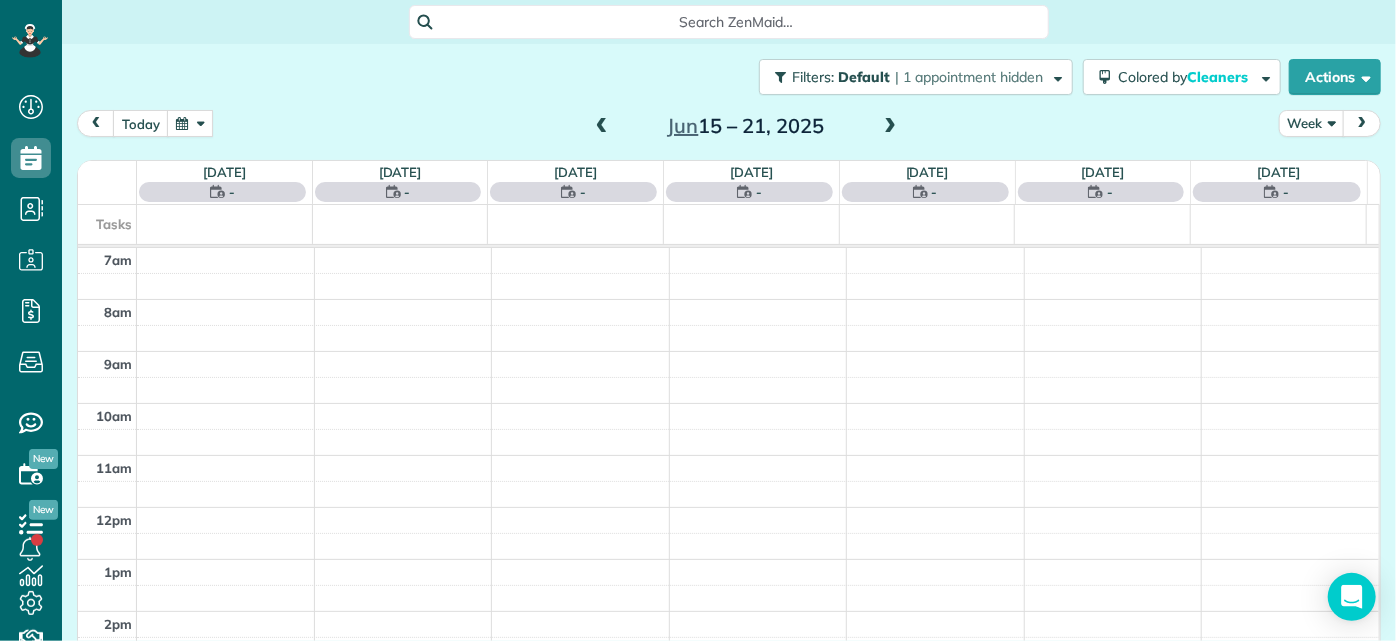 click at bounding box center (890, 127) 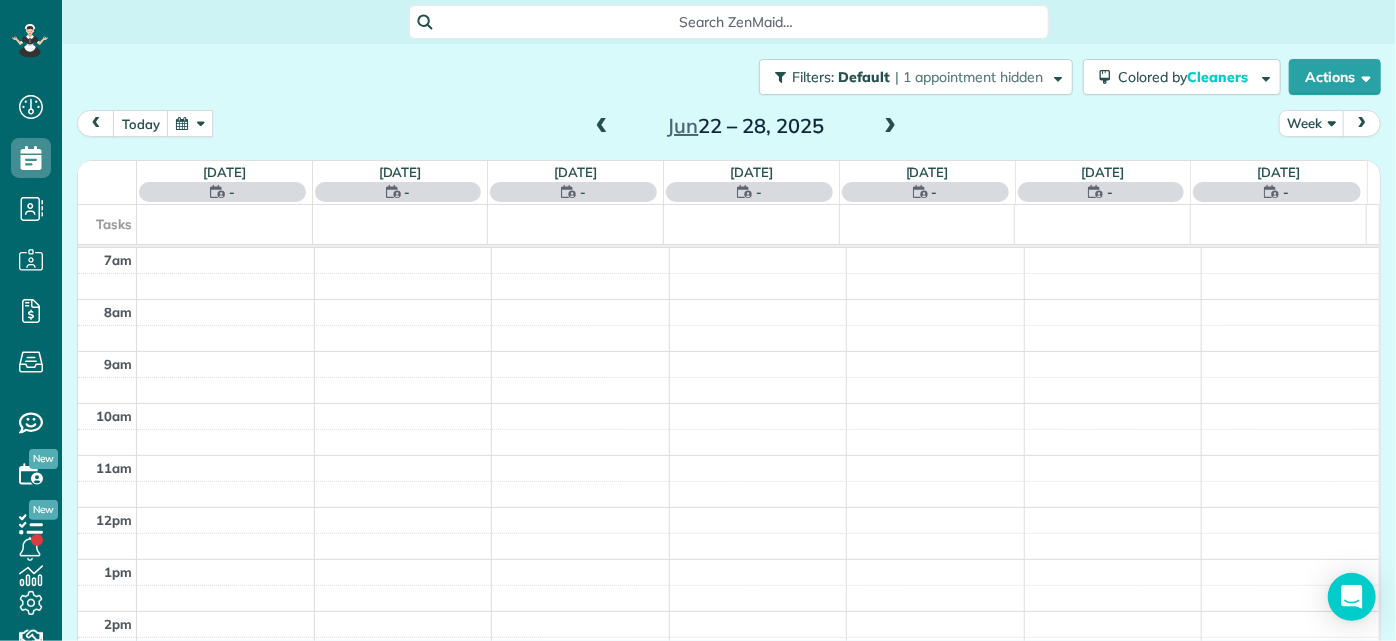 click at bounding box center [890, 127] 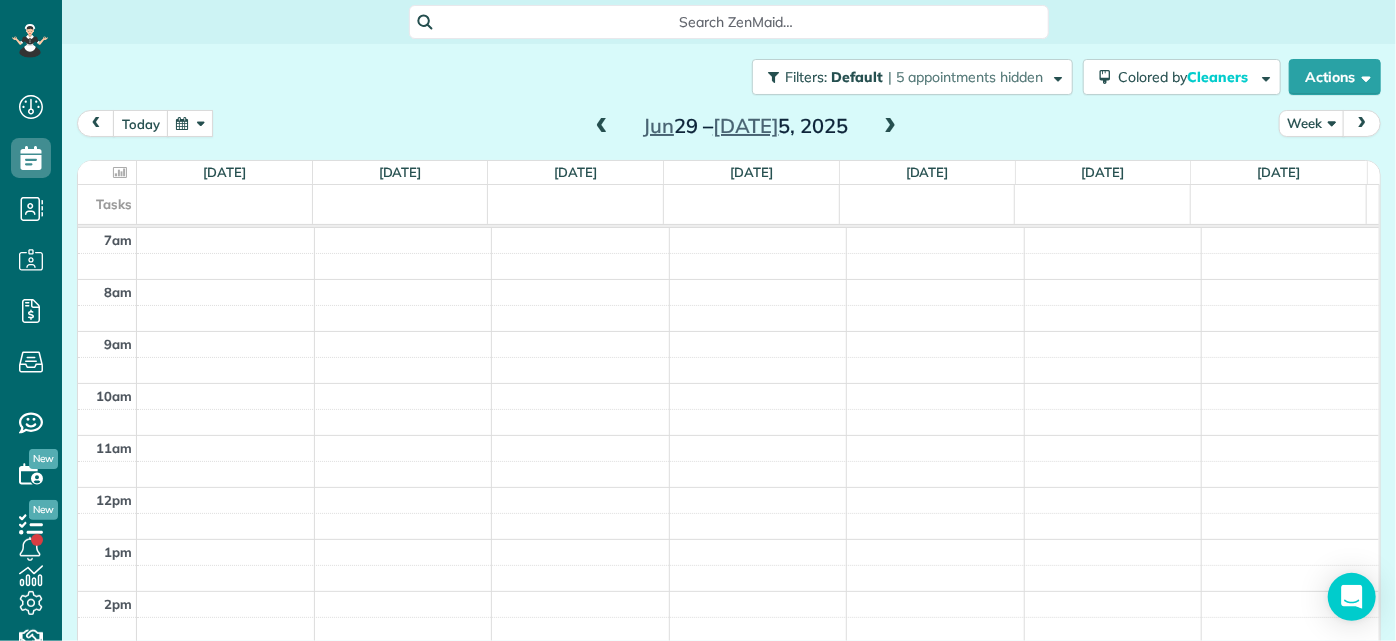 click at bounding box center (602, 127) 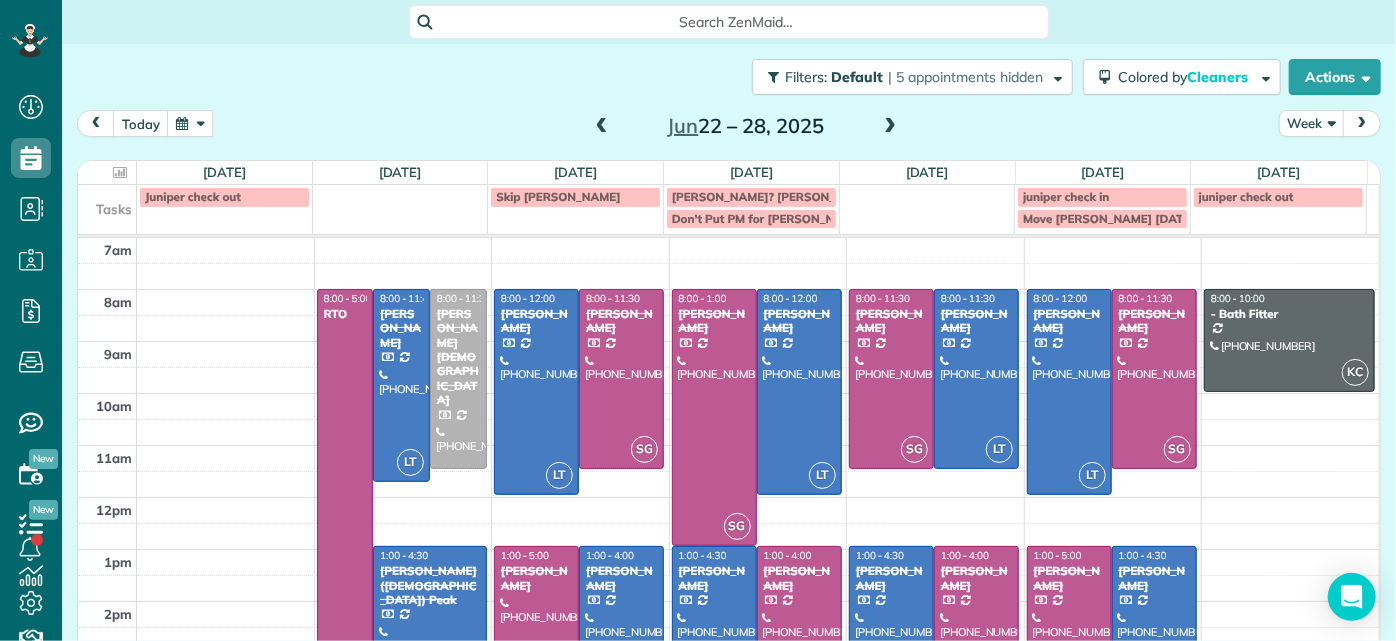 click on "[DATE] – [DATE]" at bounding box center (746, 126) 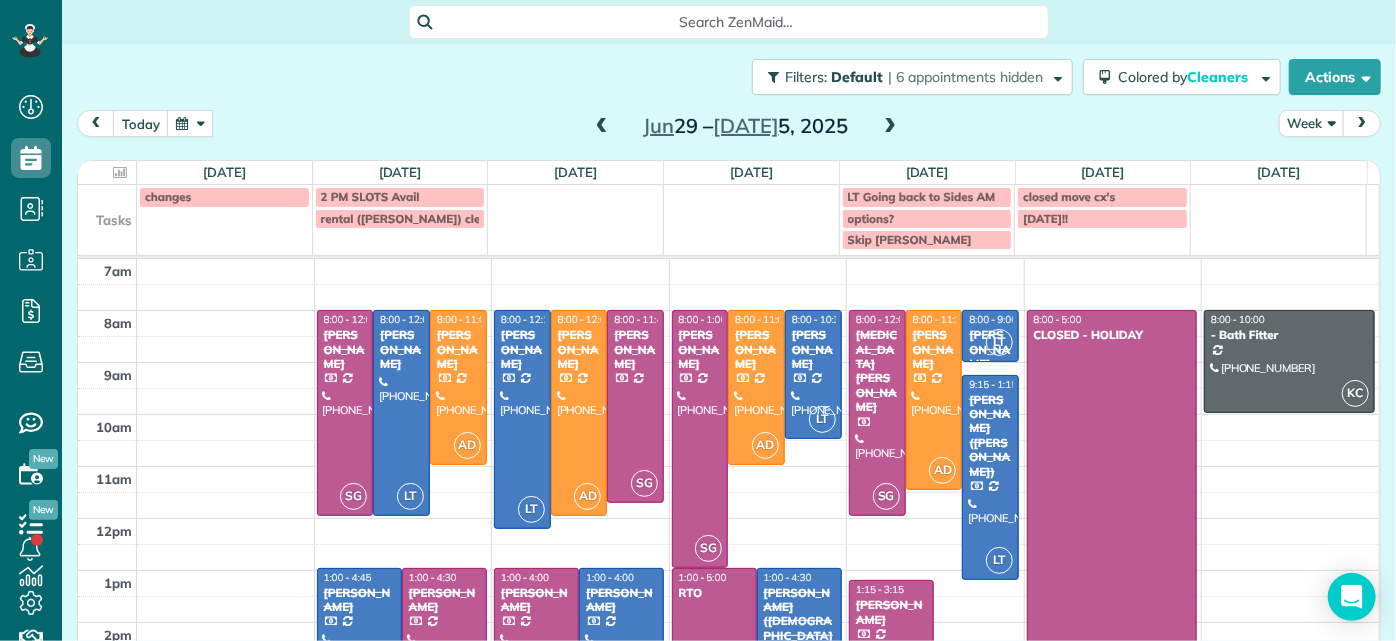 click at bounding box center (890, 127) 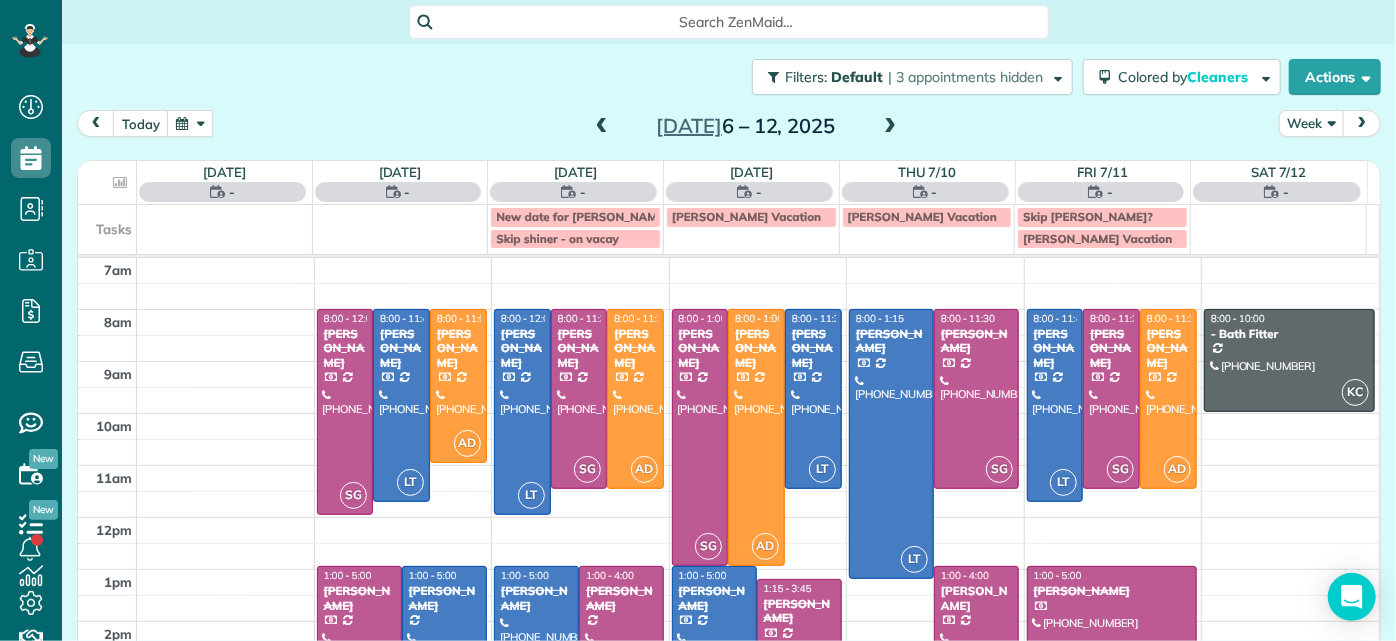 click at bounding box center (890, 127) 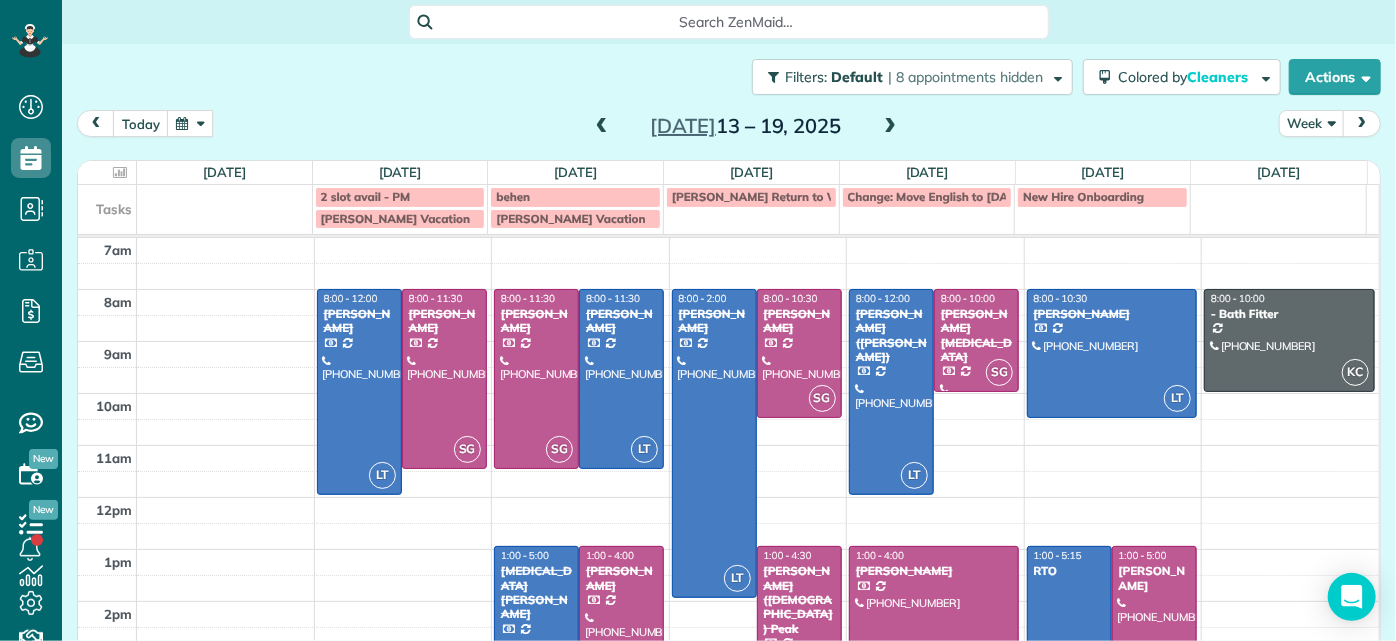 click at bounding box center (602, 127) 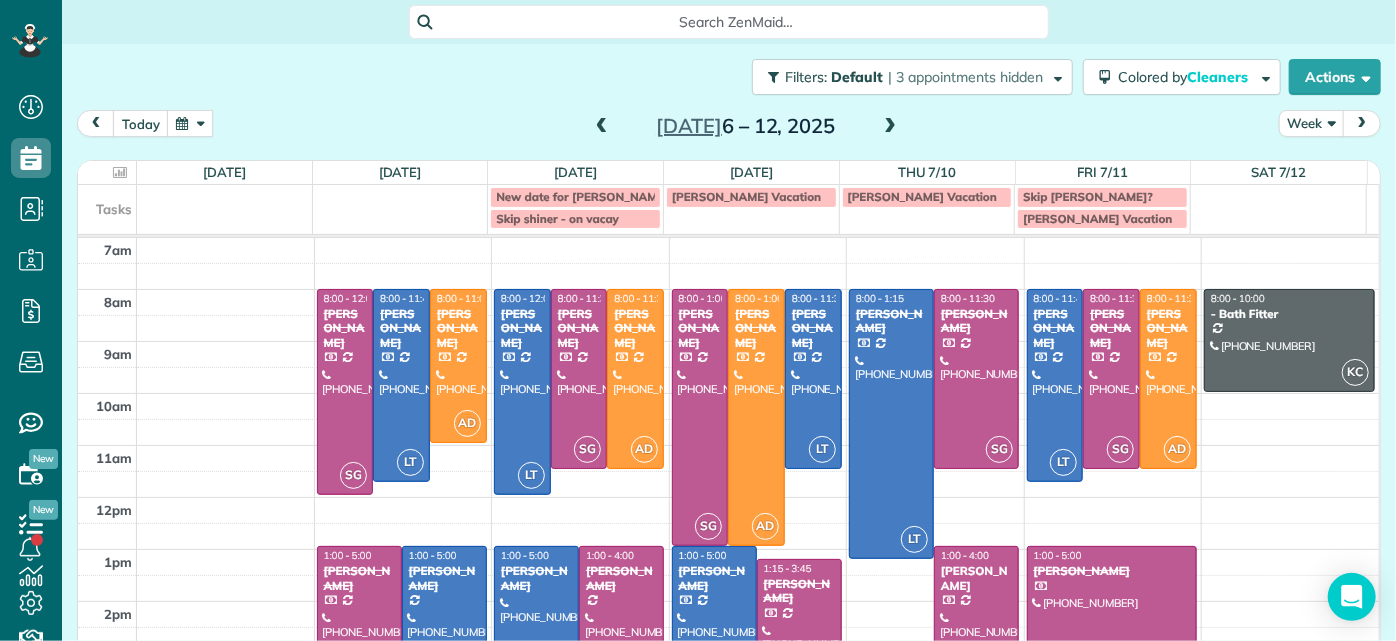 click at bounding box center (890, 127) 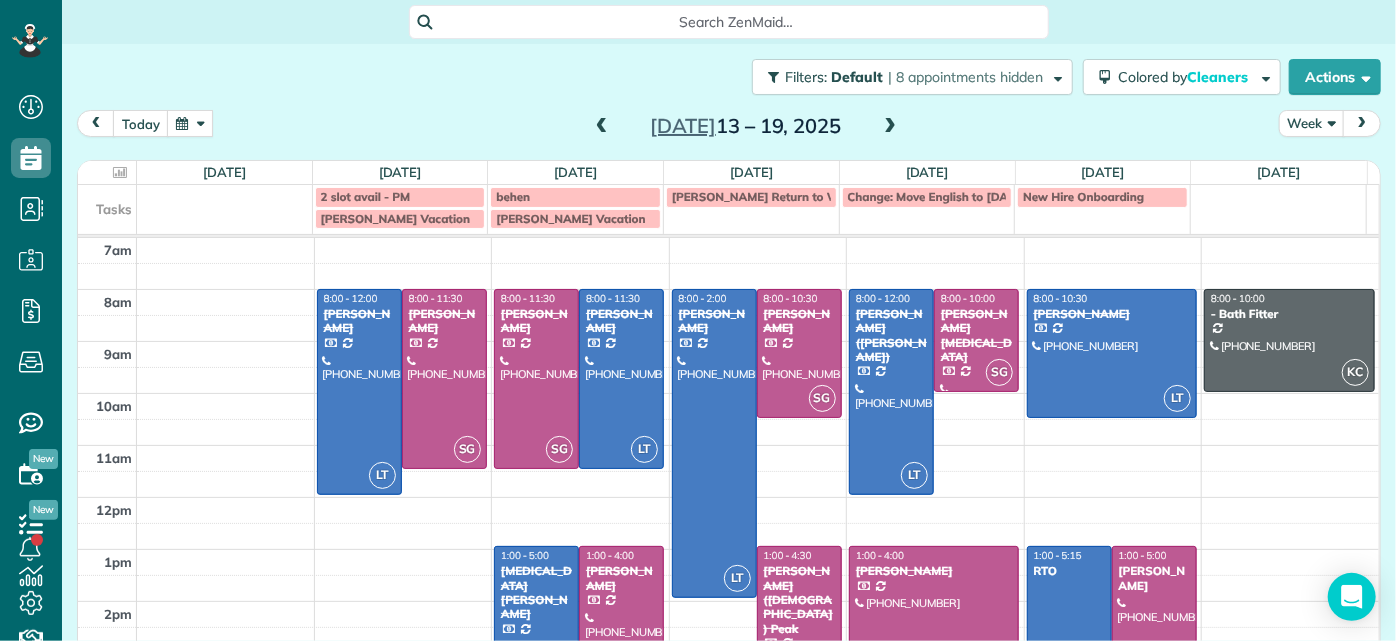 click at bounding box center [890, 127] 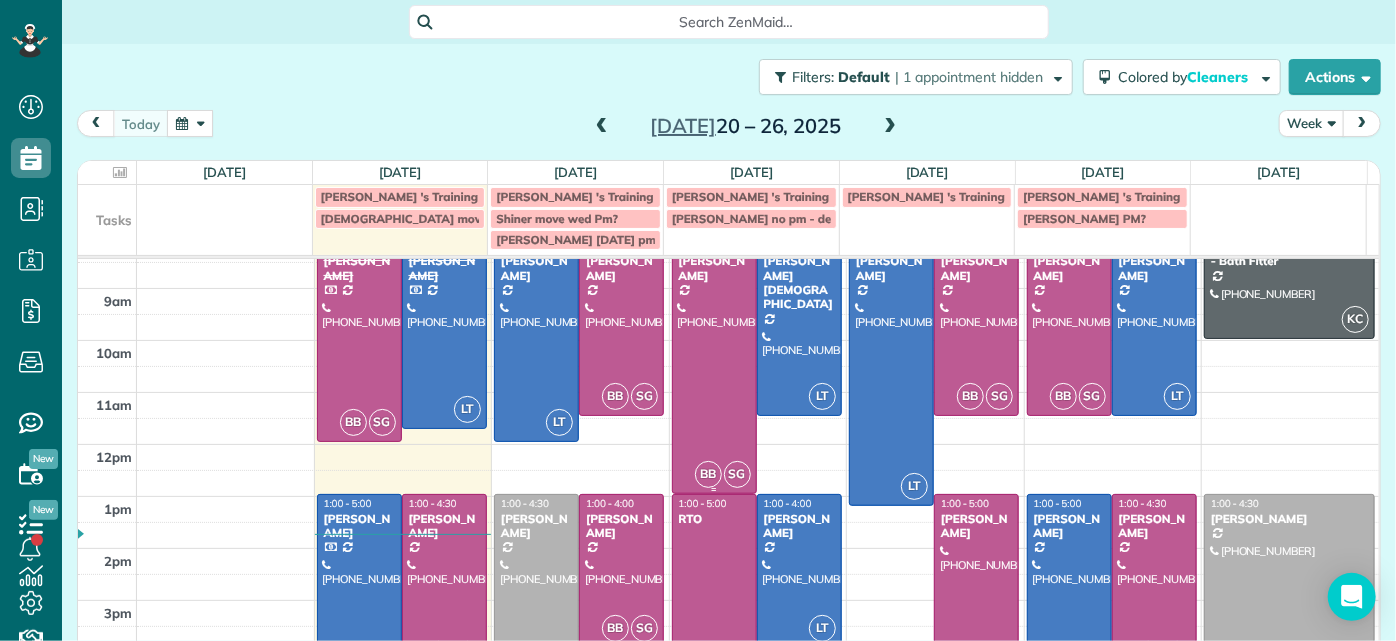 scroll, scrollTop: 173, scrollLeft: 0, axis: vertical 